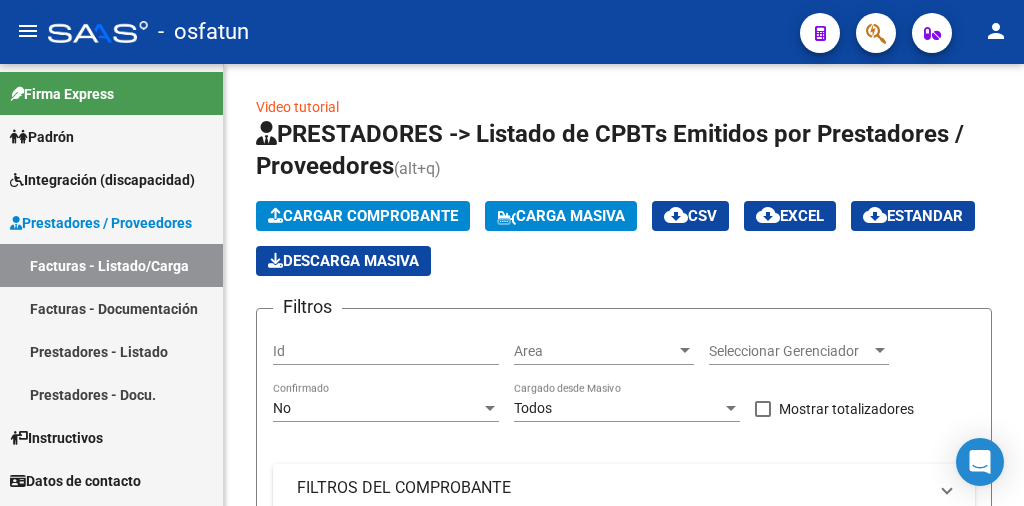 scroll, scrollTop: 0, scrollLeft: 0, axis: both 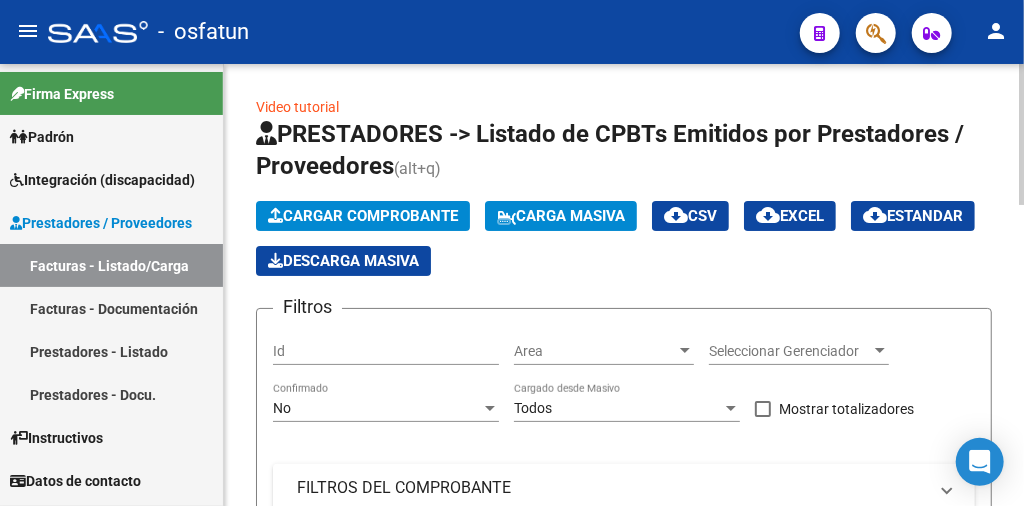click on "Cargar Comprobante" 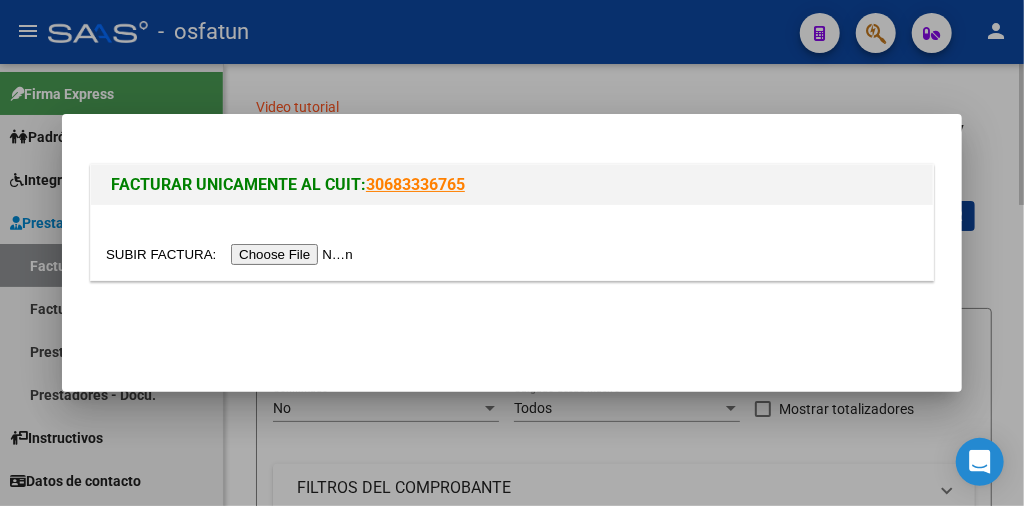 drag, startPoint x: 936, startPoint y: 79, endPoint x: 806, endPoint y: 145, distance: 145.79437 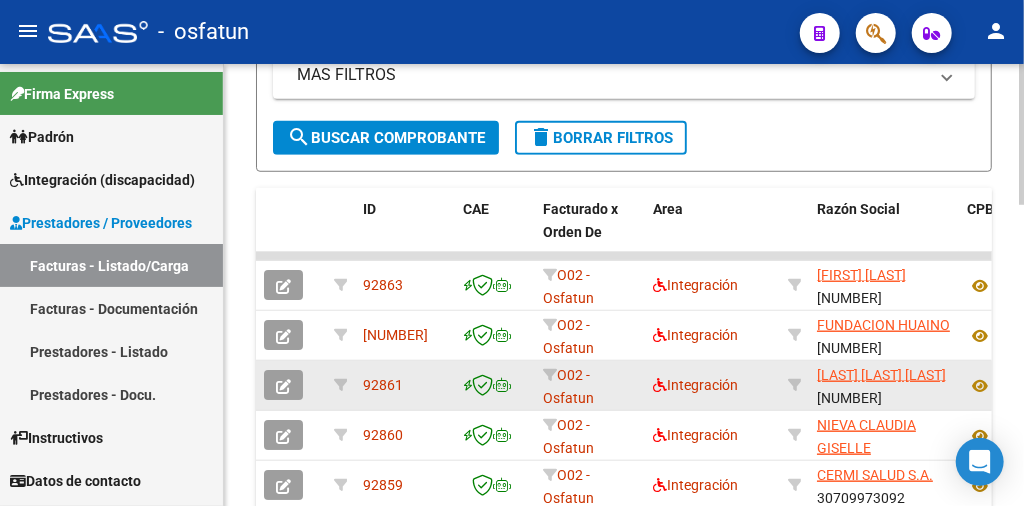 scroll, scrollTop: 600, scrollLeft: 0, axis: vertical 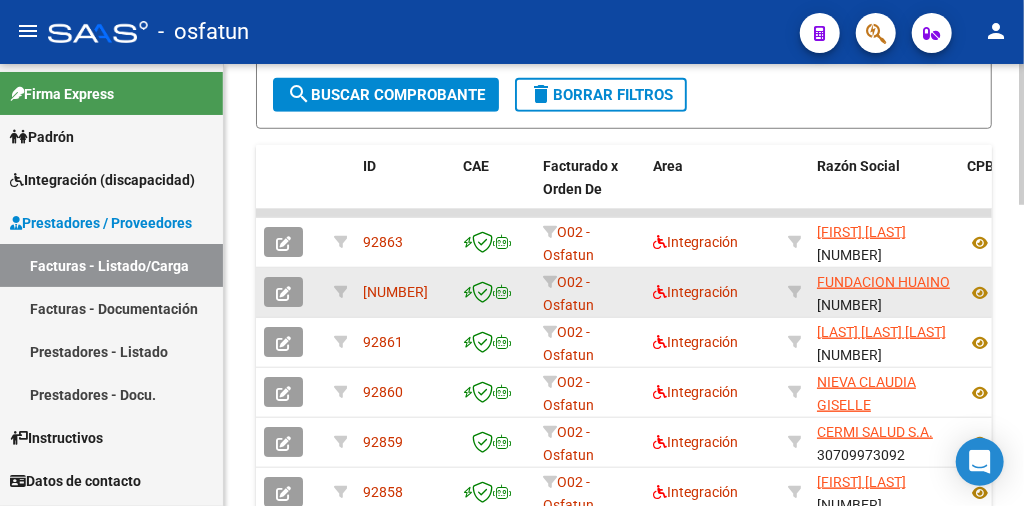 click 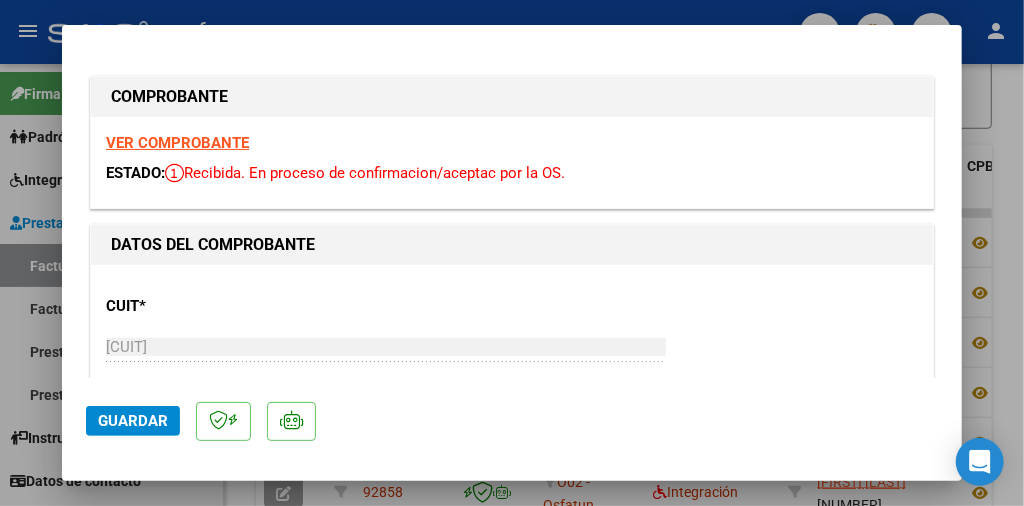 click on "VER COMPROBANTE" at bounding box center (177, 143) 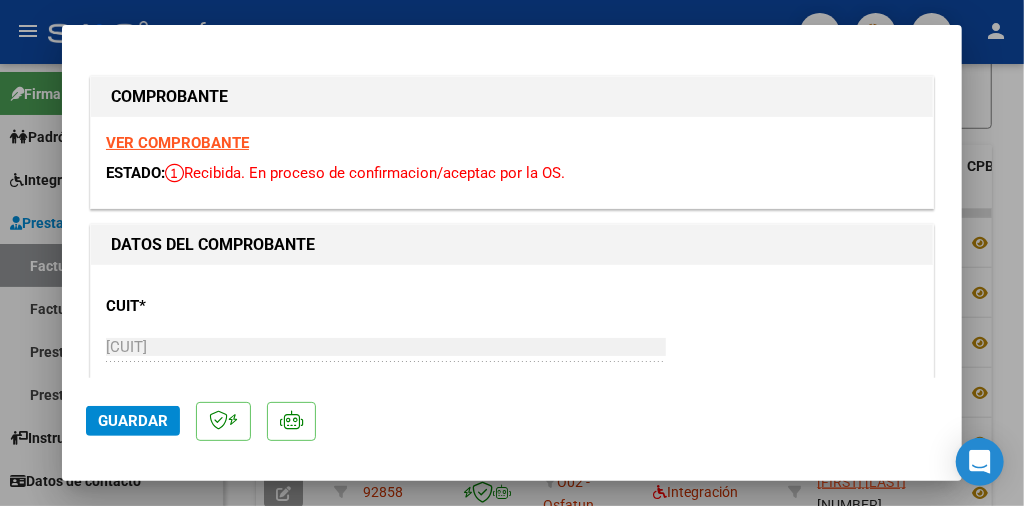 click at bounding box center (512, 253) 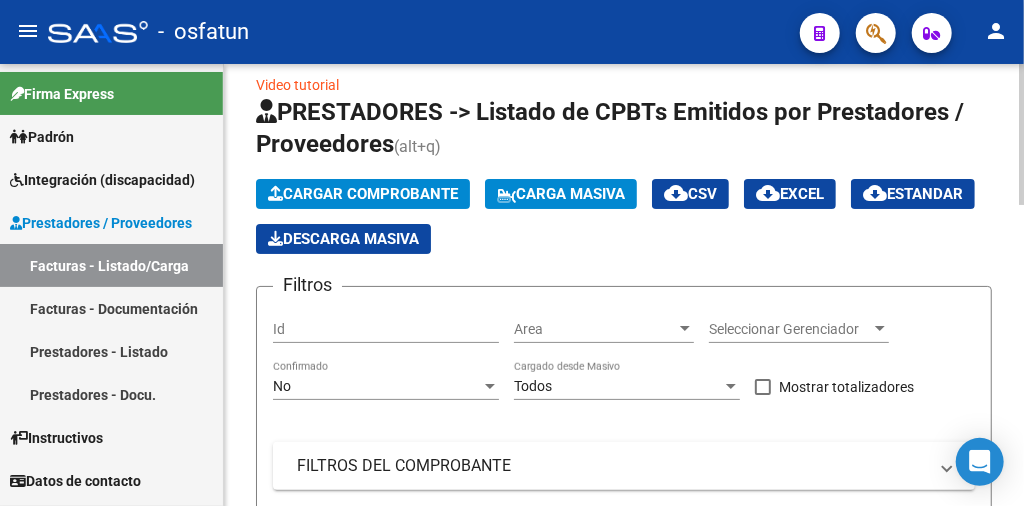 scroll, scrollTop: 0, scrollLeft: 0, axis: both 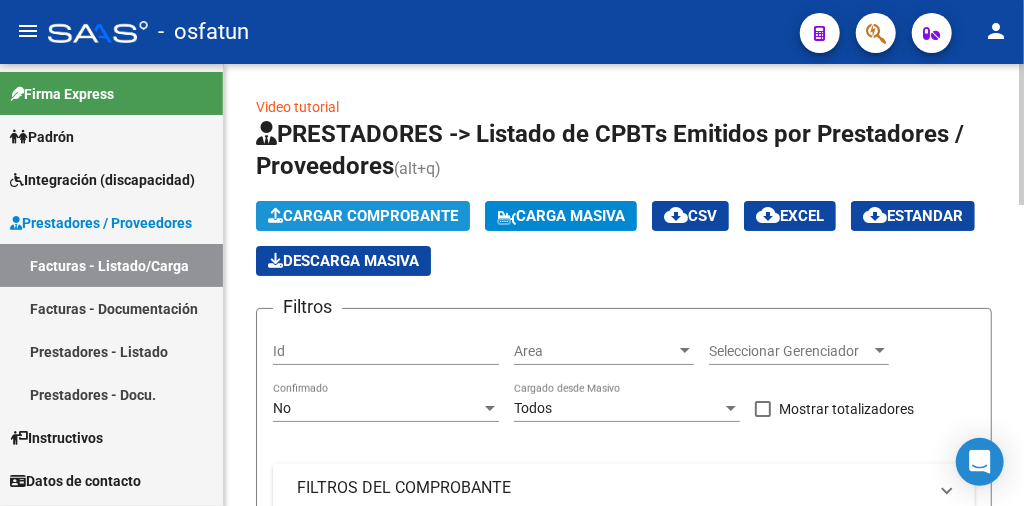 click on "Cargar Comprobante" 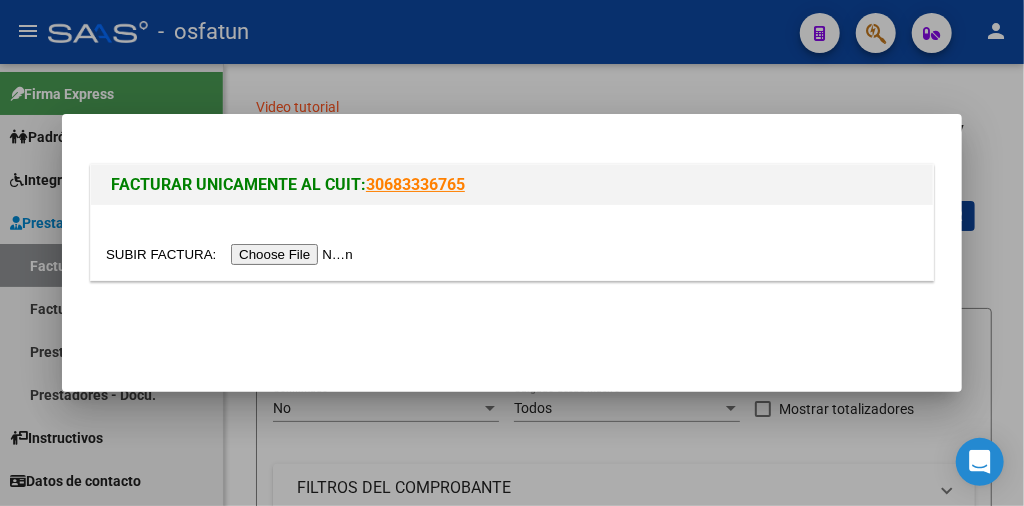 click at bounding box center (232, 254) 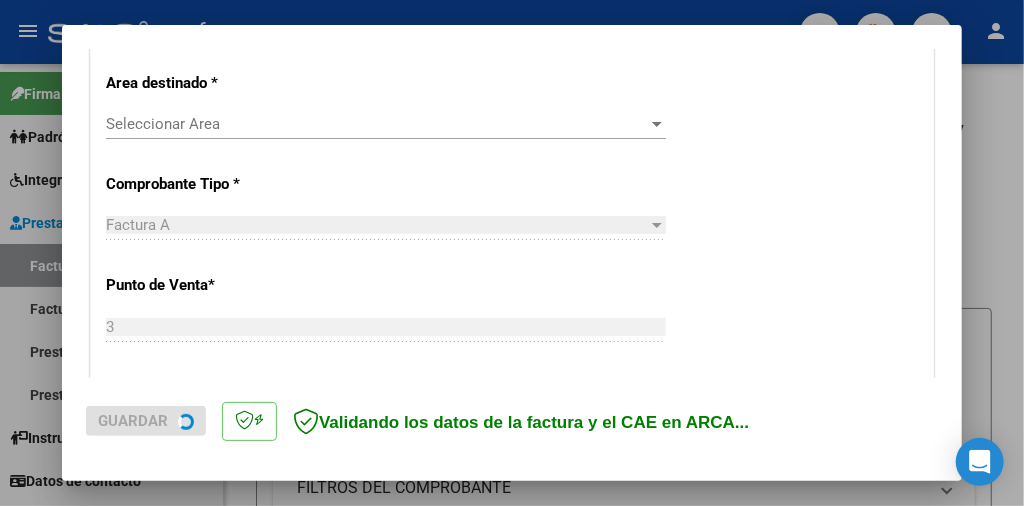 scroll, scrollTop: 700, scrollLeft: 0, axis: vertical 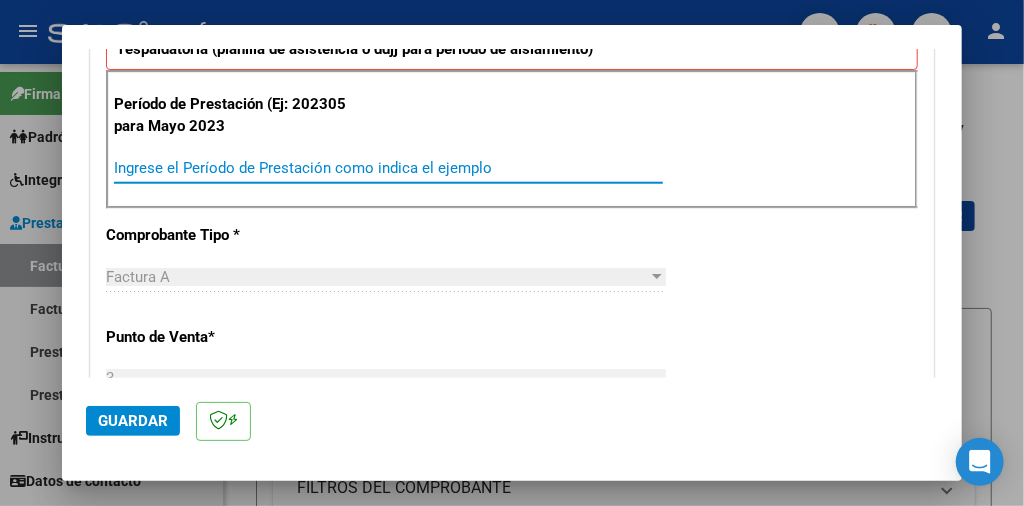 click on "Ingrese el Período de Prestación como indica el ejemplo" at bounding box center [388, 168] 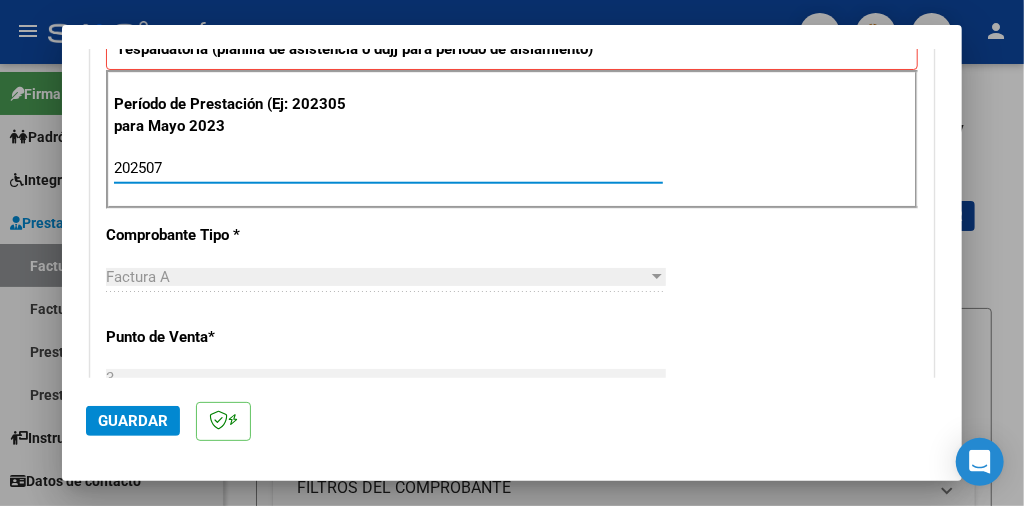 type on "202507" 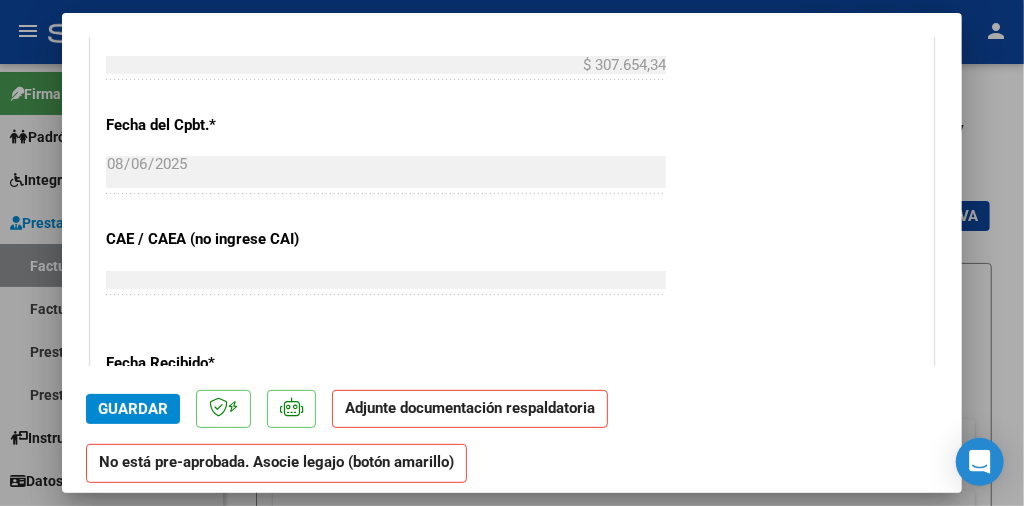 scroll, scrollTop: 1300, scrollLeft: 0, axis: vertical 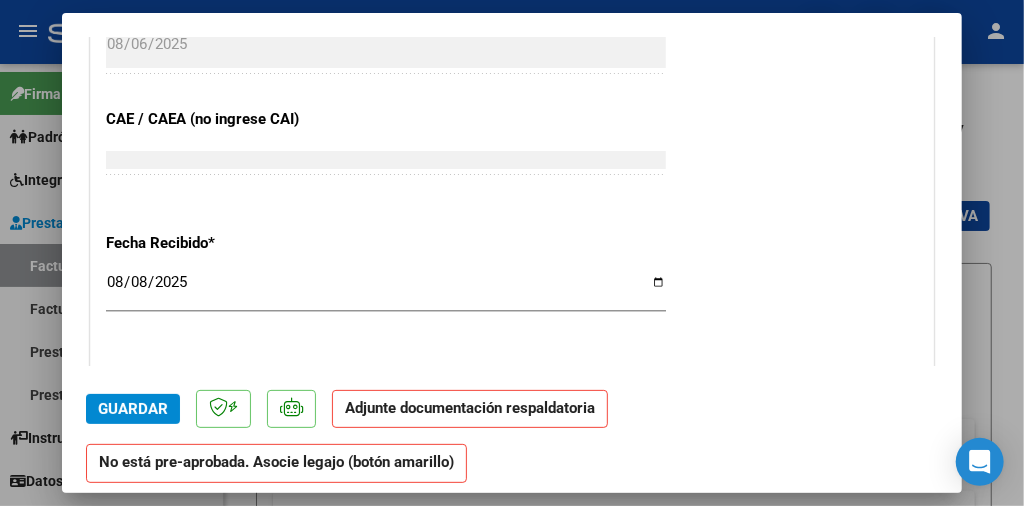 click on "Guardar" 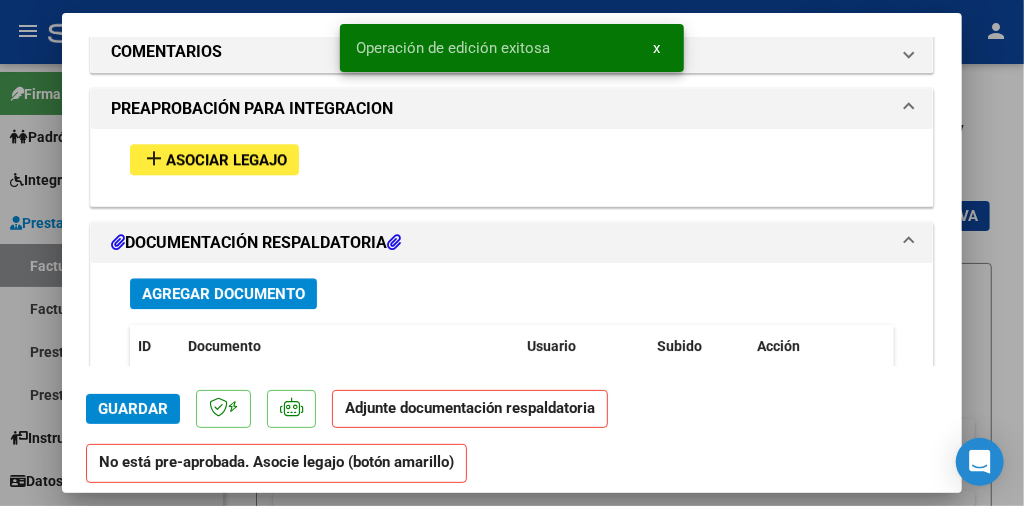 scroll, scrollTop: 2000, scrollLeft: 0, axis: vertical 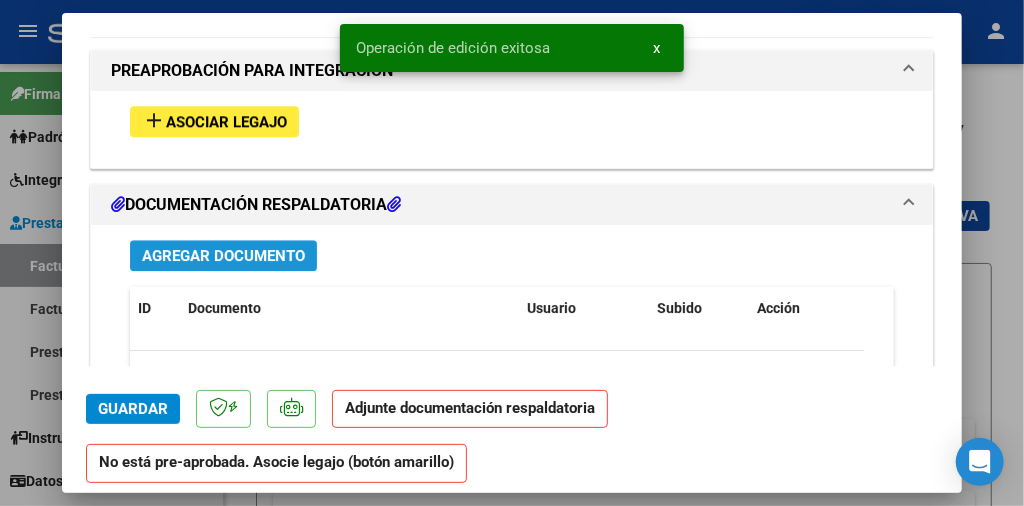 click on "Agregar Documento" at bounding box center (223, 256) 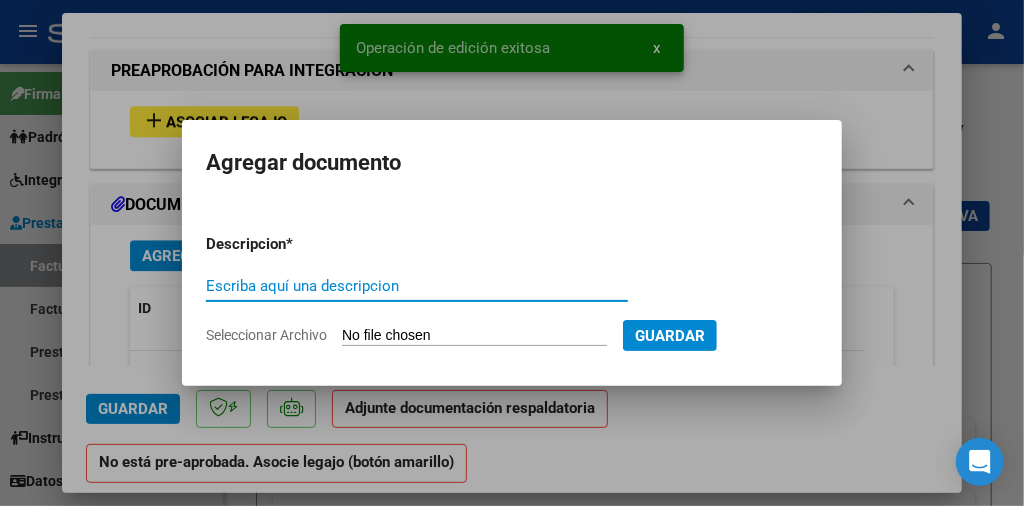 click on "Escriba aquí una descripcion" at bounding box center (417, 295) 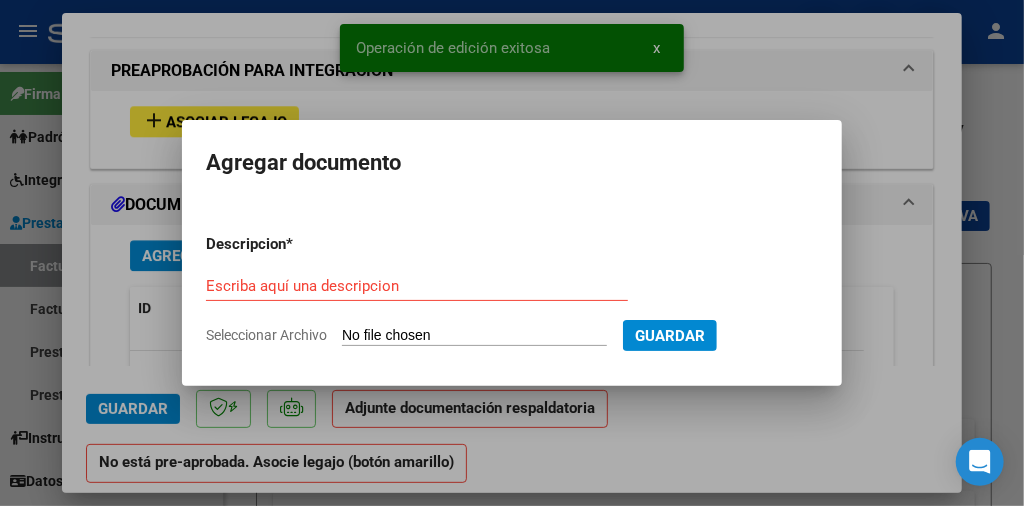 click on "Seleccionar Archivo" at bounding box center (474, 336) 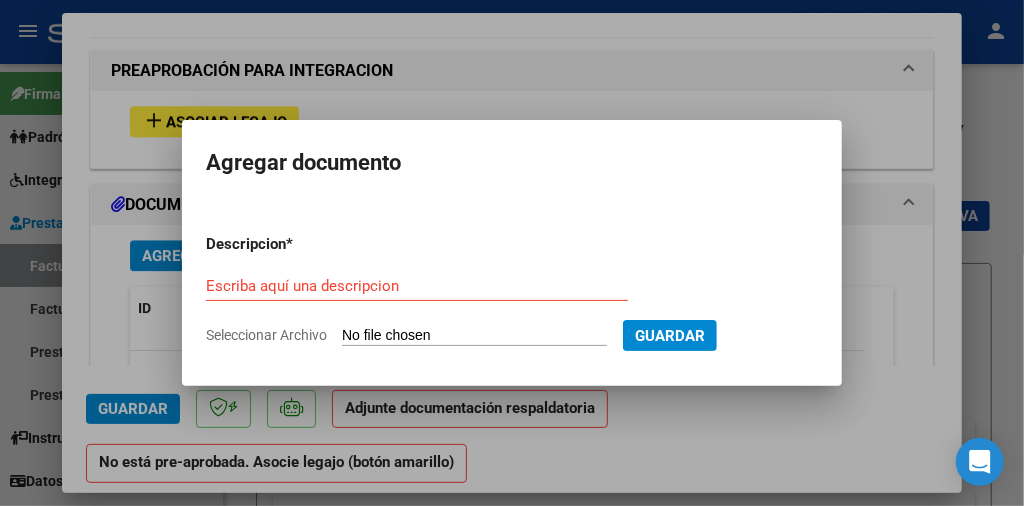 type on "C:\fakepath\planillajulio.pdf" 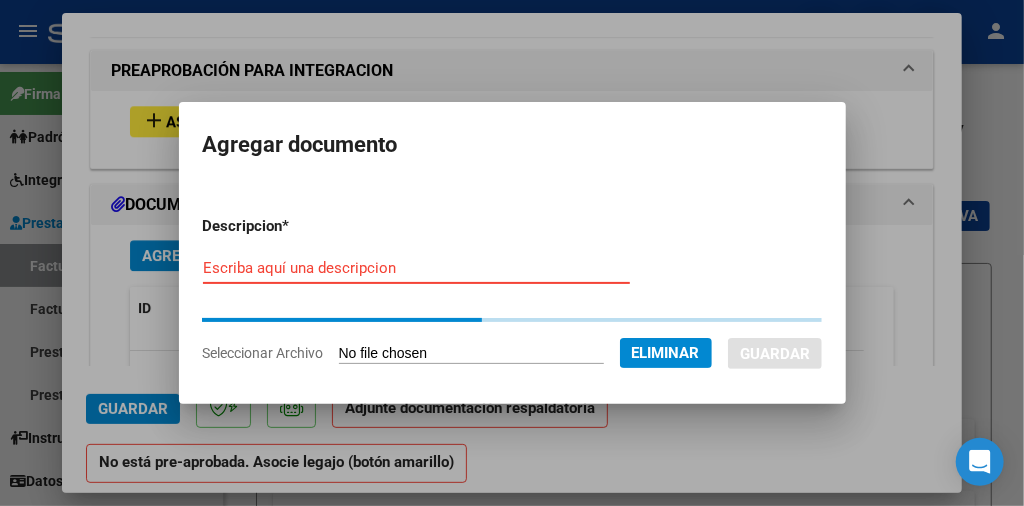 click on "Escriba aquí una descripcion" at bounding box center (416, 268) 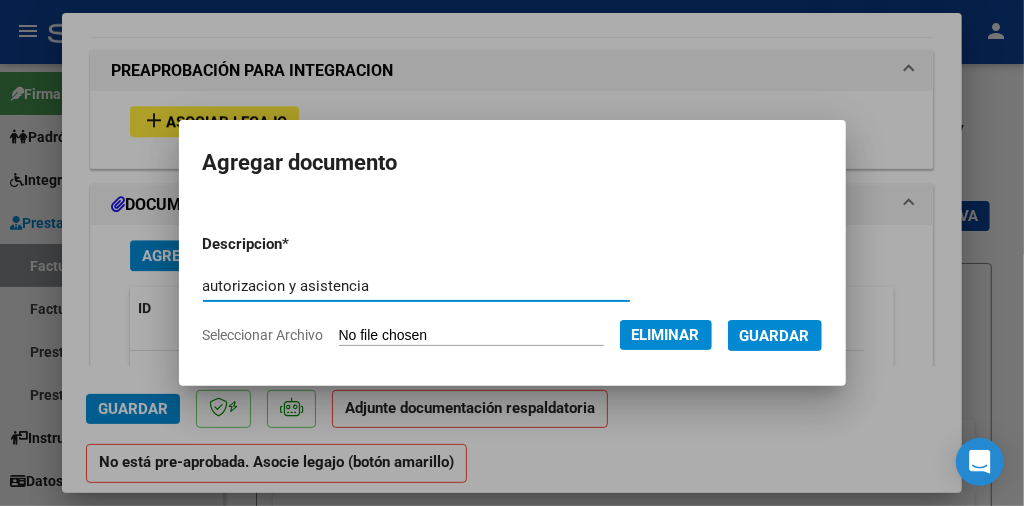 type on "autorizacion y asistencia" 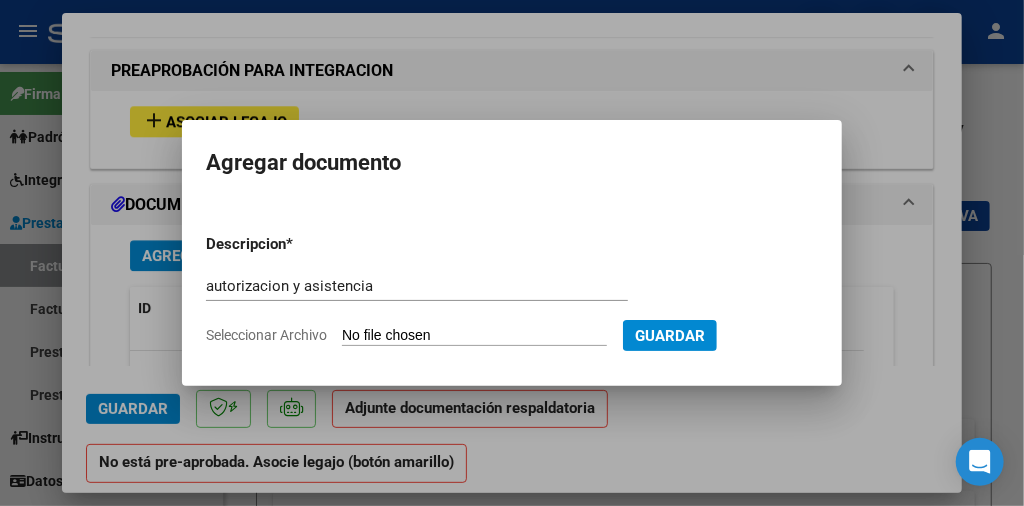click on "Seleccionar Archivo" at bounding box center (474, 336) 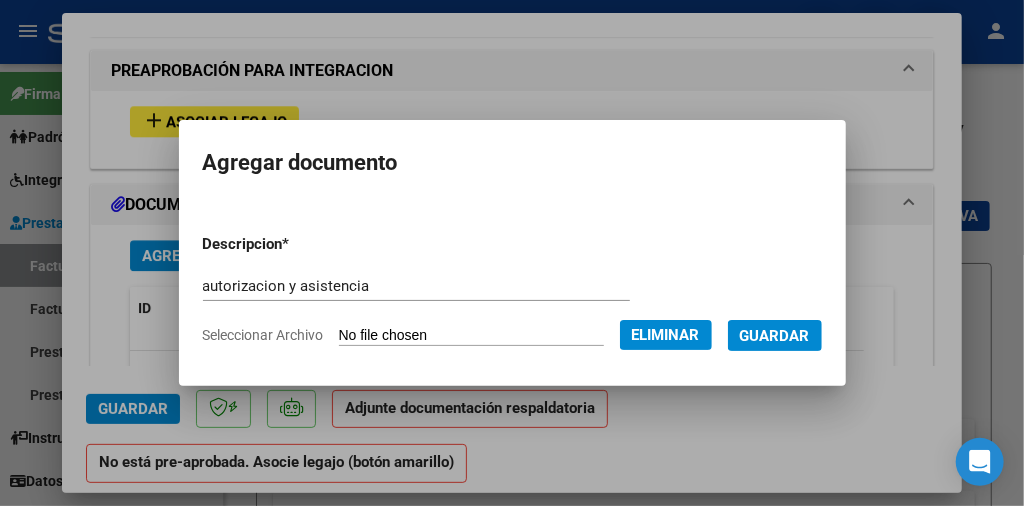 click on "Guardar" at bounding box center (775, 336) 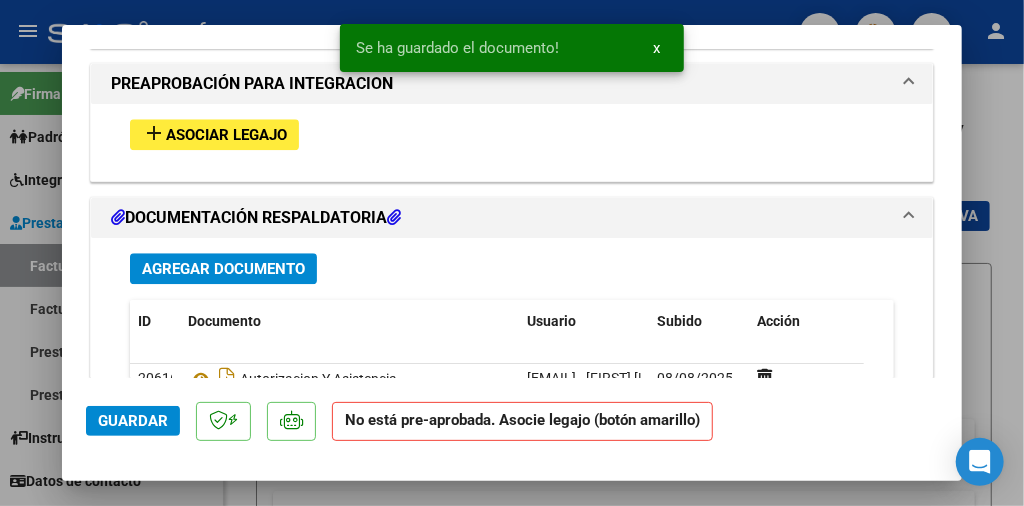 click on "Asociar Legajo" at bounding box center (226, 135) 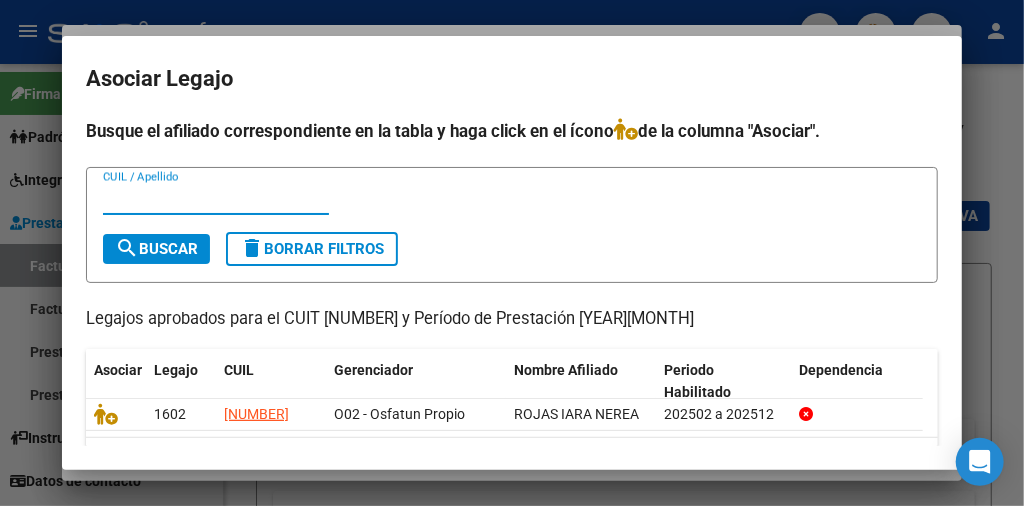 scroll, scrollTop: 71, scrollLeft: 0, axis: vertical 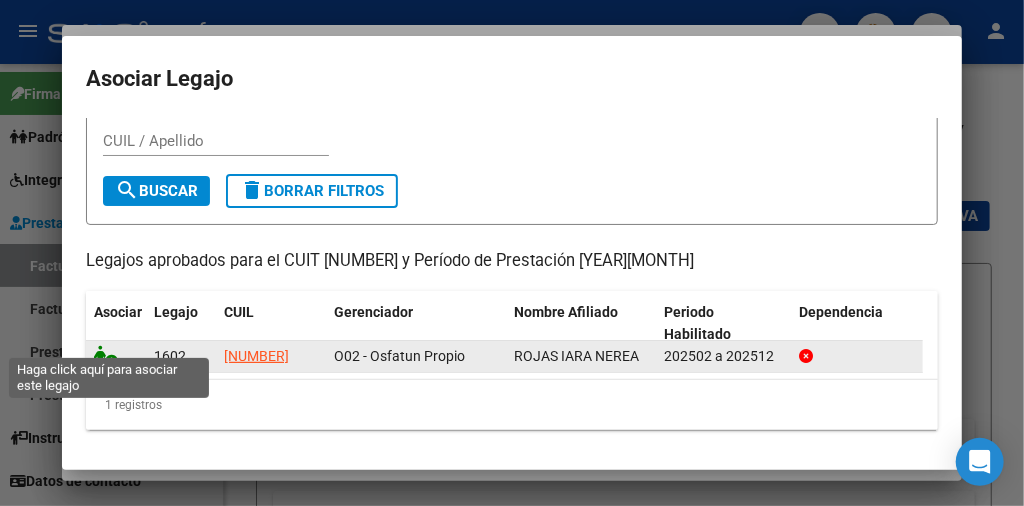 click 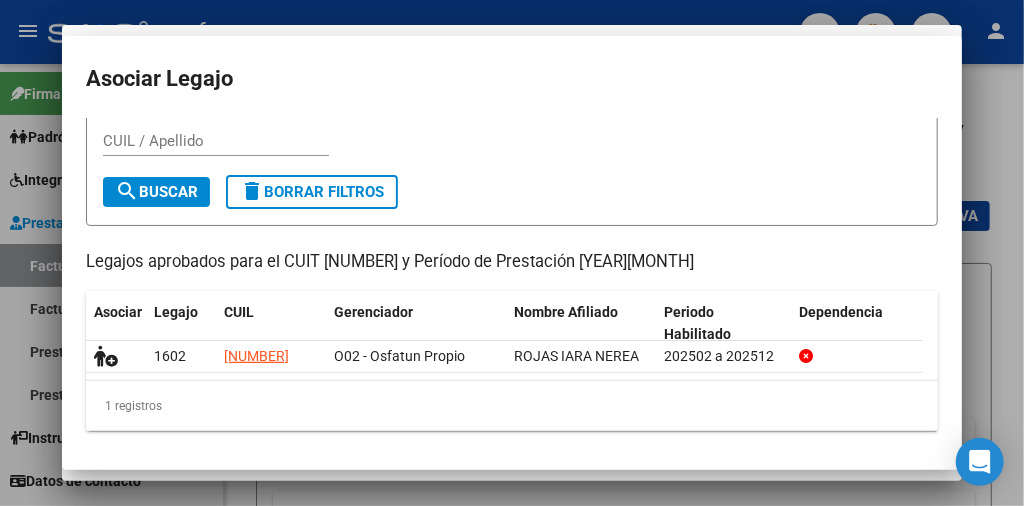 scroll, scrollTop: 2053, scrollLeft: 0, axis: vertical 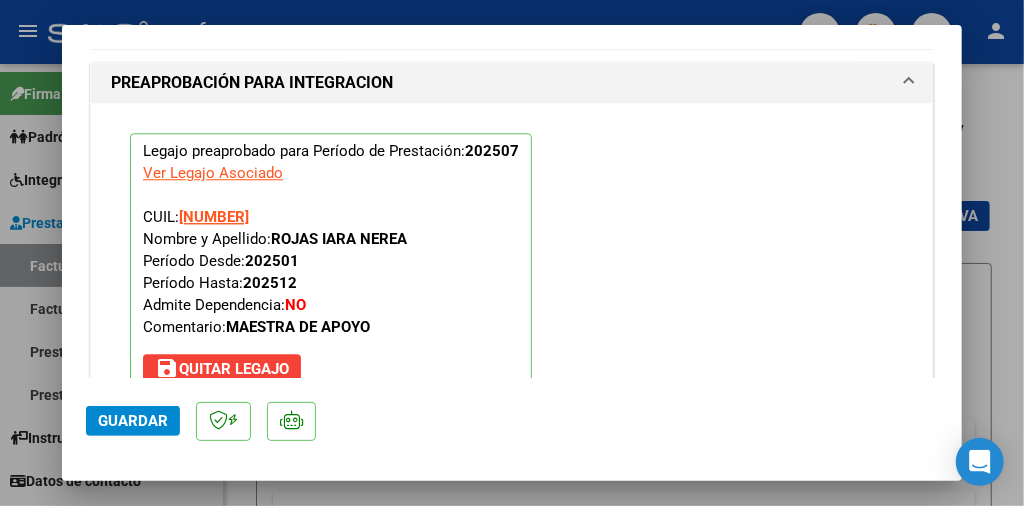 click on "Guardar" 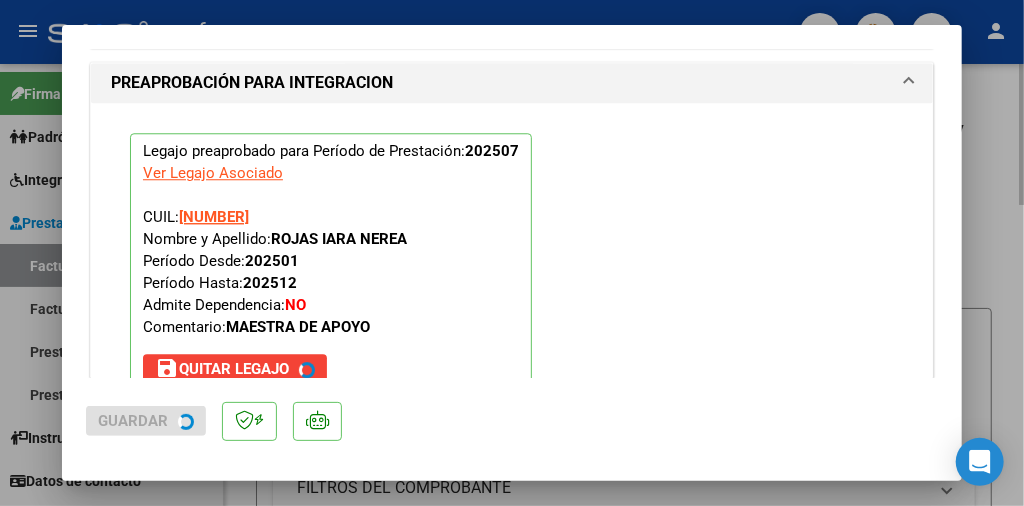 click at bounding box center [512, 253] 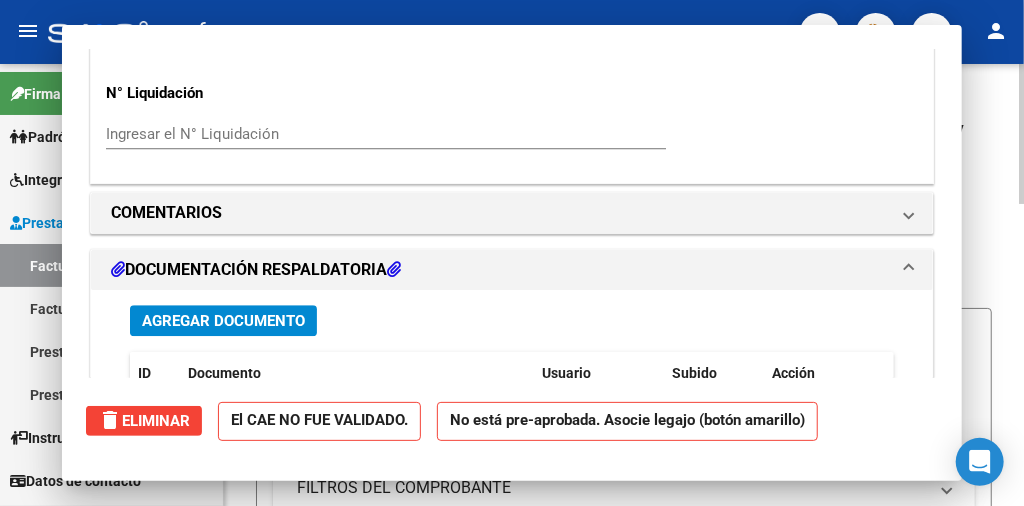 scroll, scrollTop: 2238, scrollLeft: 0, axis: vertical 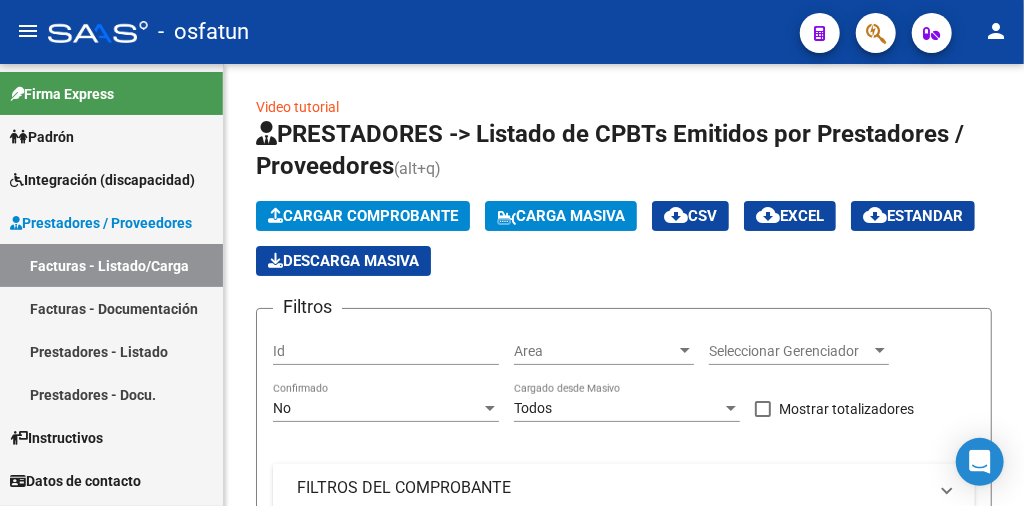 click on "Integración (discapacidad)" at bounding box center (102, 180) 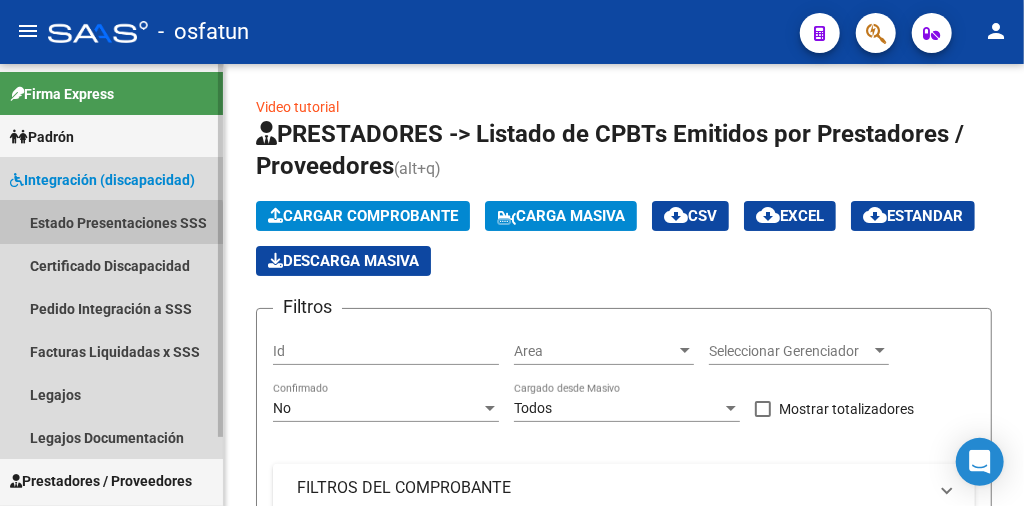 click on "Estado Presentaciones SSS" at bounding box center [111, 222] 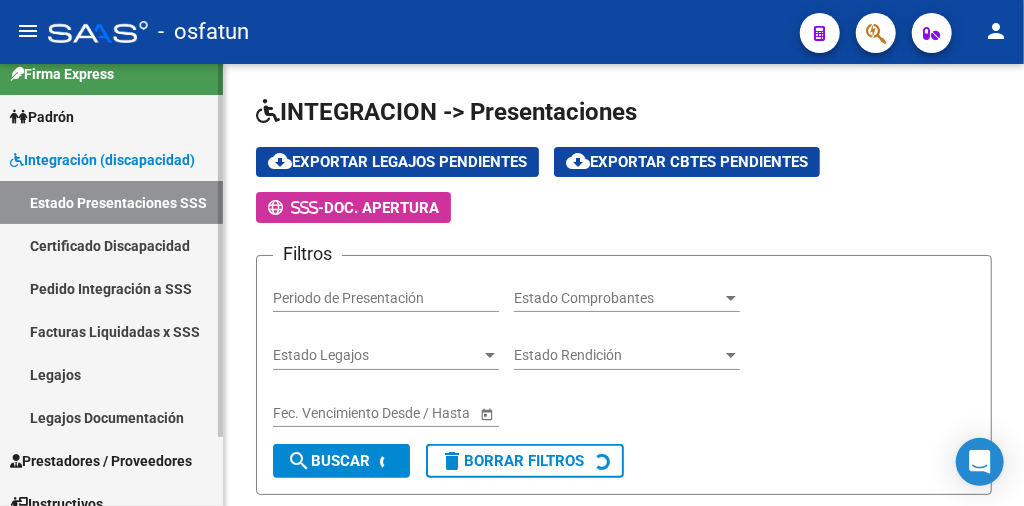scroll, scrollTop: 81, scrollLeft: 0, axis: vertical 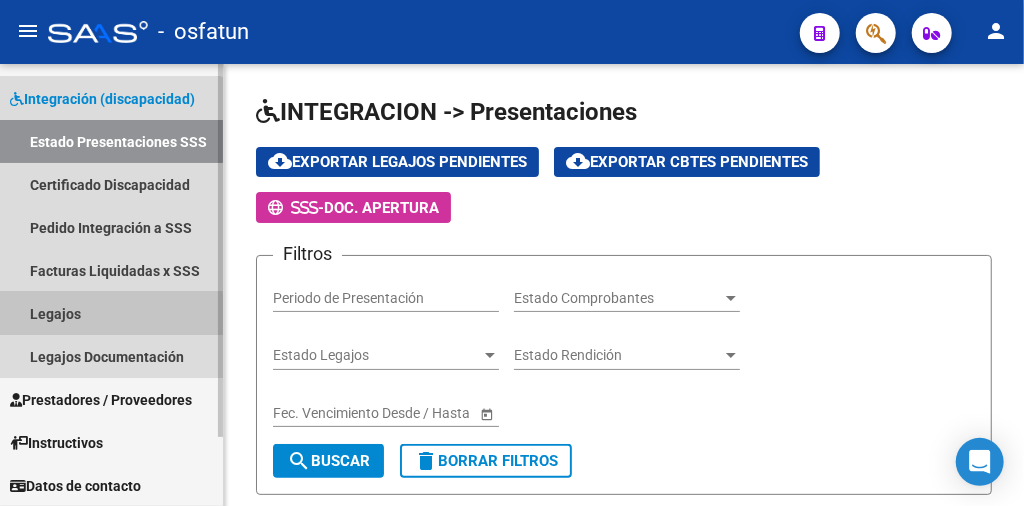 click on "Legajos" at bounding box center [111, 313] 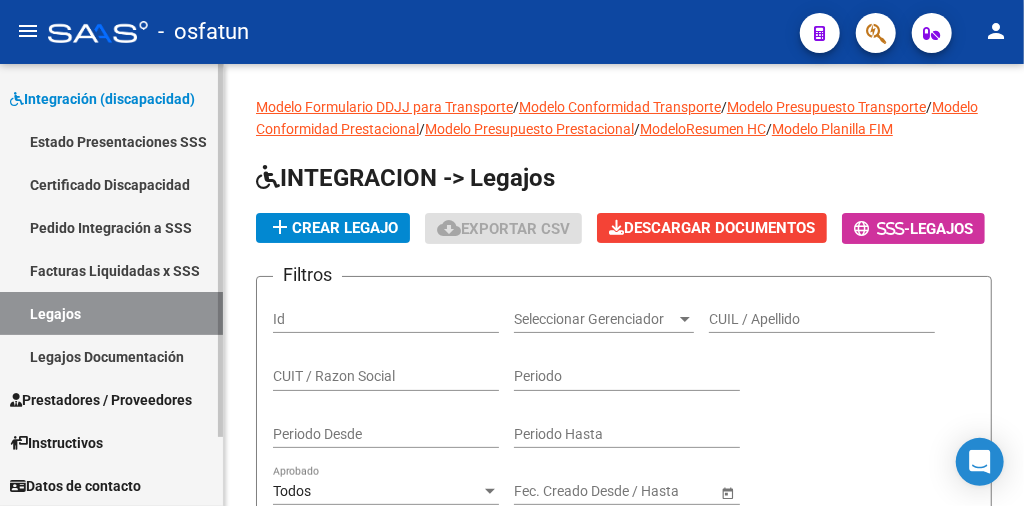 click on "Legajos Documentación" at bounding box center (111, 356) 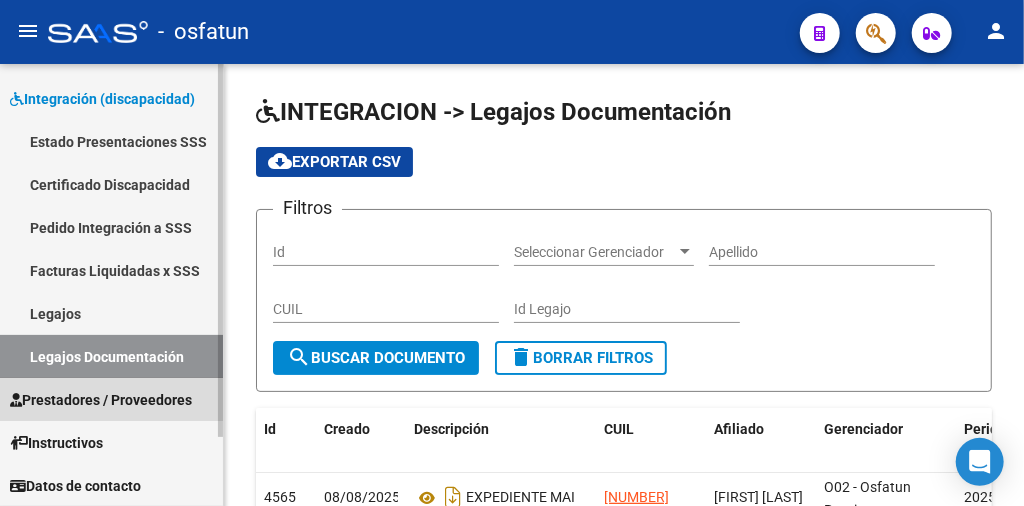 click on "Prestadores / Proveedores" at bounding box center [101, 400] 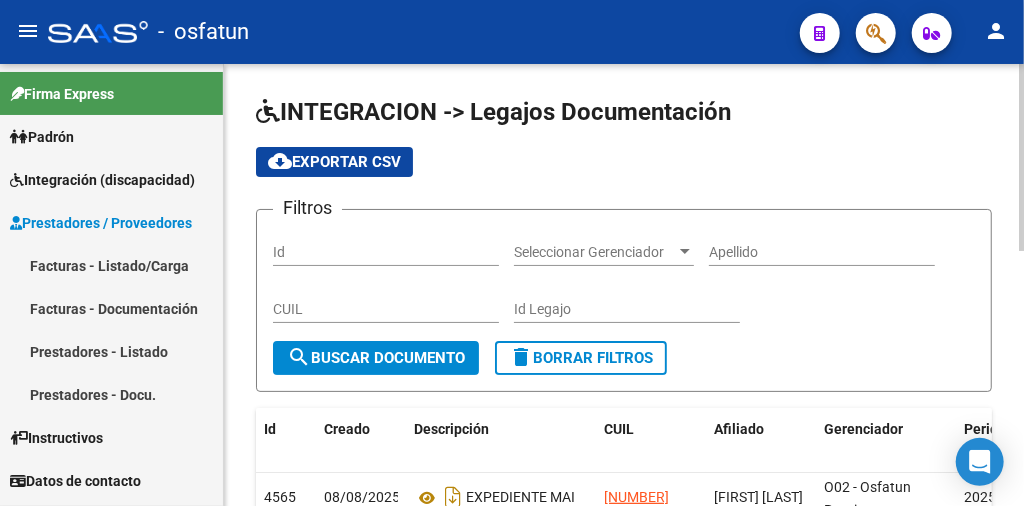scroll, scrollTop: 0, scrollLeft: 0, axis: both 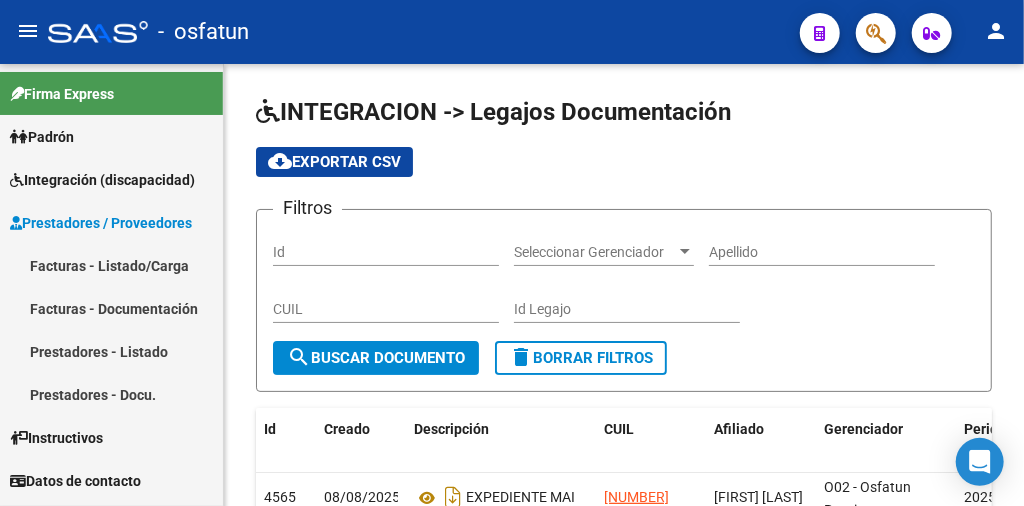 click on "Facturas - Listado/Carga" at bounding box center (111, 265) 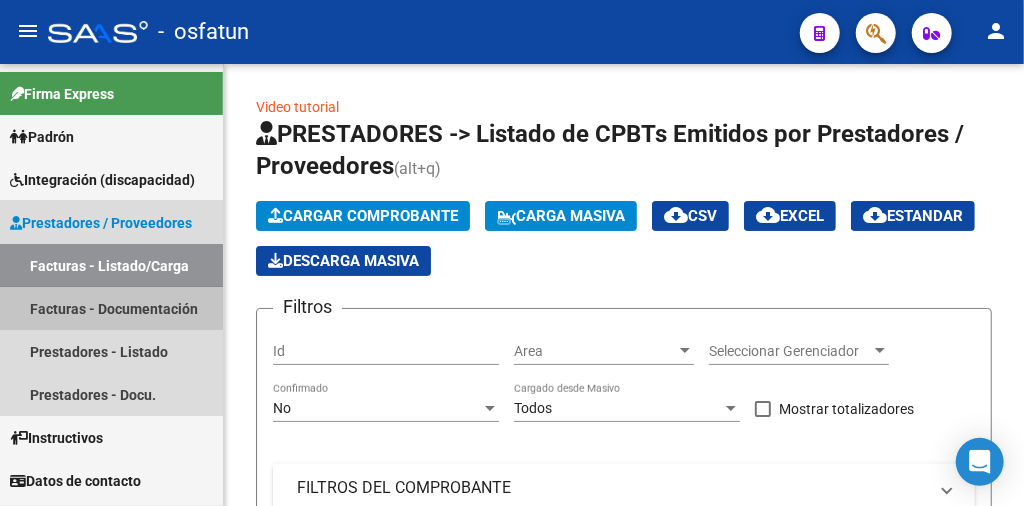 click on "Facturas - Documentación" at bounding box center (111, 308) 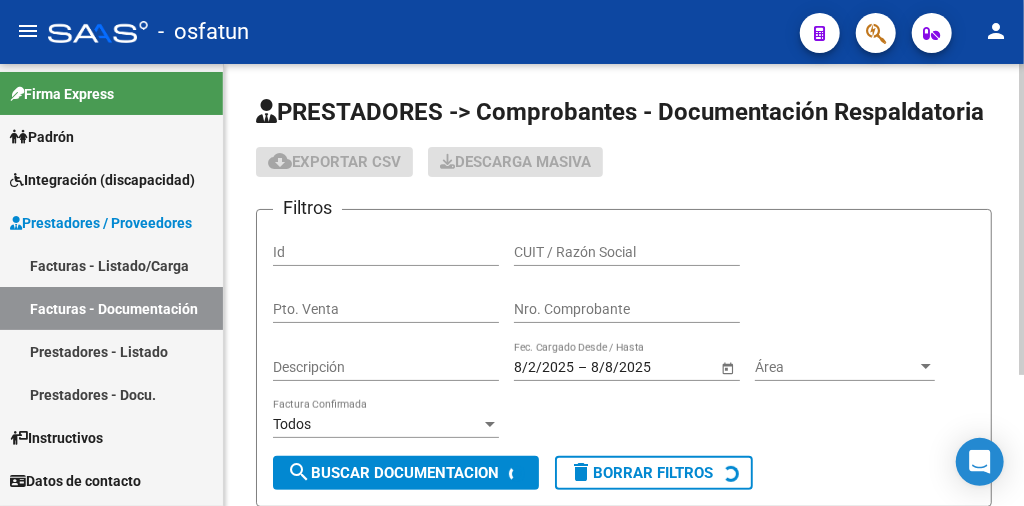 click on "CUIT / Razón Social" at bounding box center [627, 252] 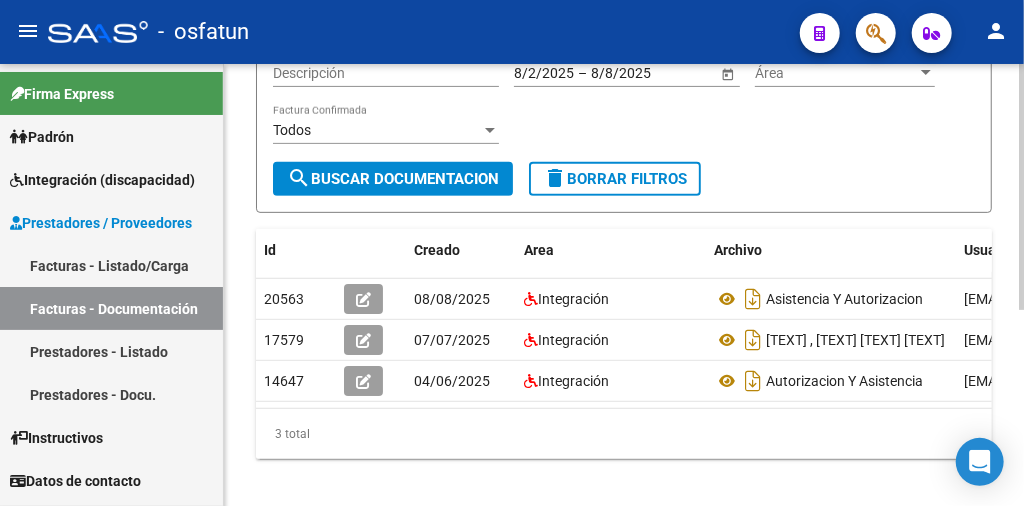scroll, scrollTop: 300, scrollLeft: 0, axis: vertical 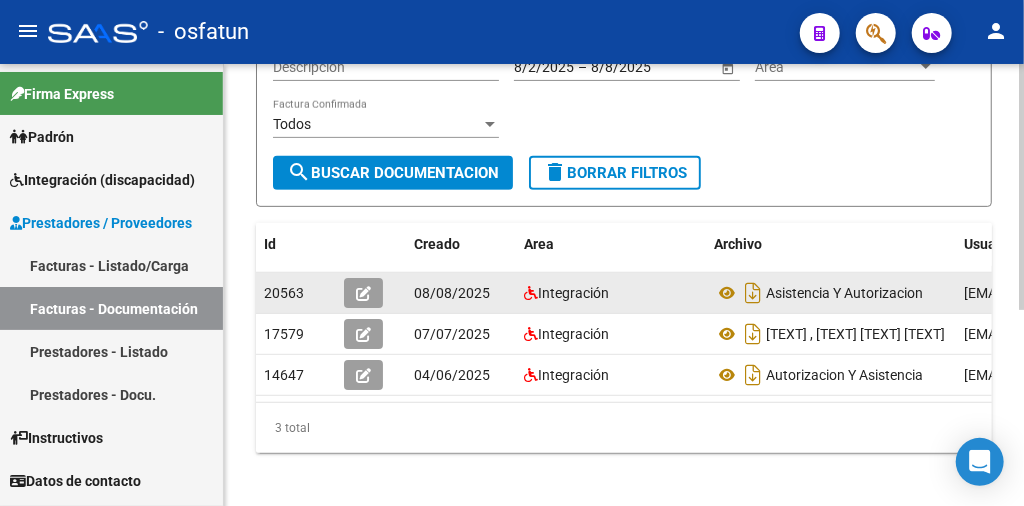 type on "[FIRST] [LAST]" 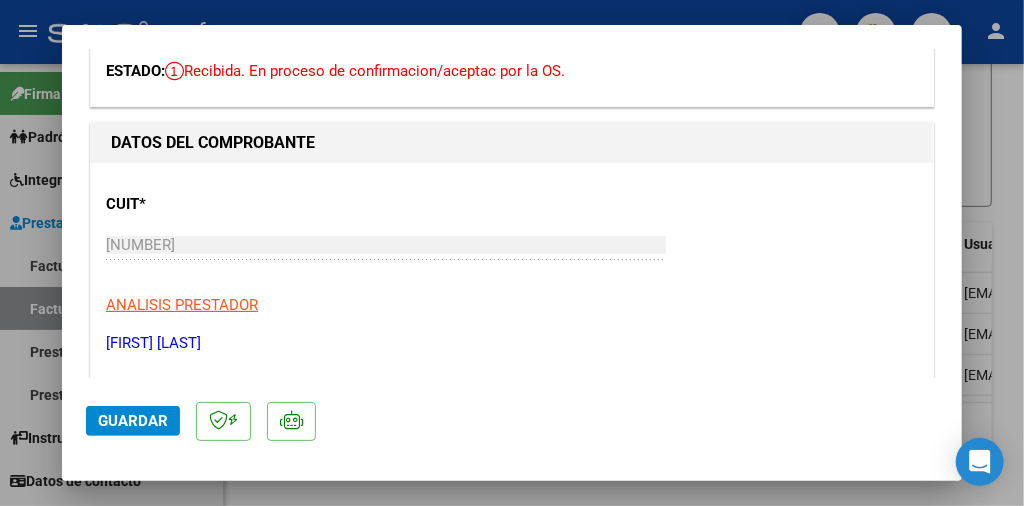 scroll, scrollTop: 0, scrollLeft: 0, axis: both 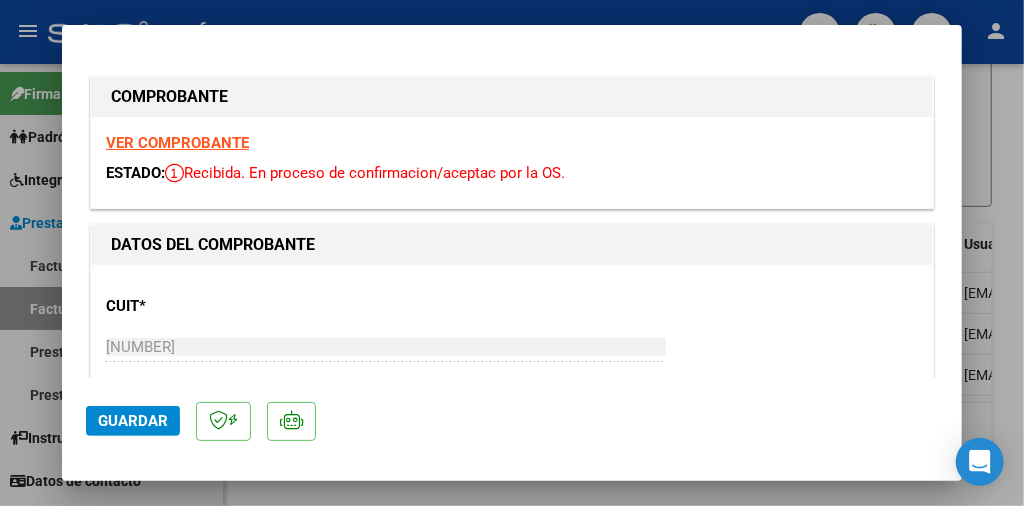 click on "VER COMPROBANTE" at bounding box center (177, 143) 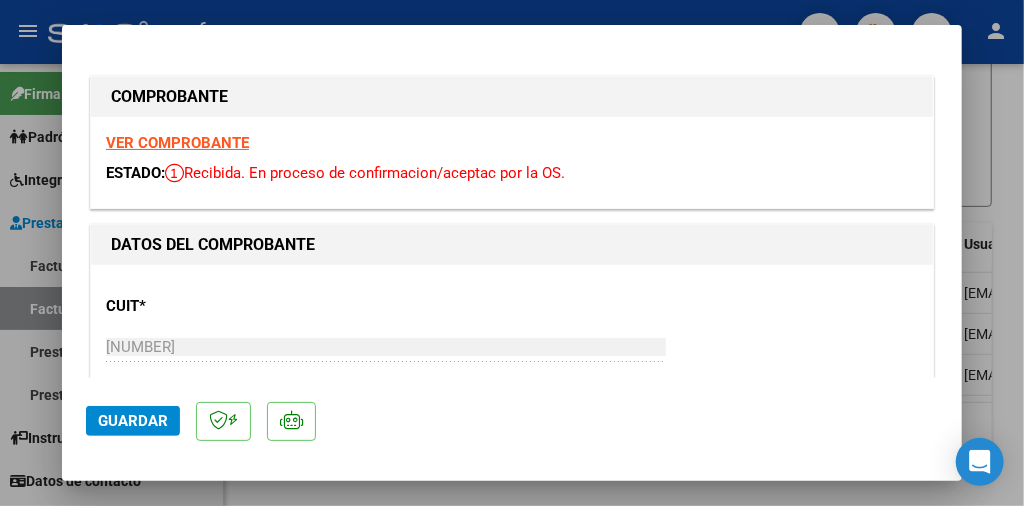 click at bounding box center [512, 253] 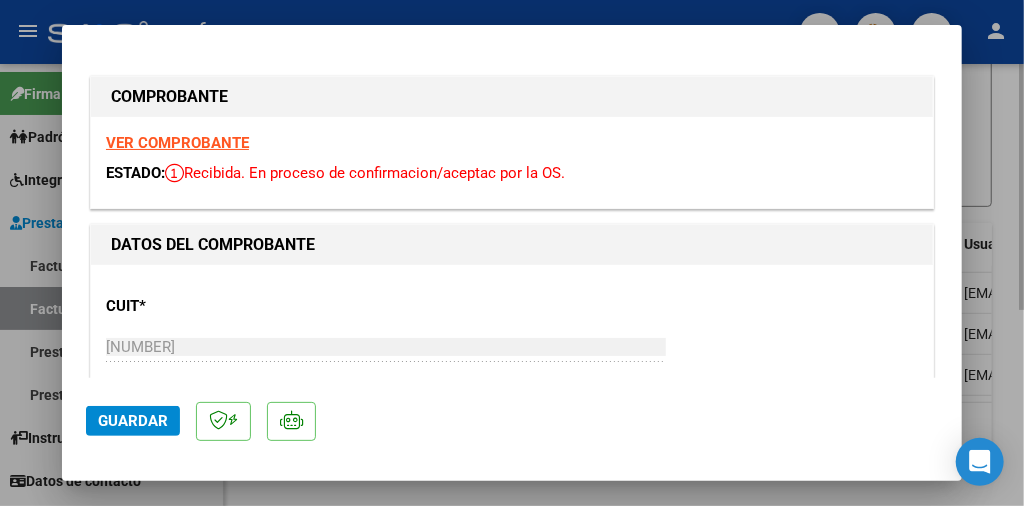 type 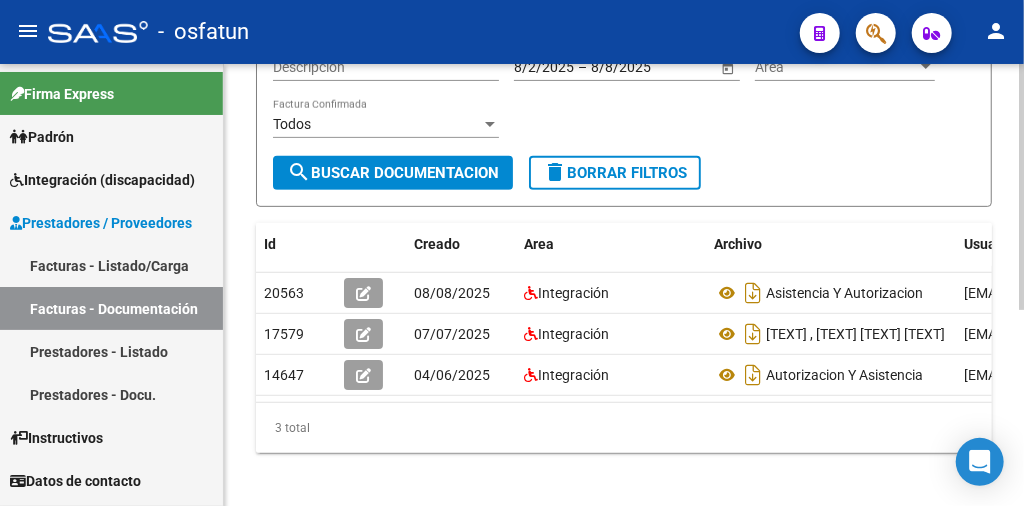 scroll, scrollTop: 0, scrollLeft: 0, axis: both 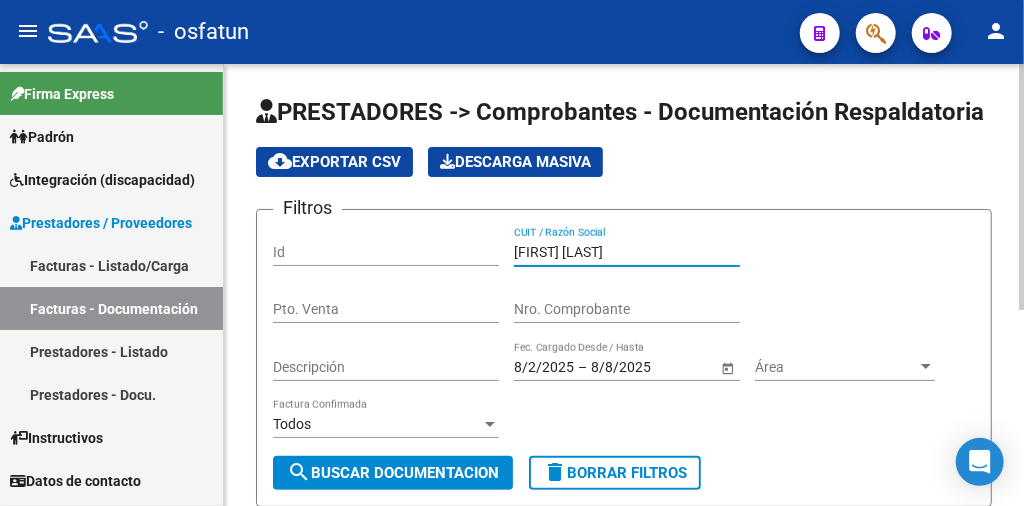 drag, startPoint x: 587, startPoint y: 251, endPoint x: 502, endPoint y: 250, distance: 85.00588 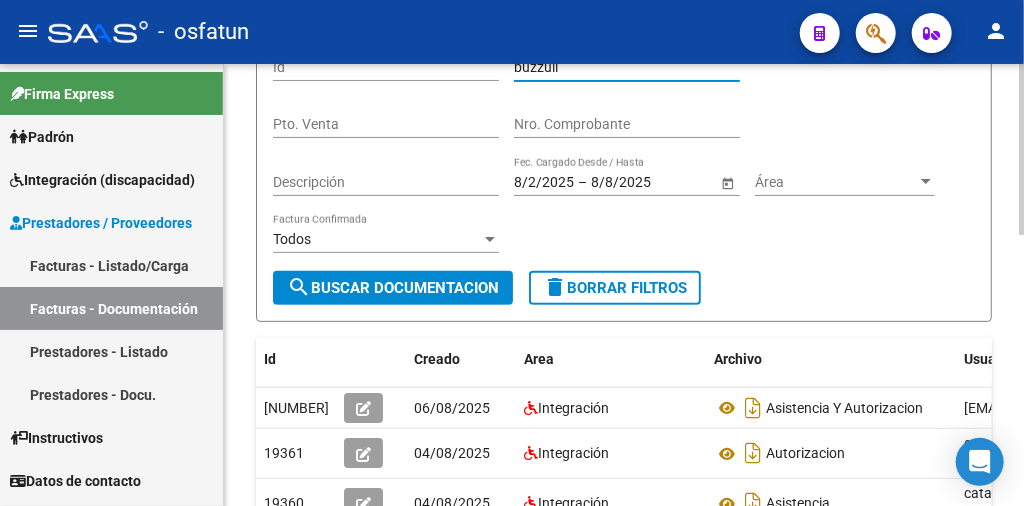 scroll, scrollTop: 300, scrollLeft: 0, axis: vertical 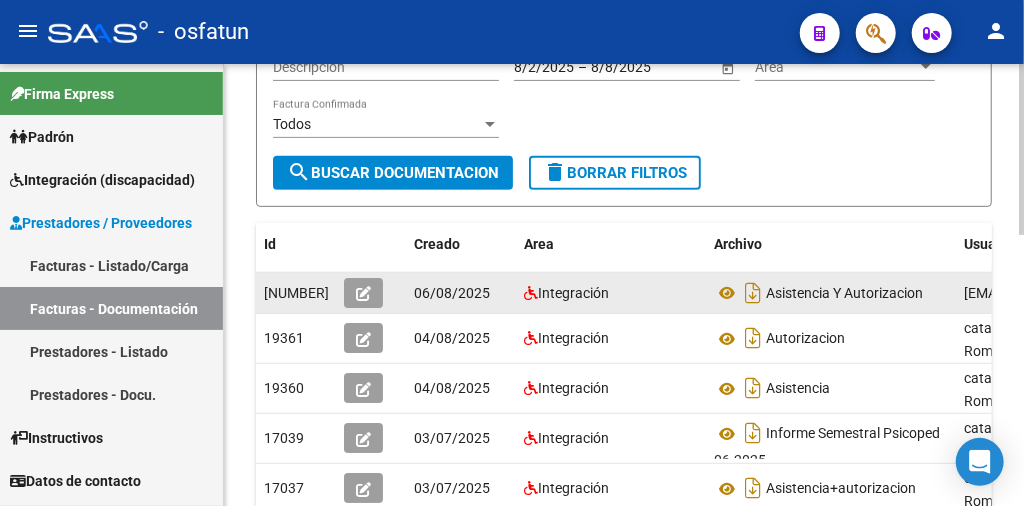type on "buzzuli" 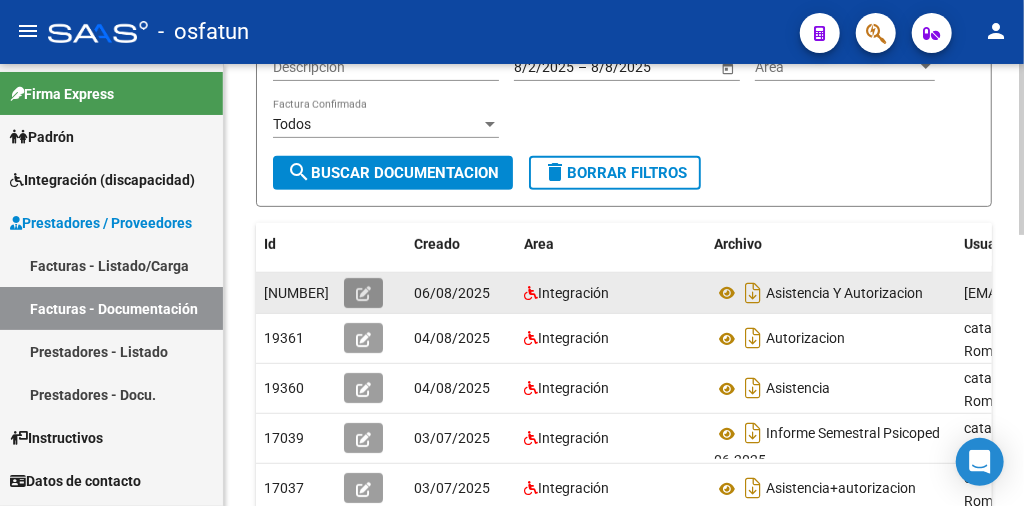 click 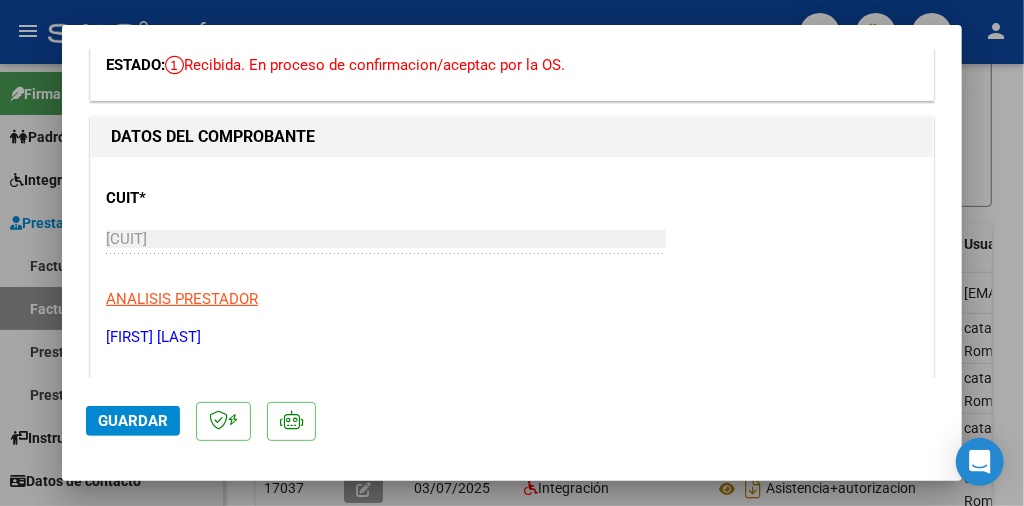 scroll, scrollTop: 0, scrollLeft: 0, axis: both 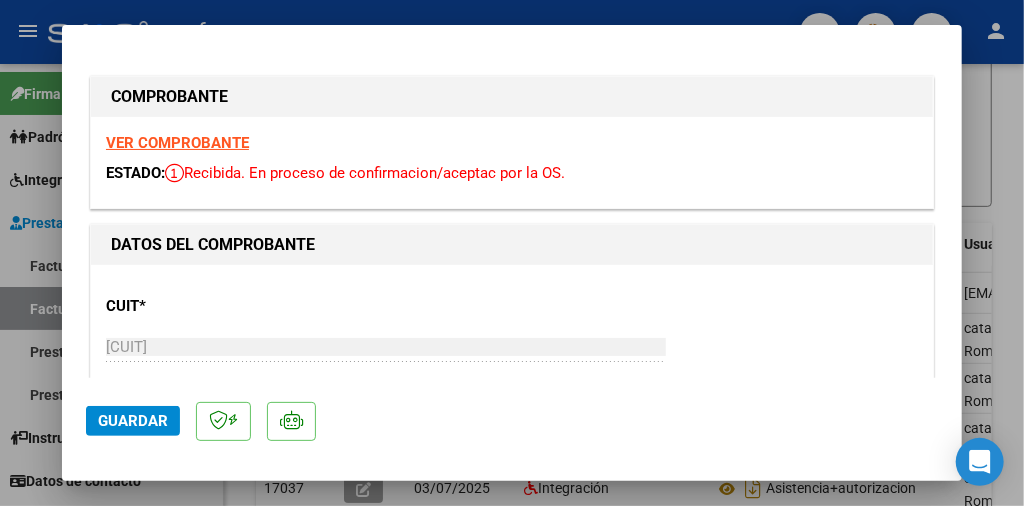 click on "VER COMPROBANTE" at bounding box center (177, 143) 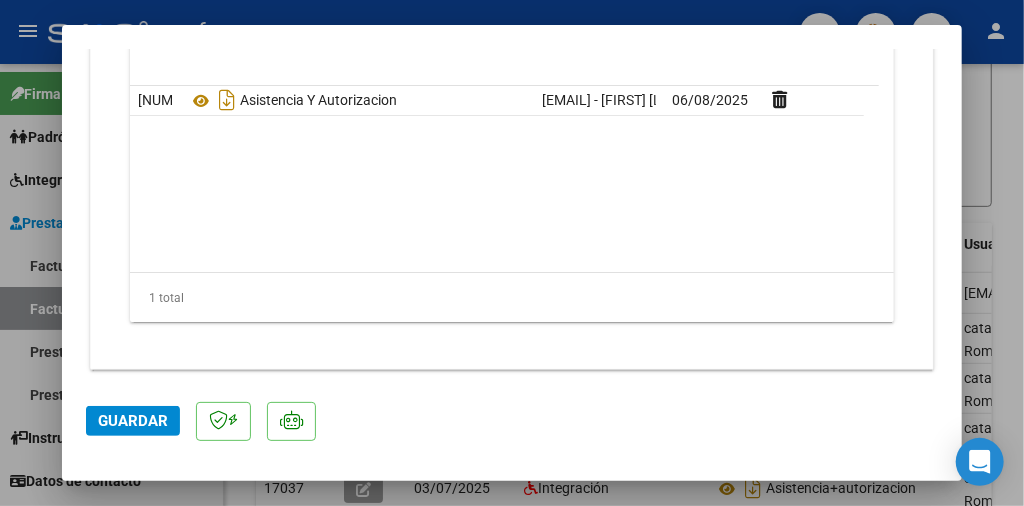 scroll, scrollTop: 2596, scrollLeft: 0, axis: vertical 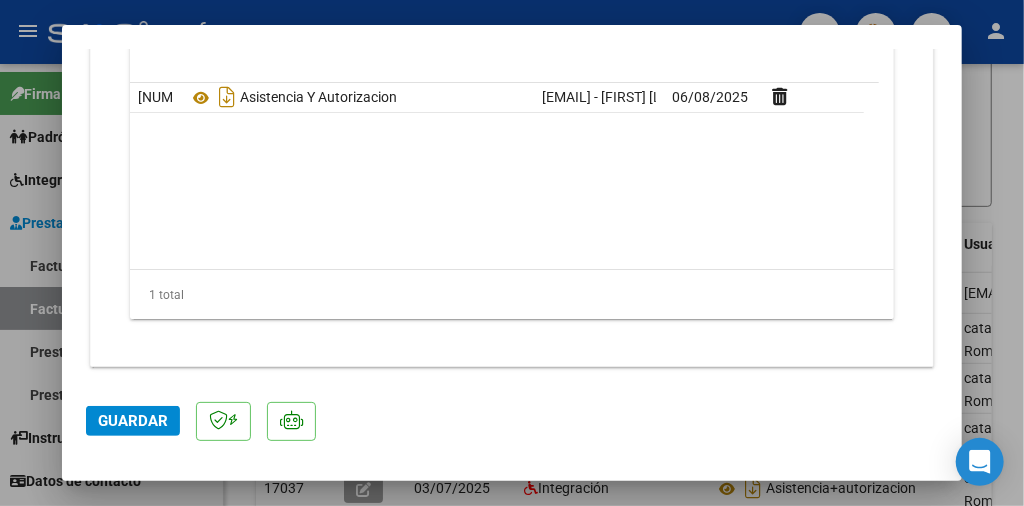click on "Guardar" 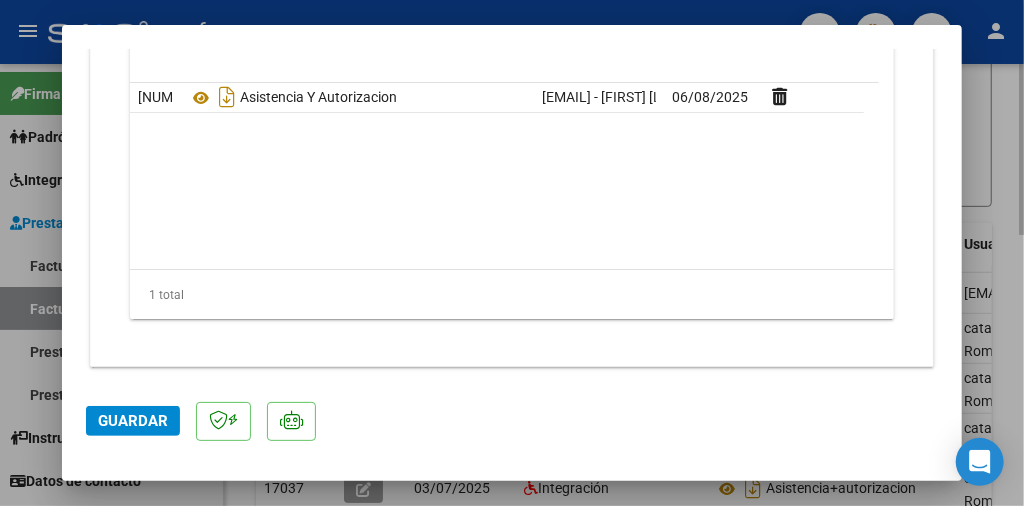 scroll, scrollTop: 0, scrollLeft: 0, axis: both 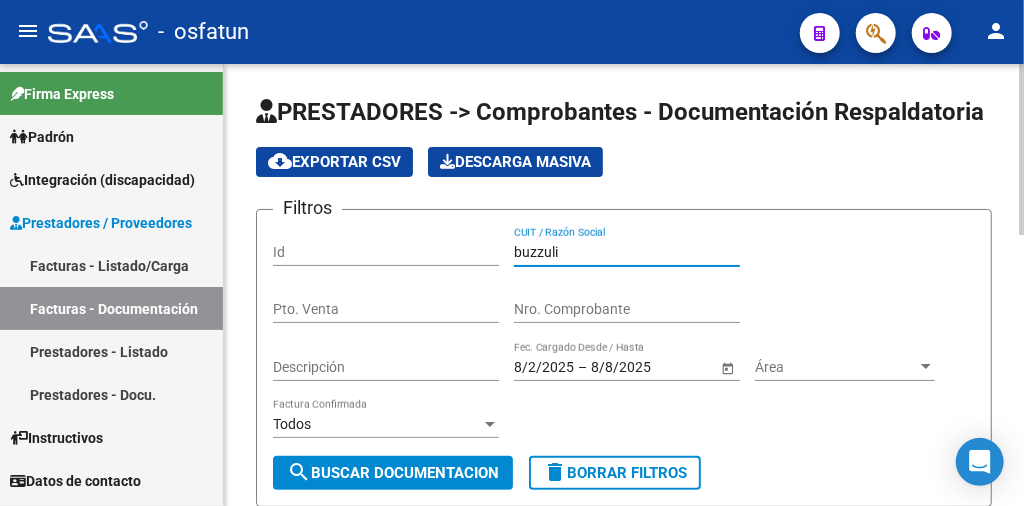 drag, startPoint x: 600, startPoint y: 252, endPoint x: 486, endPoint y: 240, distance: 114.62984 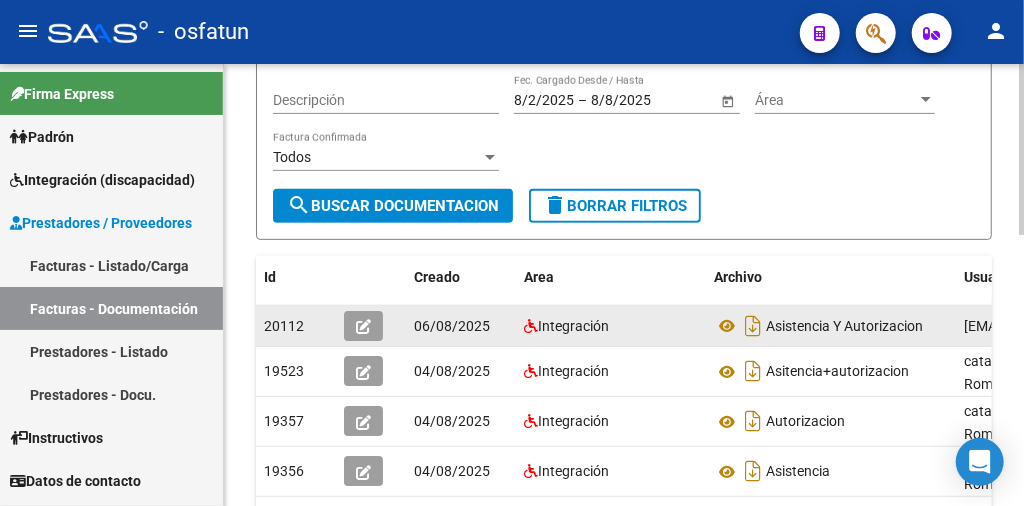 scroll, scrollTop: 300, scrollLeft: 0, axis: vertical 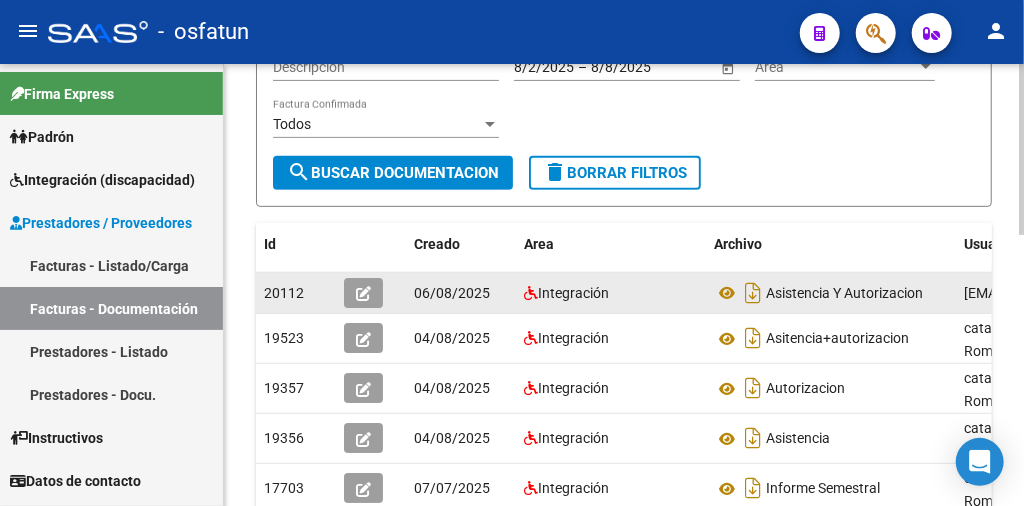 type on "[LAST] [INITIAL]" 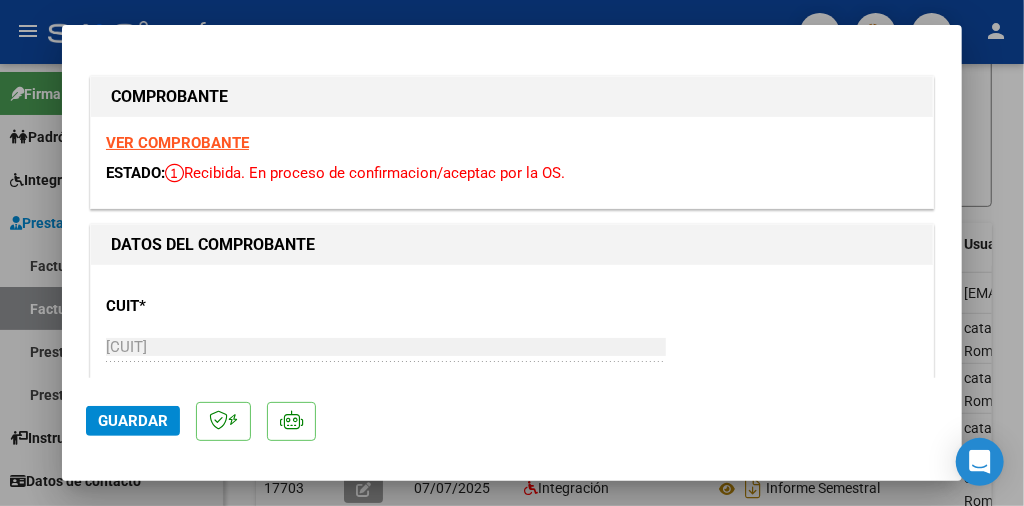 click on "VER COMPROBANTE" at bounding box center [177, 143] 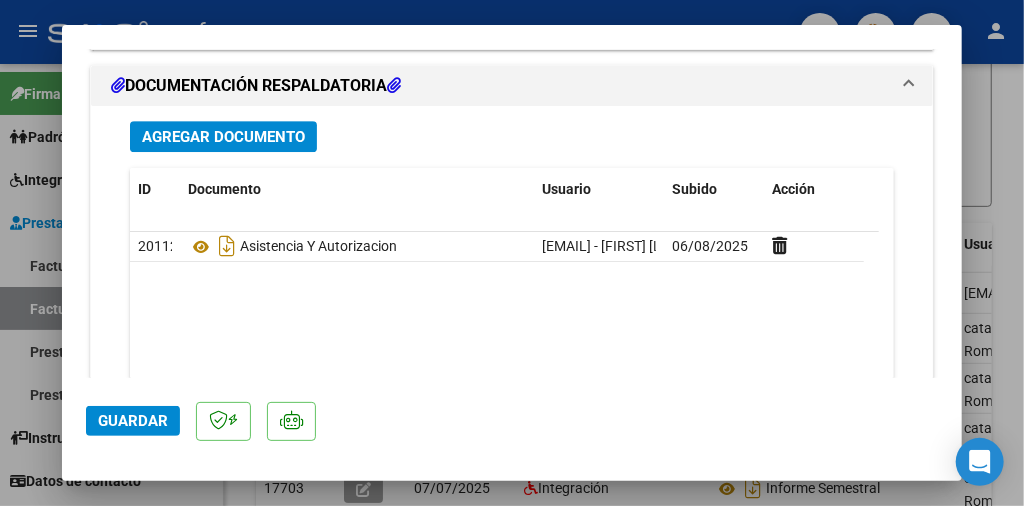 scroll, scrollTop: 2500, scrollLeft: 0, axis: vertical 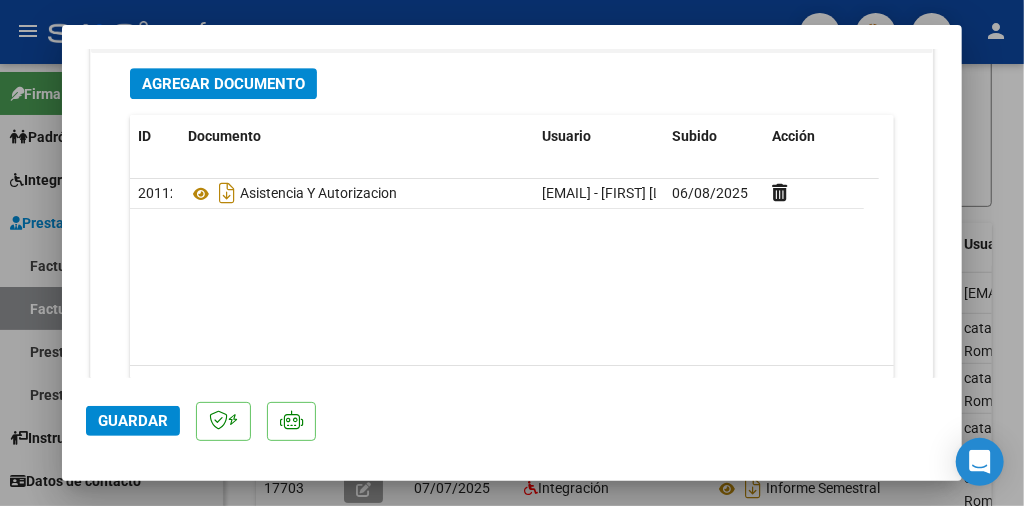 click on "Guardar" 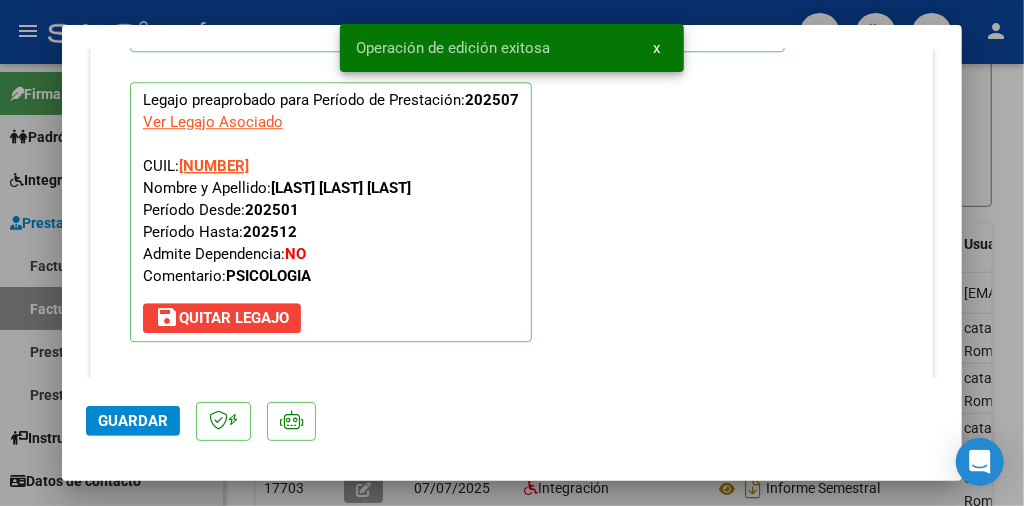 scroll, scrollTop: 2100, scrollLeft: 0, axis: vertical 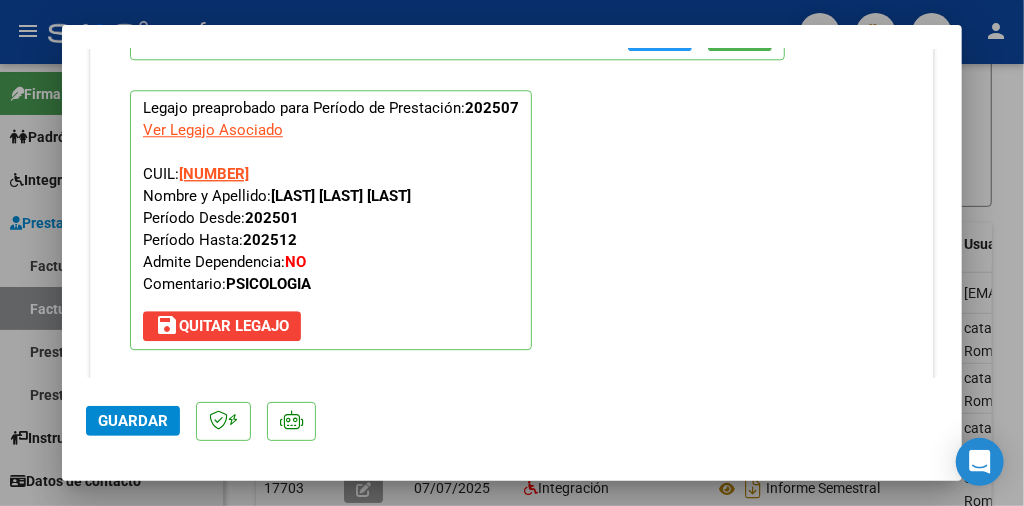 click at bounding box center (512, 253) 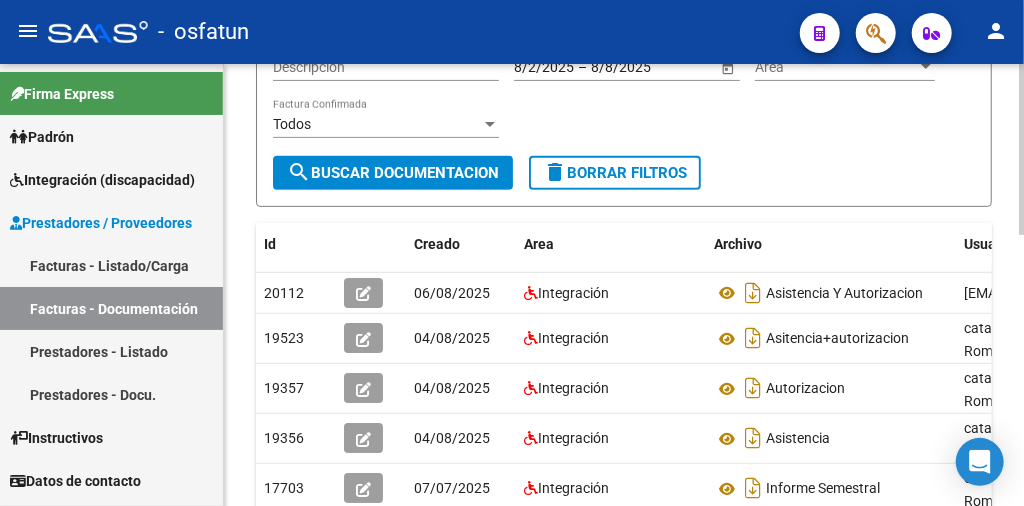 scroll, scrollTop: 0, scrollLeft: 0, axis: both 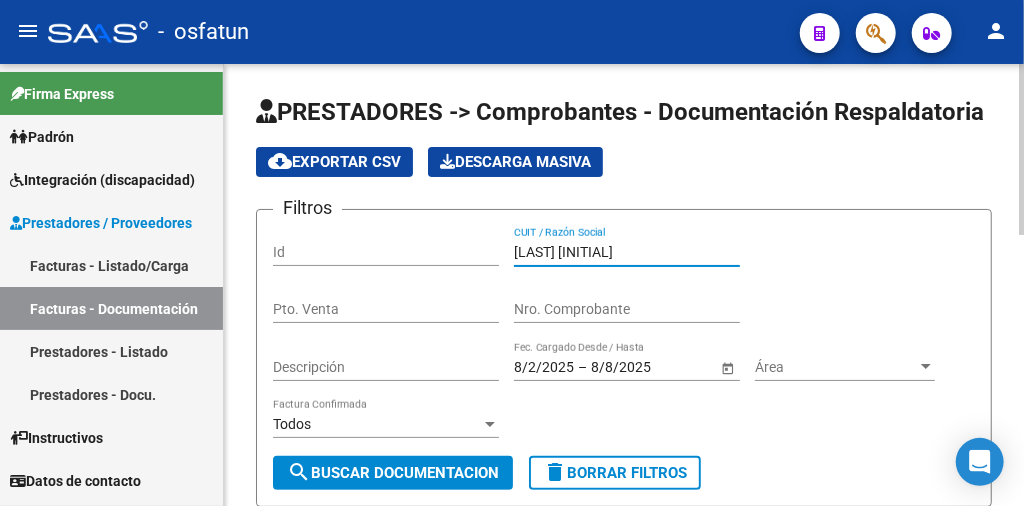drag, startPoint x: 611, startPoint y: 245, endPoint x: 485, endPoint y: 251, distance: 126.14278 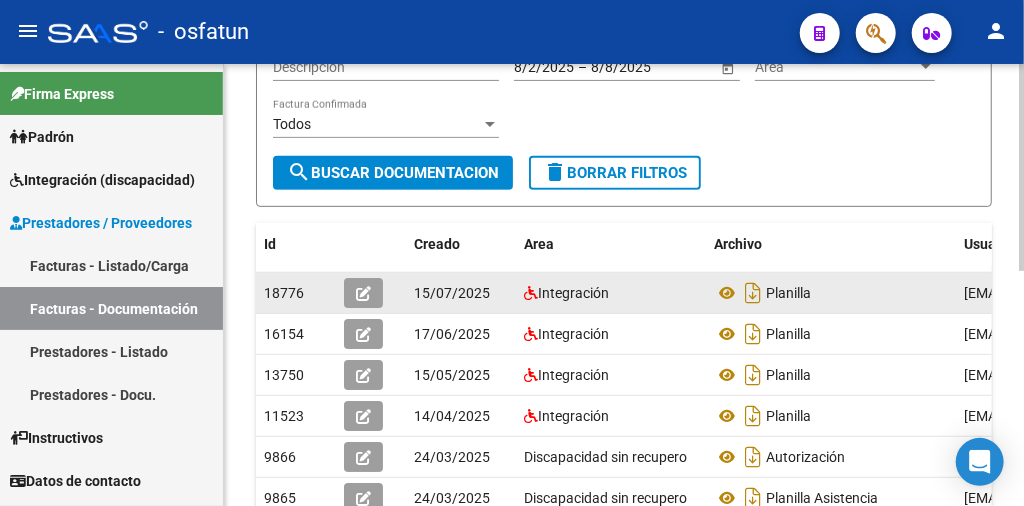 scroll, scrollTop: 0, scrollLeft: 0, axis: both 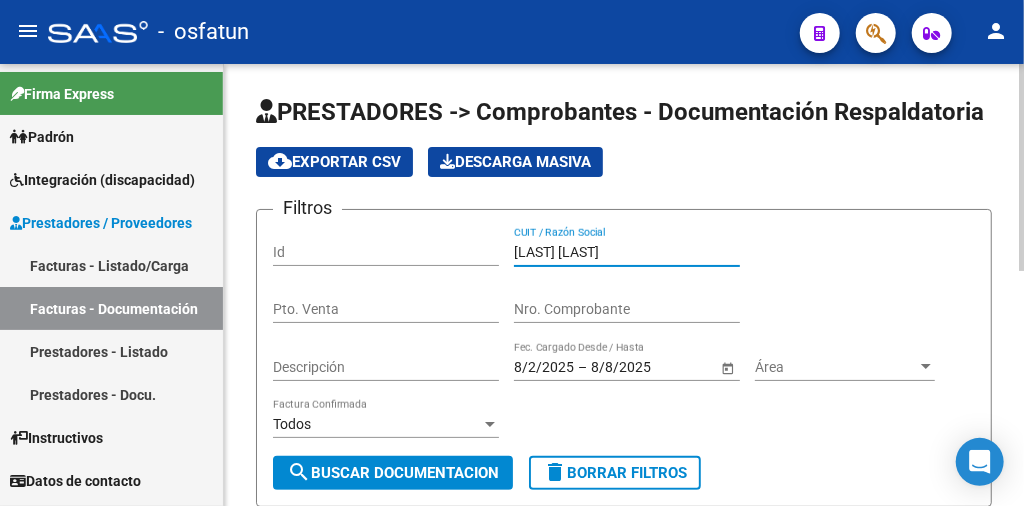 click on "[LAST] [LAST]" at bounding box center (627, 252) 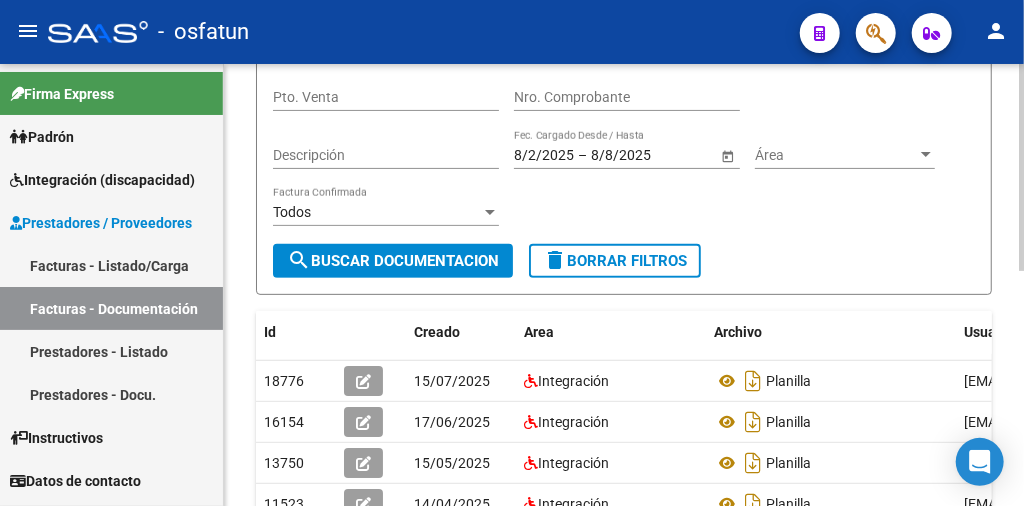 scroll, scrollTop: 100, scrollLeft: 0, axis: vertical 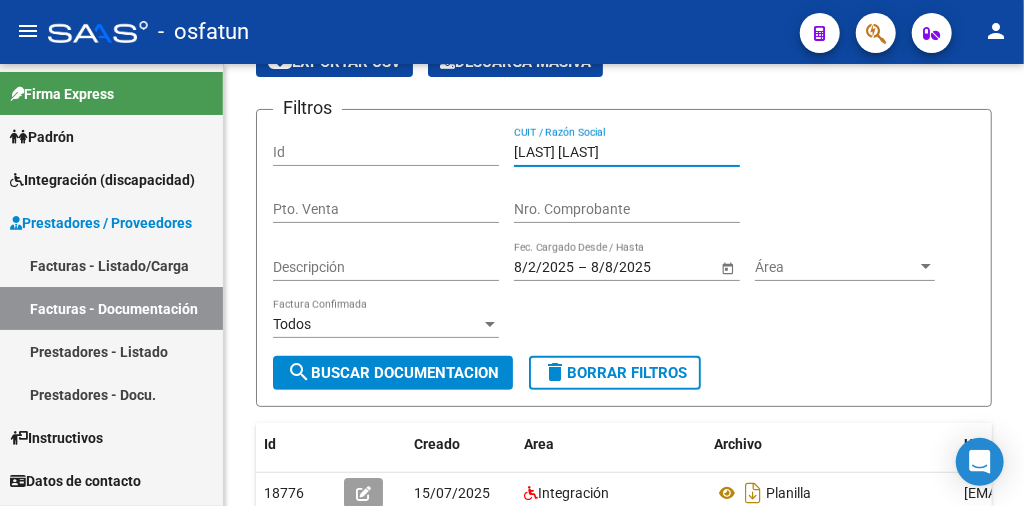 type on "[LAST] [LAST]" 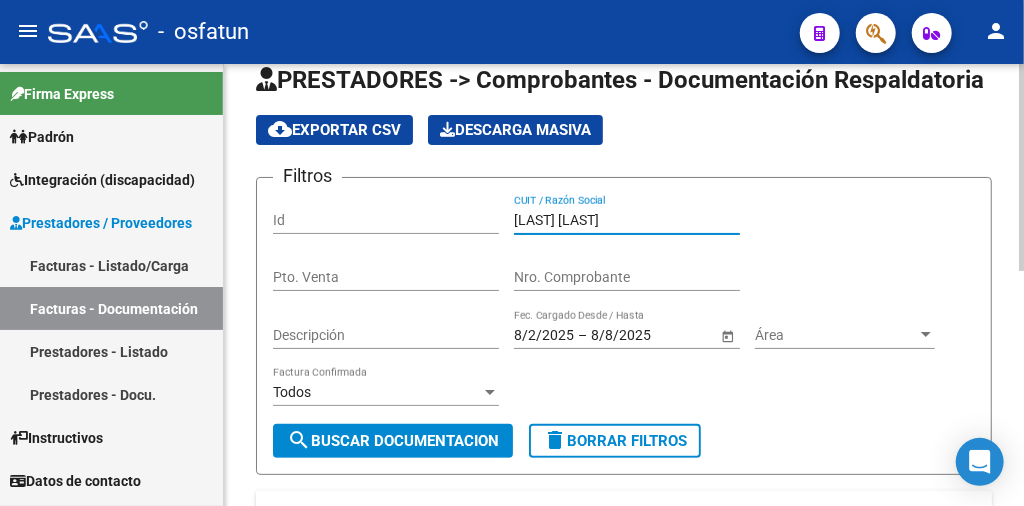 scroll, scrollTop: 0, scrollLeft: 0, axis: both 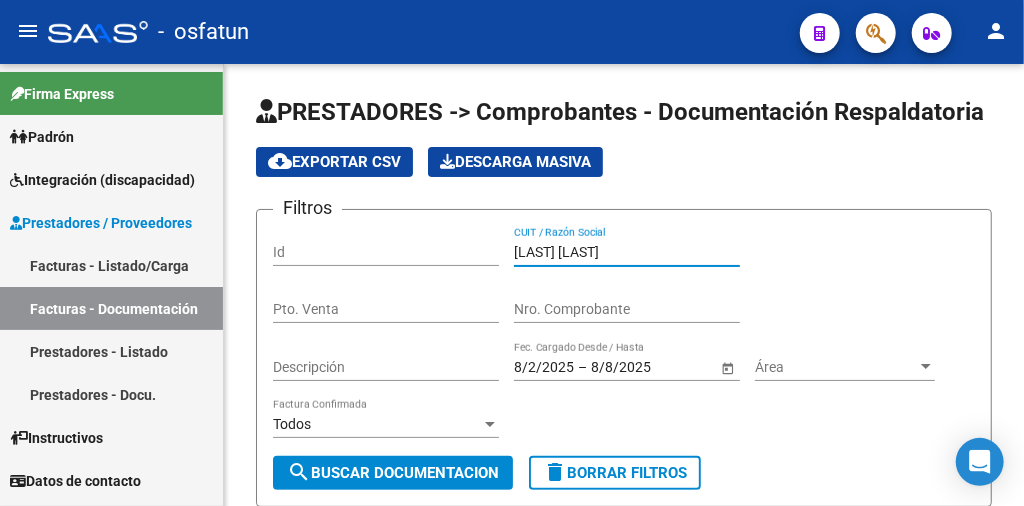 click on "Prestadores - Listado" at bounding box center (111, 351) 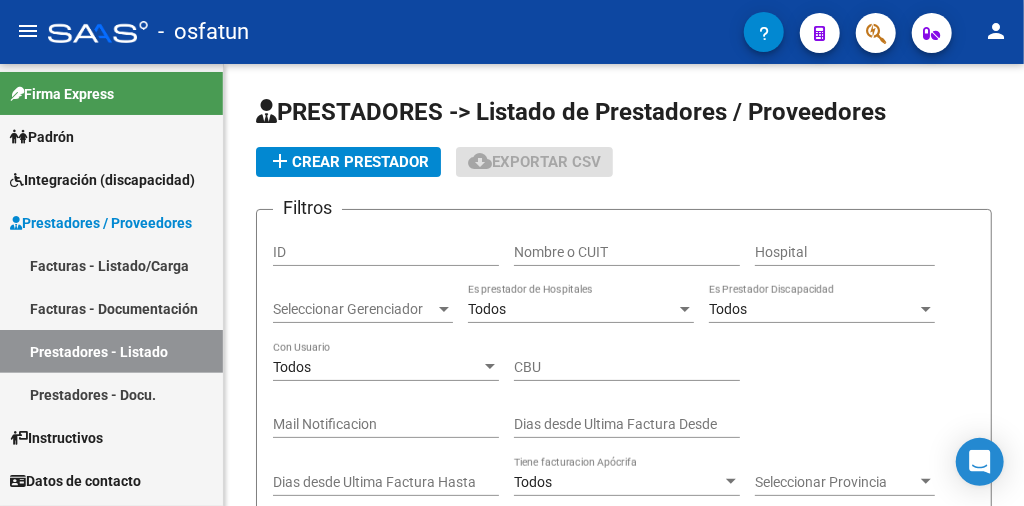 click on "Facturas - Listado/Carga" at bounding box center (111, 265) 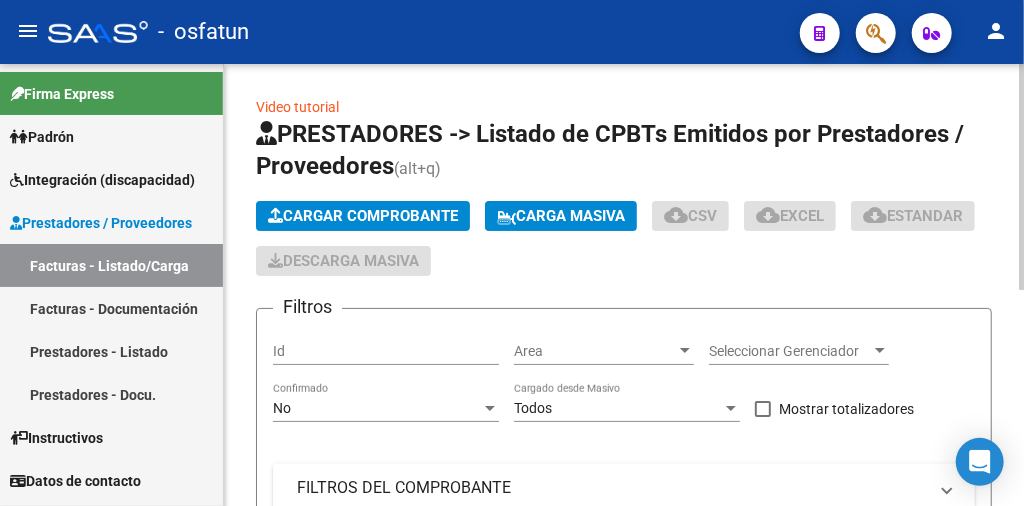 click on "Cargar Comprobante" 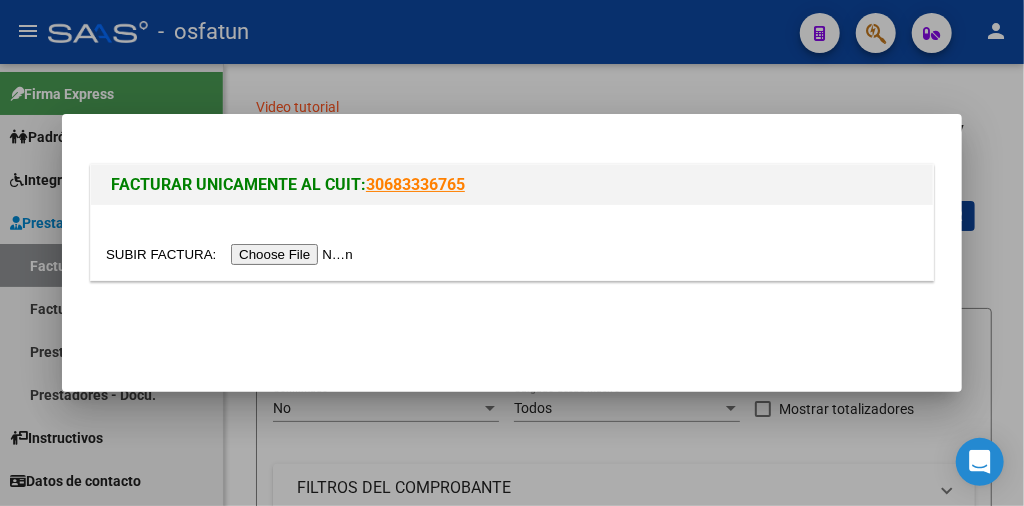 click at bounding box center (232, 254) 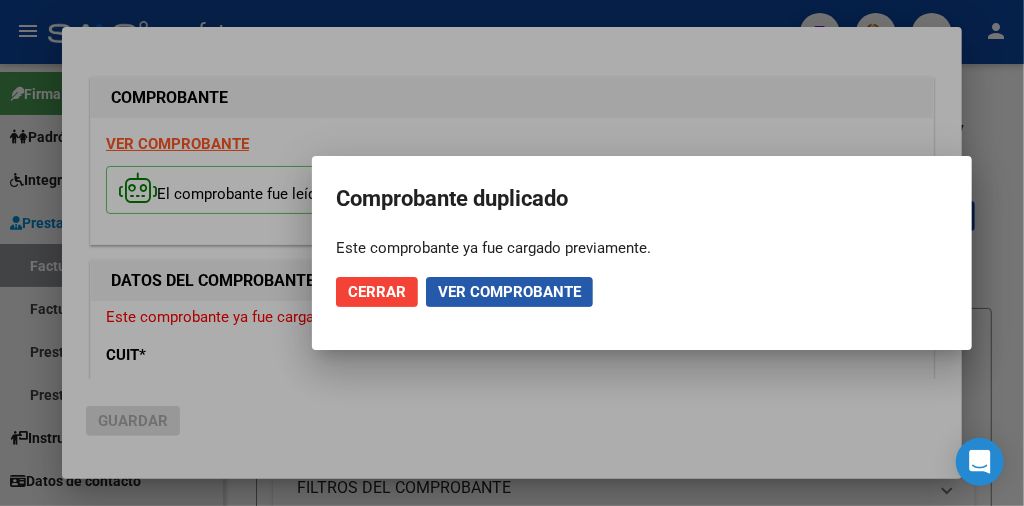 click on "Ver comprobante" 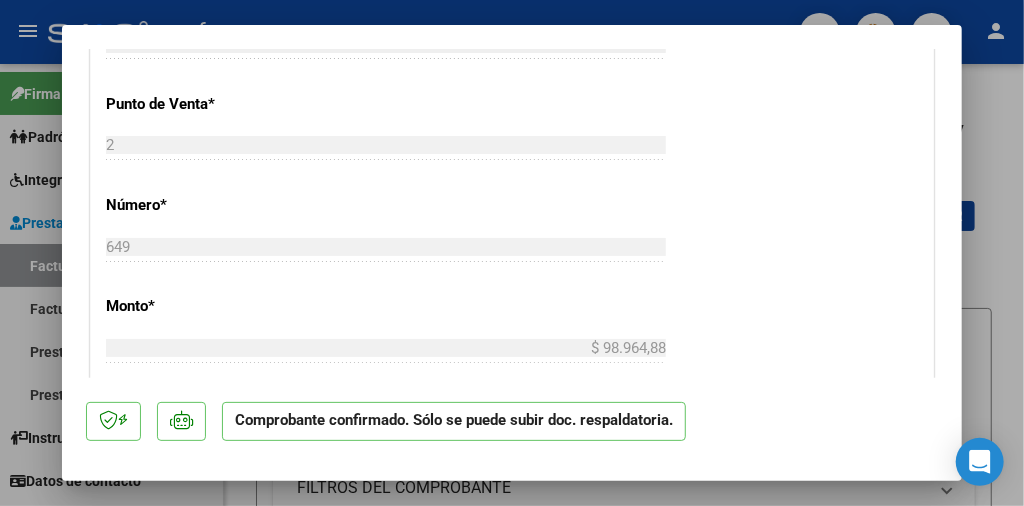 scroll, scrollTop: 1100, scrollLeft: 0, axis: vertical 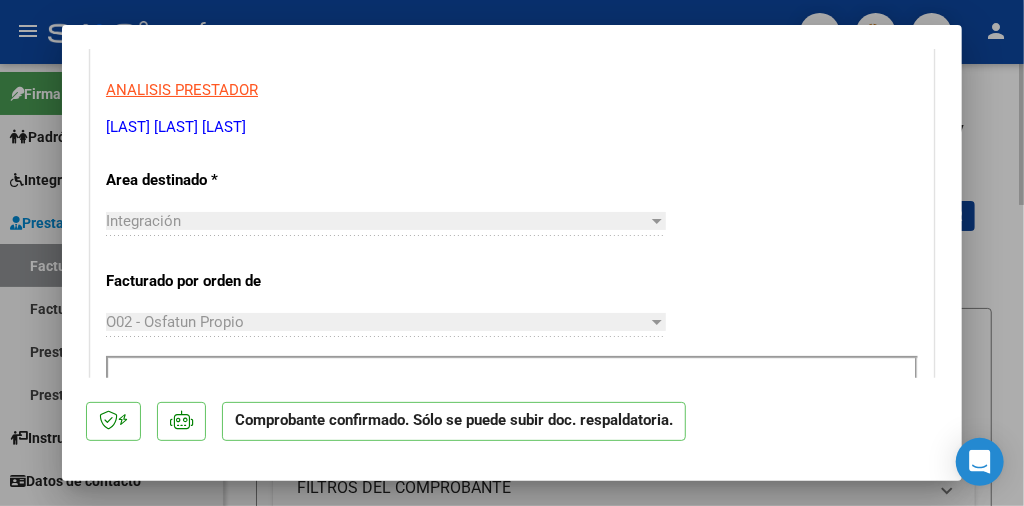 drag, startPoint x: 1000, startPoint y: 177, endPoint x: 980, endPoint y: 179, distance: 20.09975 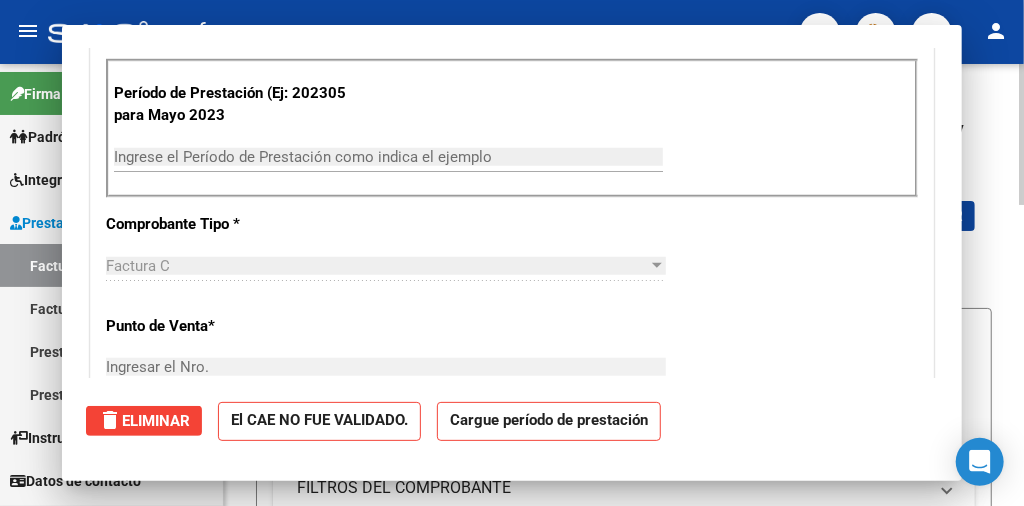 scroll, scrollTop: 0, scrollLeft: 0, axis: both 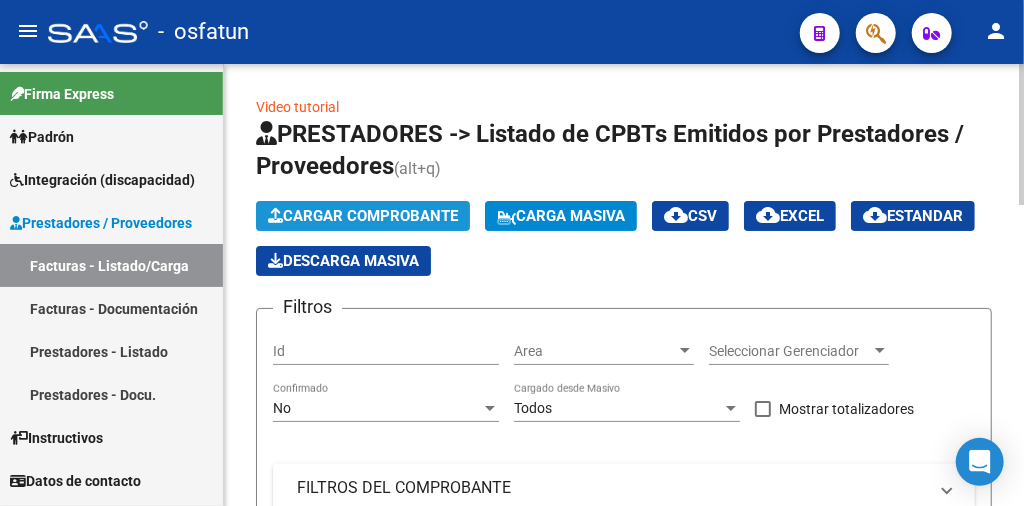 click on "Cargar Comprobante" 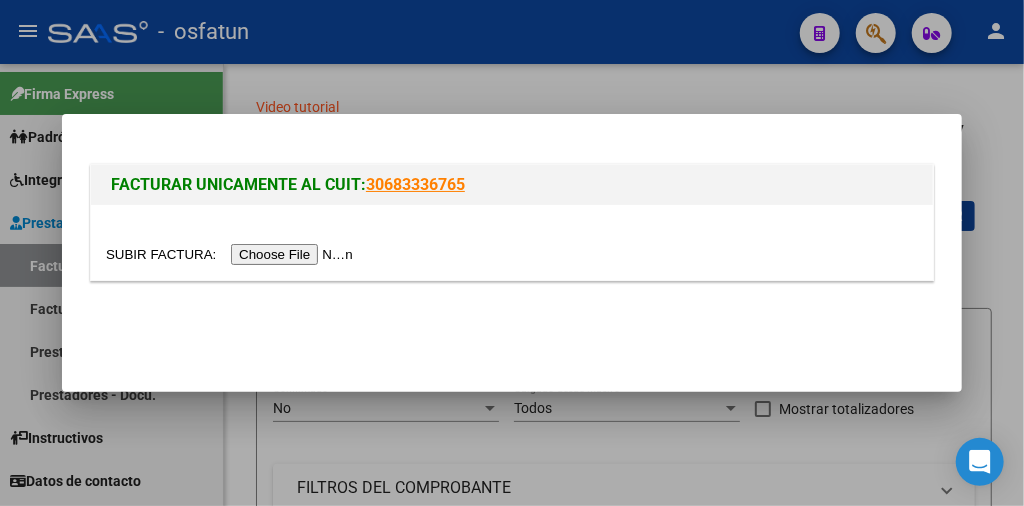 click at bounding box center [232, 254] 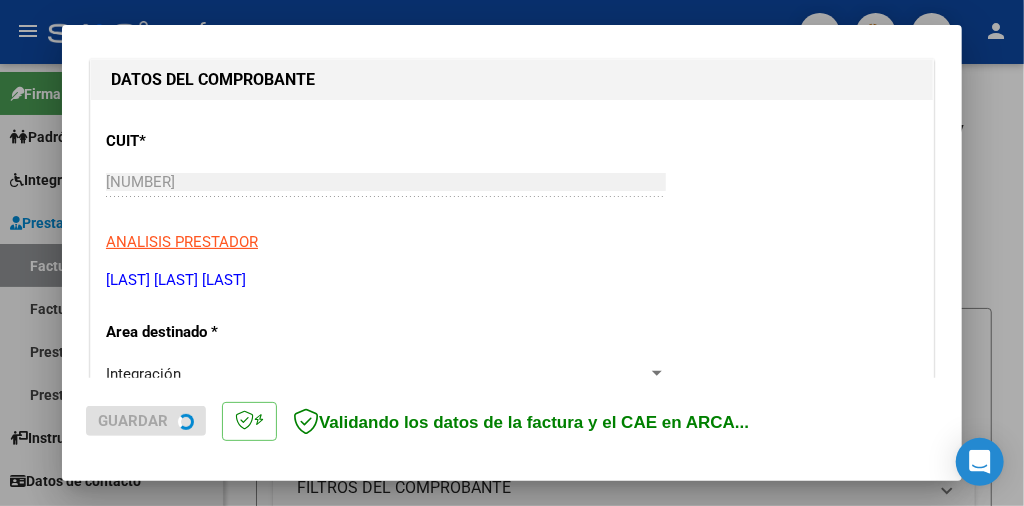 scroll, scrollTop: 600, scrollLeft: 0, axis: vertical 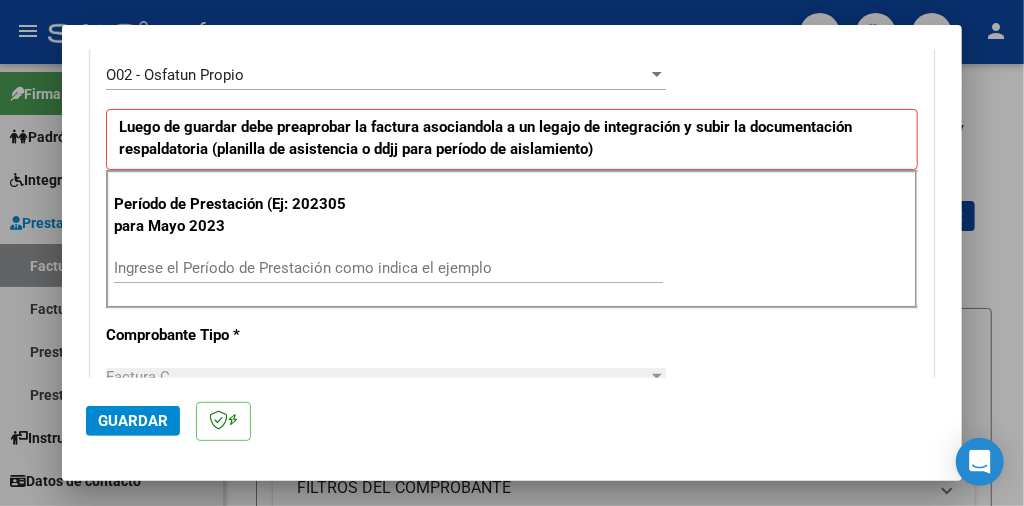 click on "Ingrese el Período de Prestación como indica el ejemplo" at bounding box center (388, 268) 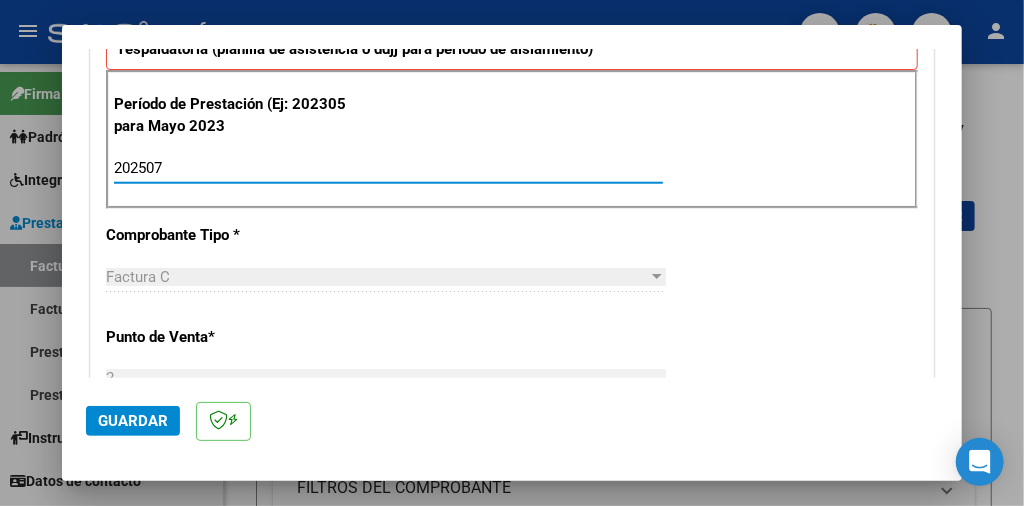 type on "202507" 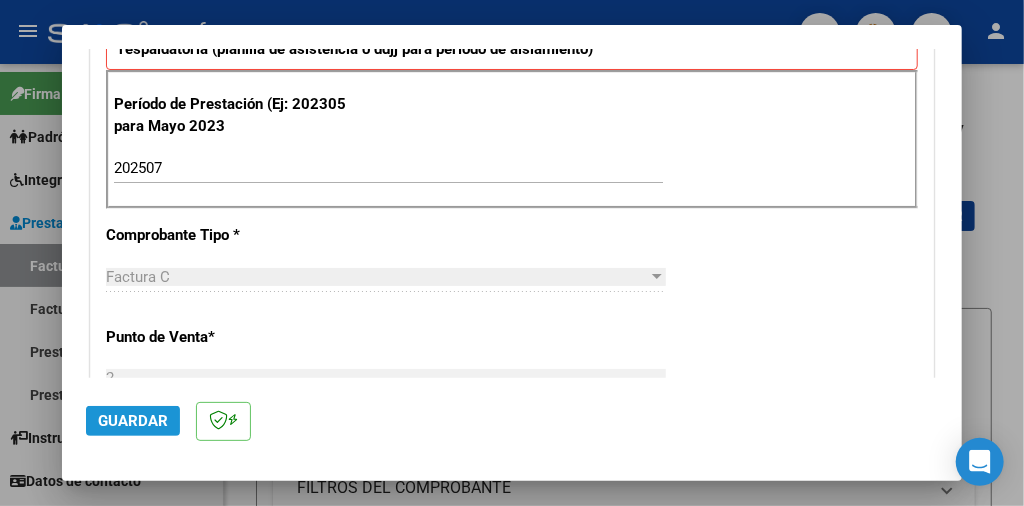 click on "Guardar" 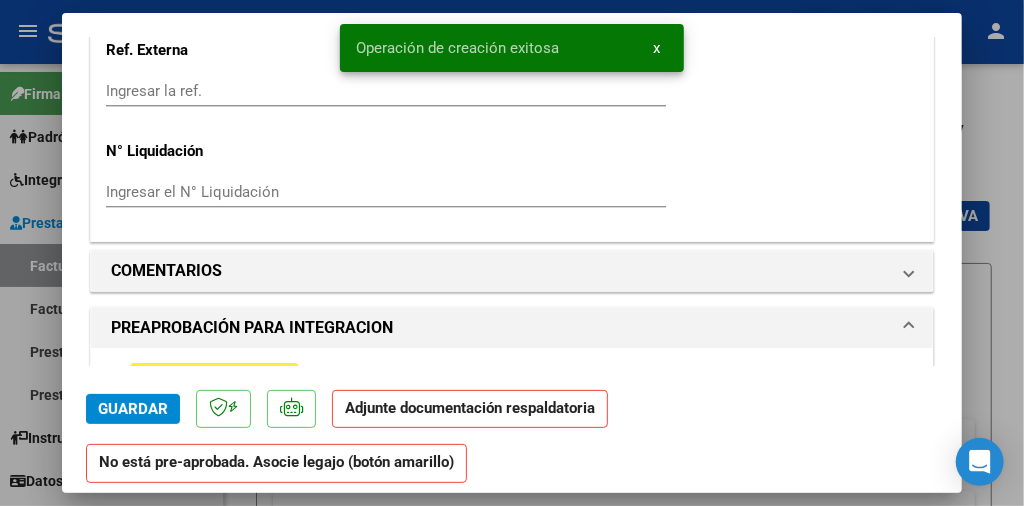 scroll, scrollTop: 1900, scrollLeft: 0, axis: vertical 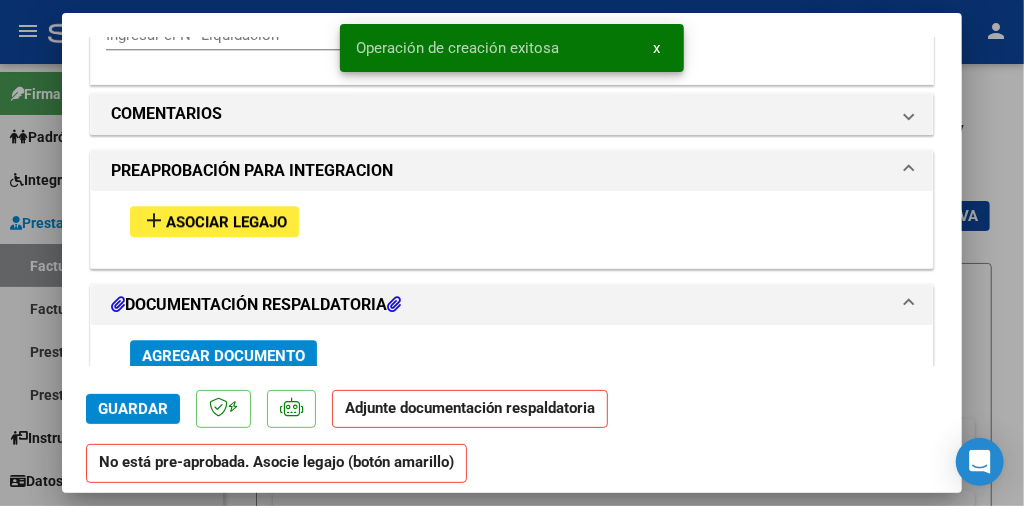 click on "Agregar Documento" at bounding box center (223, 356) 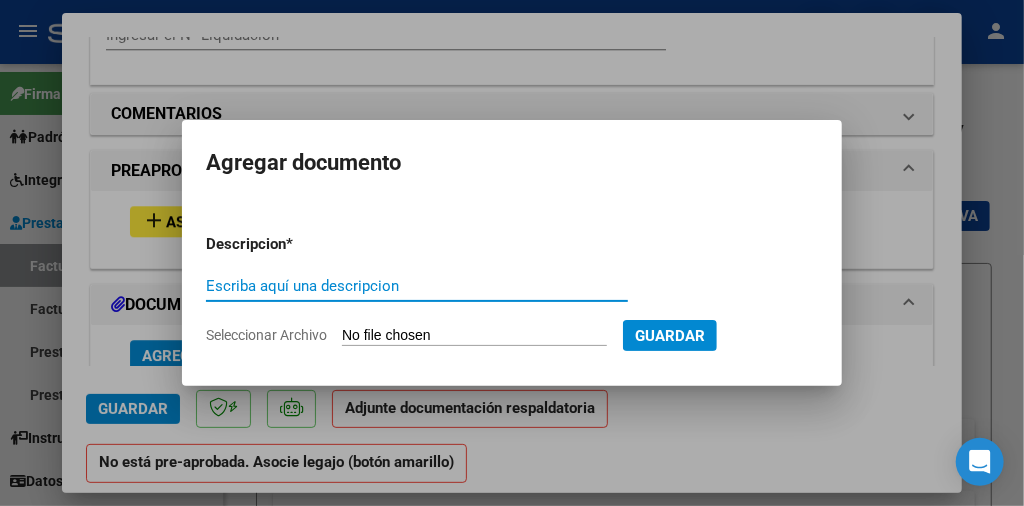 click on "Seleccionar Archivo" at bounding box center (474, 336) 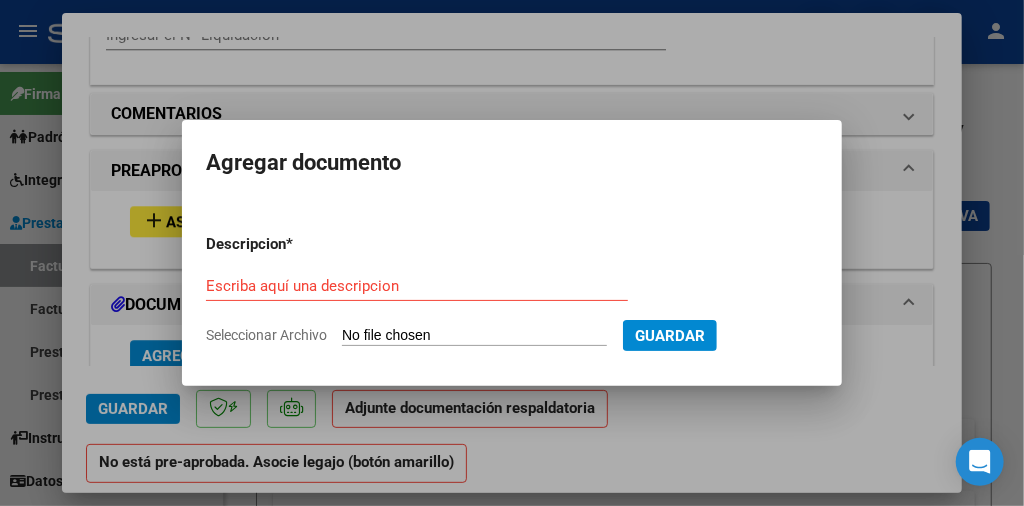 type on "C:\fakepath\[TEXT] [FIRST] [YEAR] [MONTH].pdf" 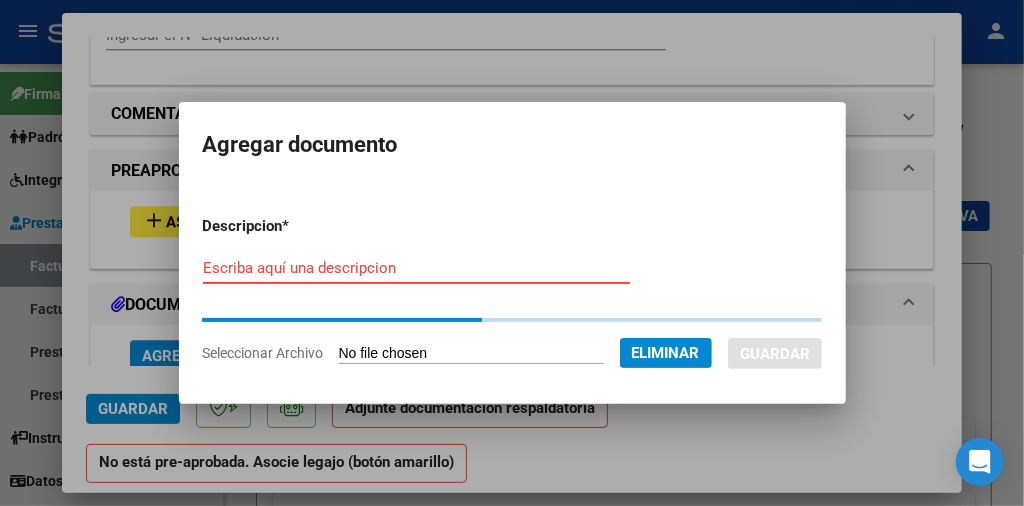 click on "Escriba aquí una descripcion" at bounding box center (416, 268) 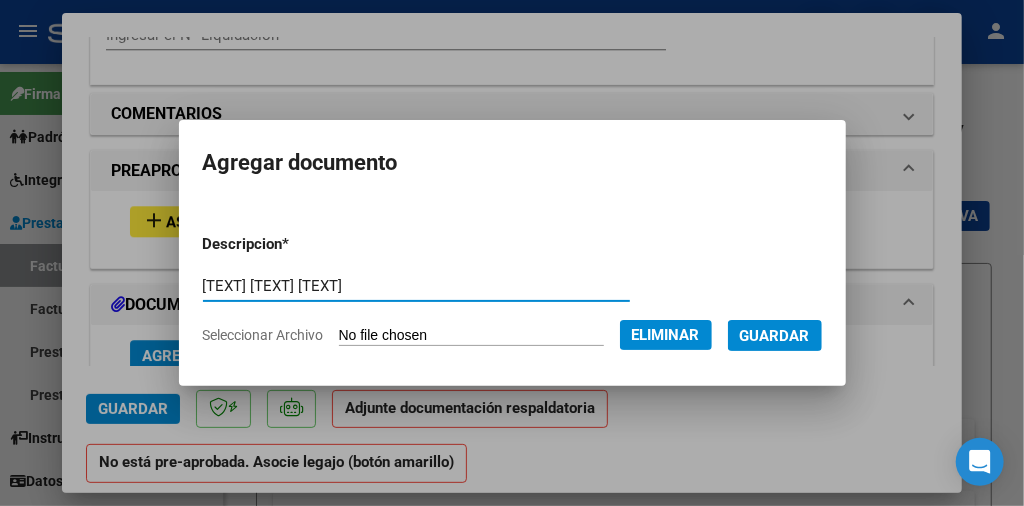type on "[TEXT] [TEXT] [TEXT]" 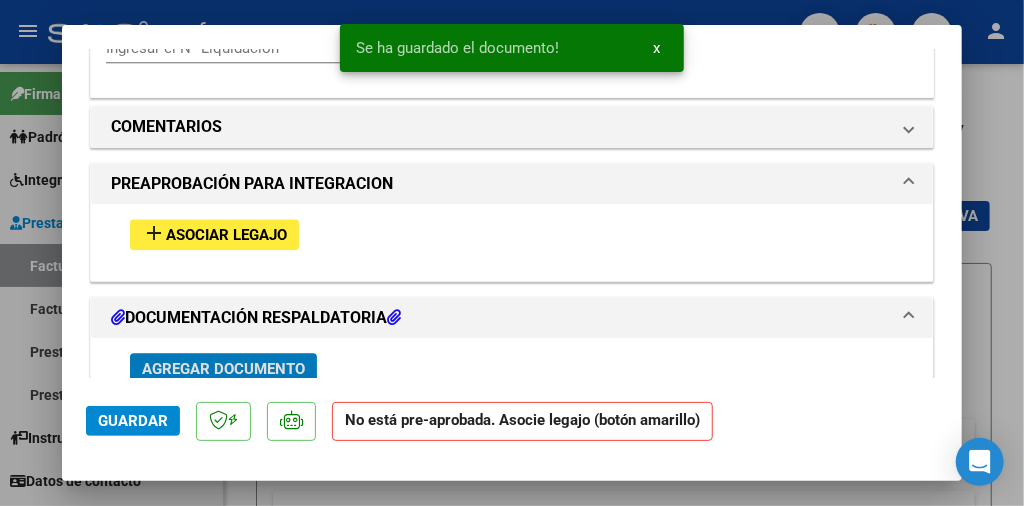 scroll, scrollTop: 1903, scrollLeft: 0, axis: vertical 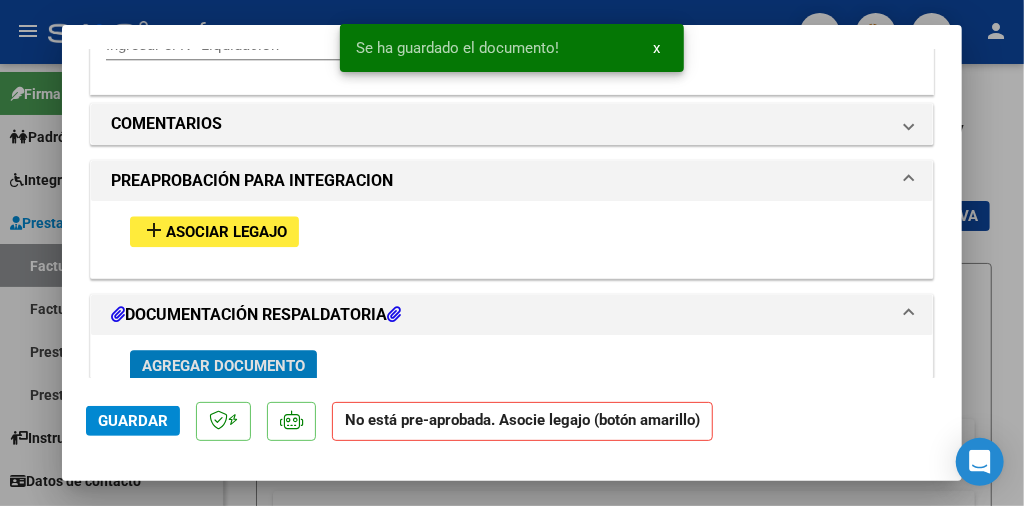 click on "Asociar Legajo" at bounding box center (226, 232) 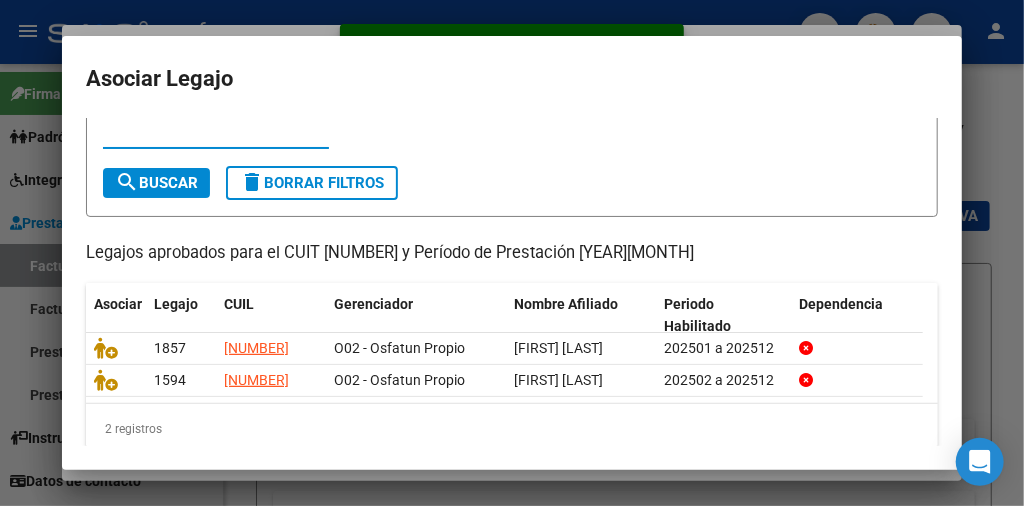 scroll, scrollTop: 139, scrollLeft: 0, axis: vertical 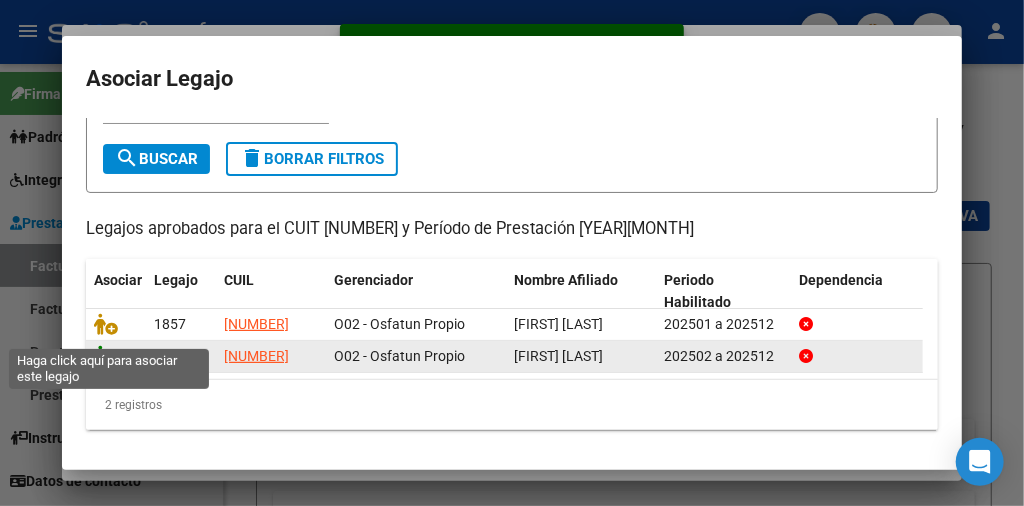 click 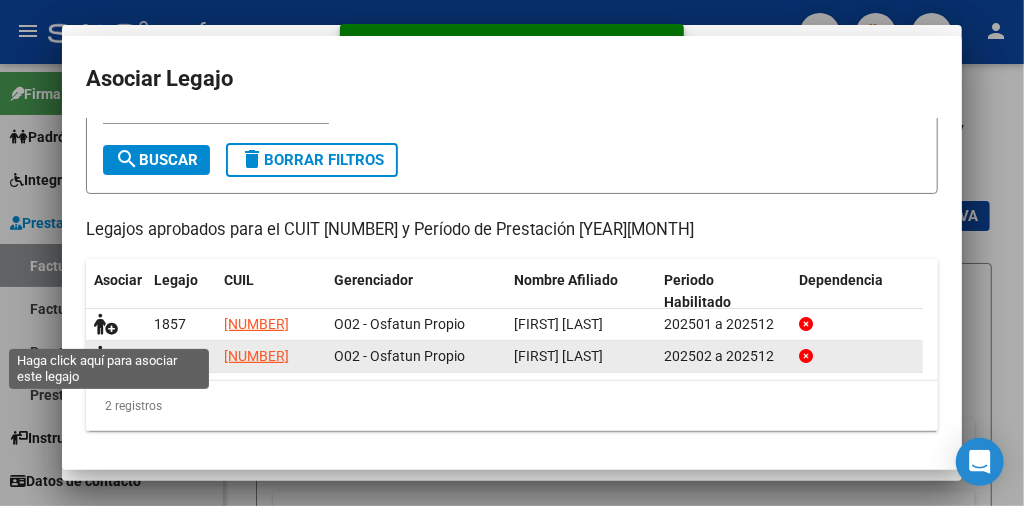 scroll, scrollTop: 1955, scrollLeft: 0, axis: vertical 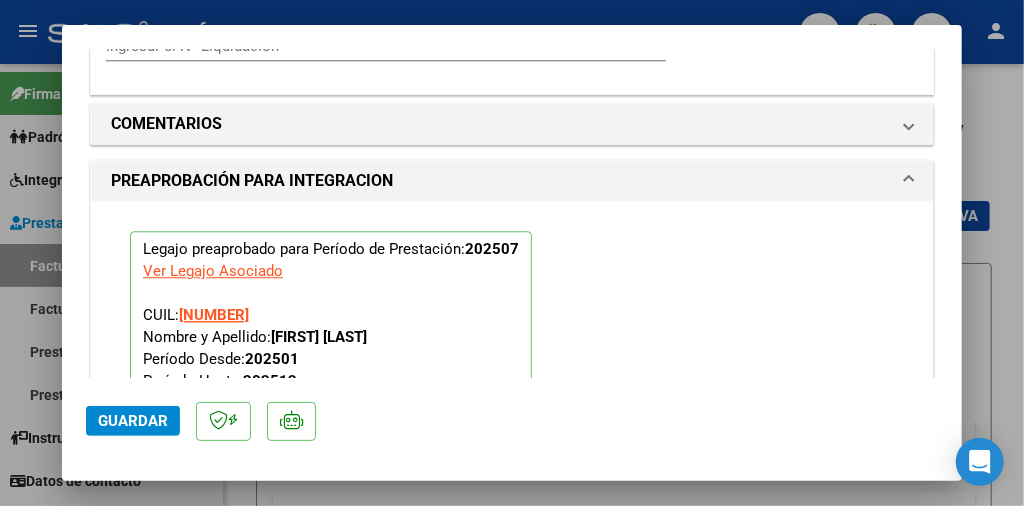 click on "Guardar" 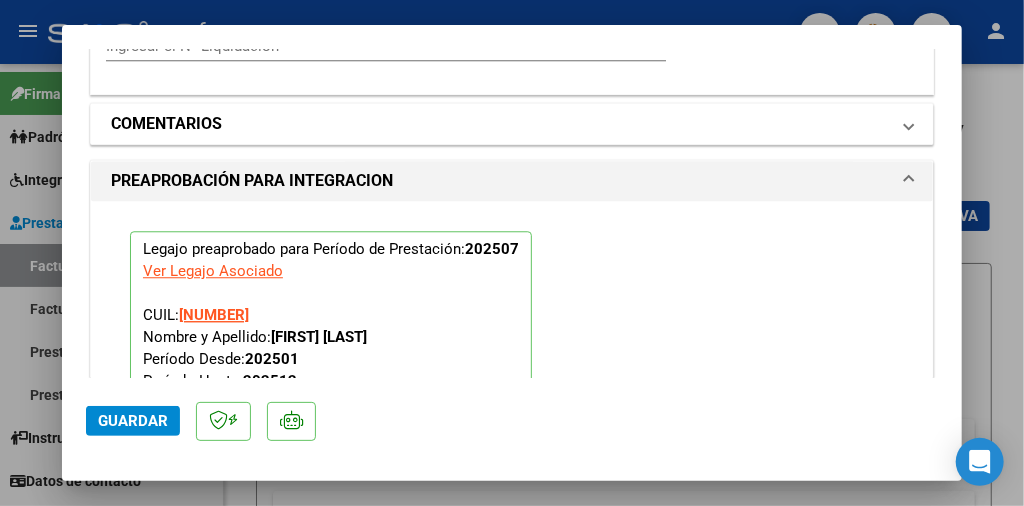 type 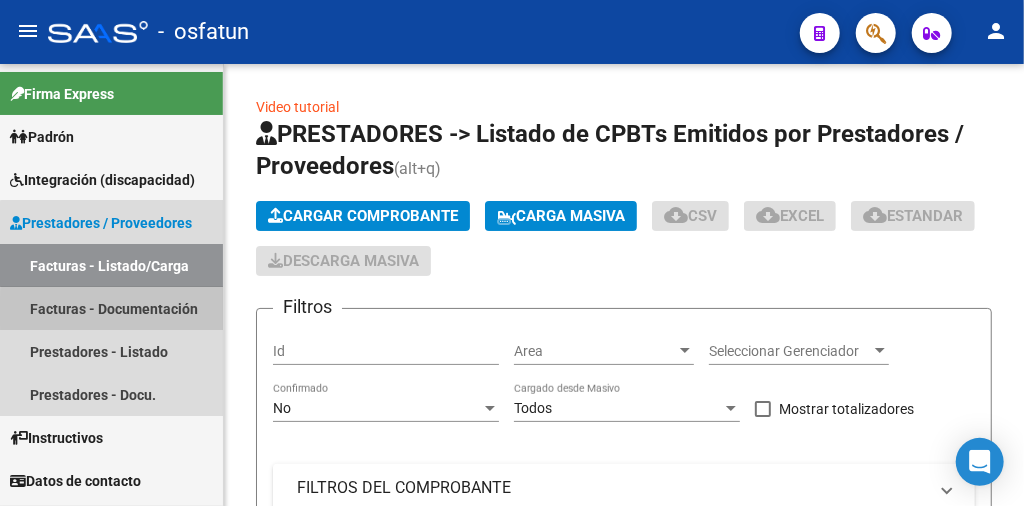 click on "Facturas - Documentación" at bounding box center [111, 308] 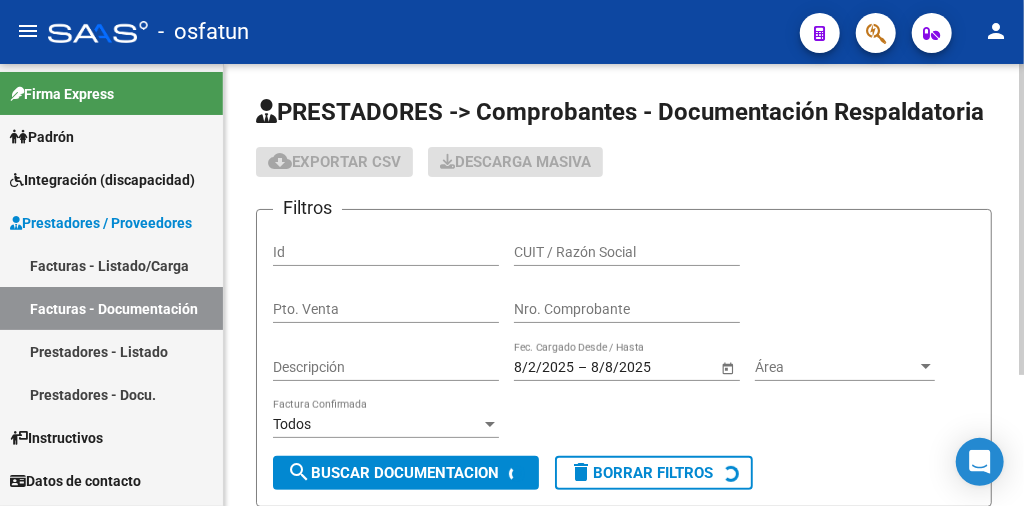 click on "CUIT / Razón Social" at bounding box center [627, 252] 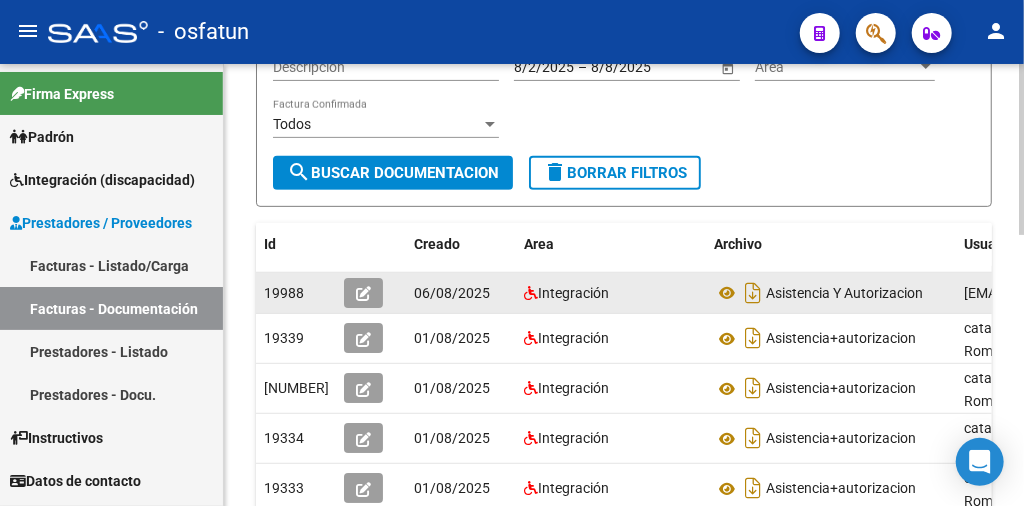 scroll, scrollTop: 400, scrollLeft: 0, axis: vertical 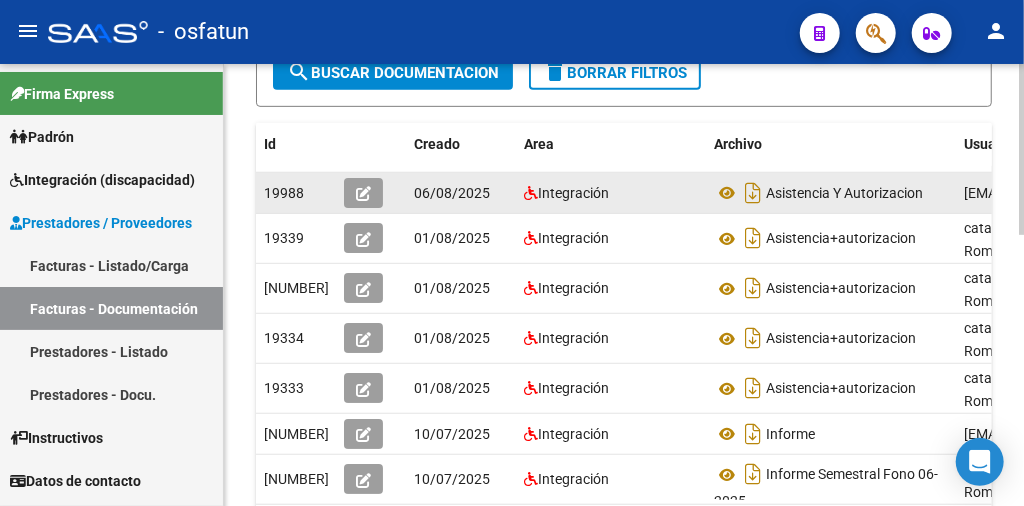 type on "perlo vi" 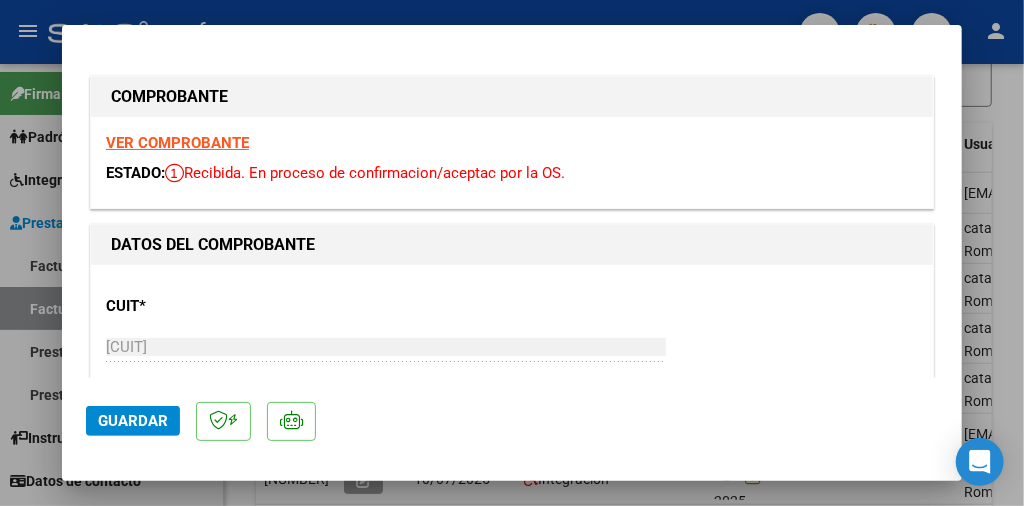 click on "VER COMPROBANTE" at bounding box center [177, 143] 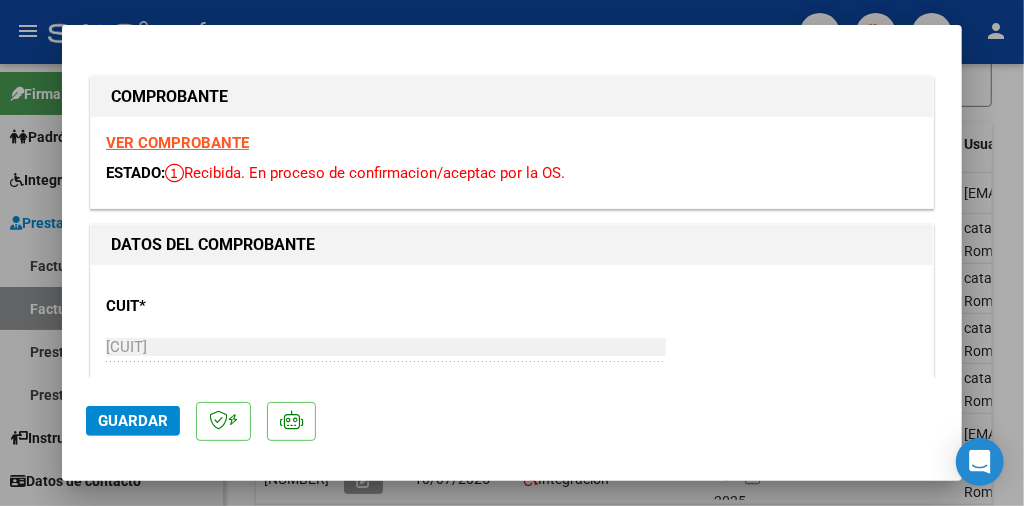 click at bounding box center (512, 253) 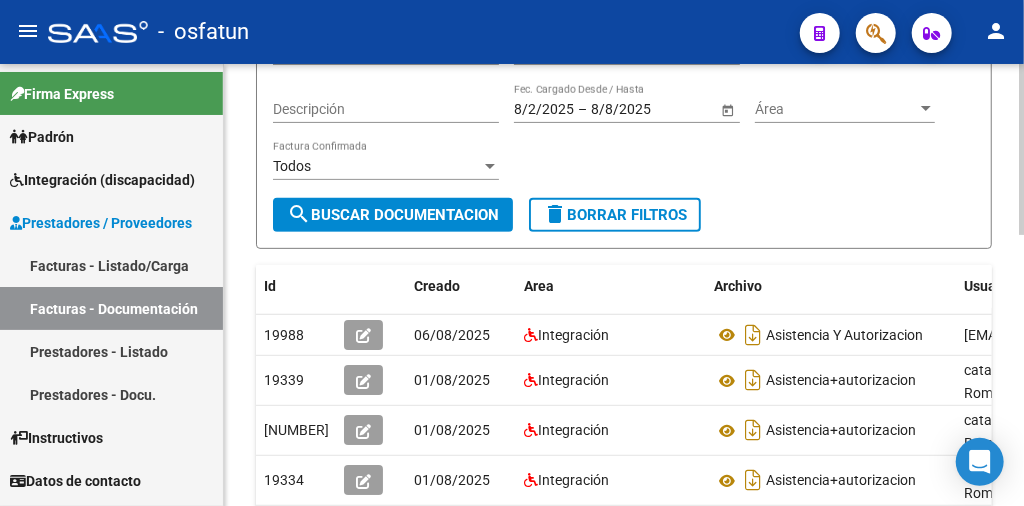 scroll, scrollTop: 0, scrollLeft: 0, axis: both 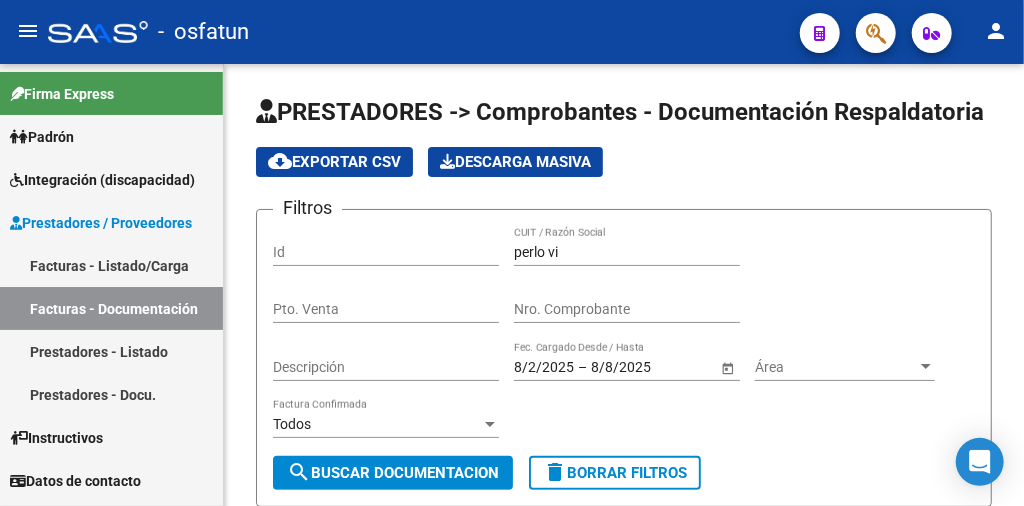 click on "Facturas - Listado/Carga" at bounding box center [111, 265] 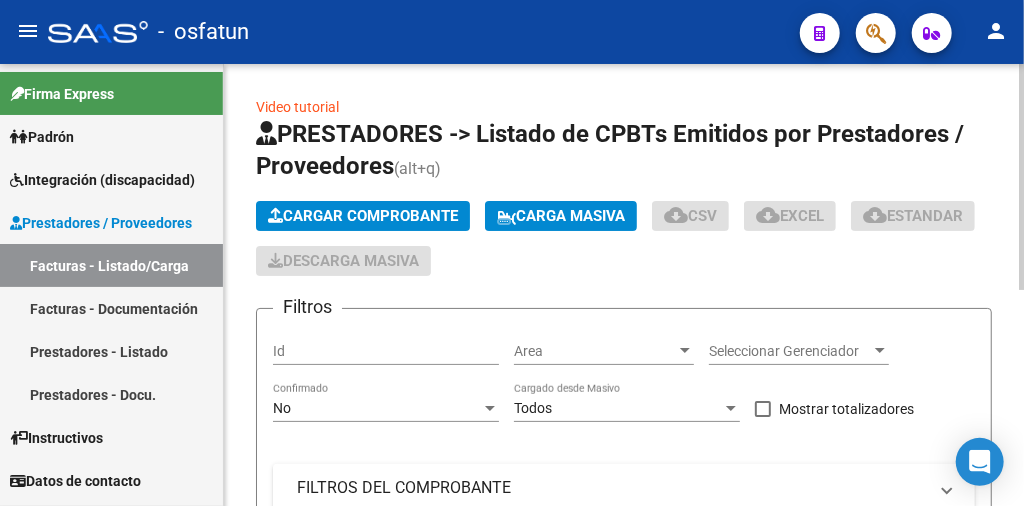 click on "Cargar Comprobante" 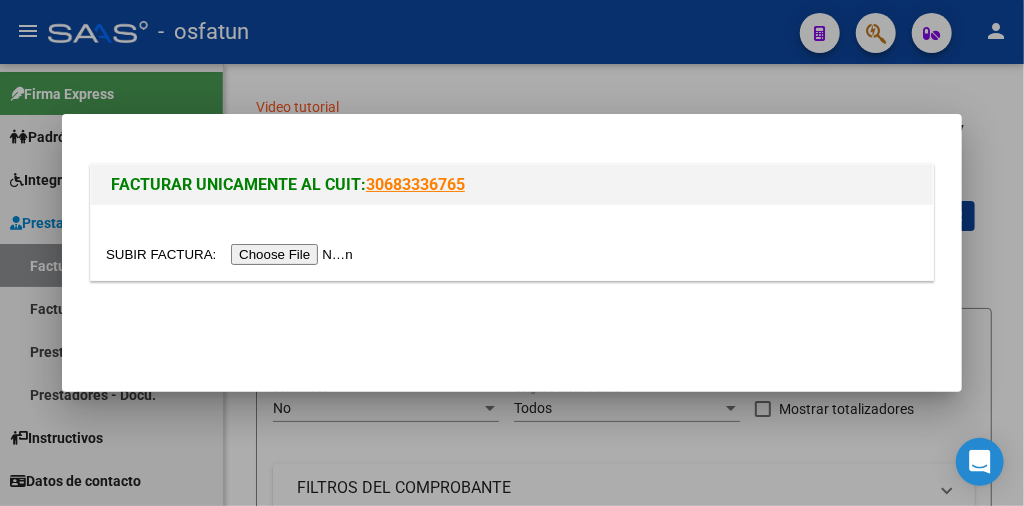click at bounding box center [232, 254] 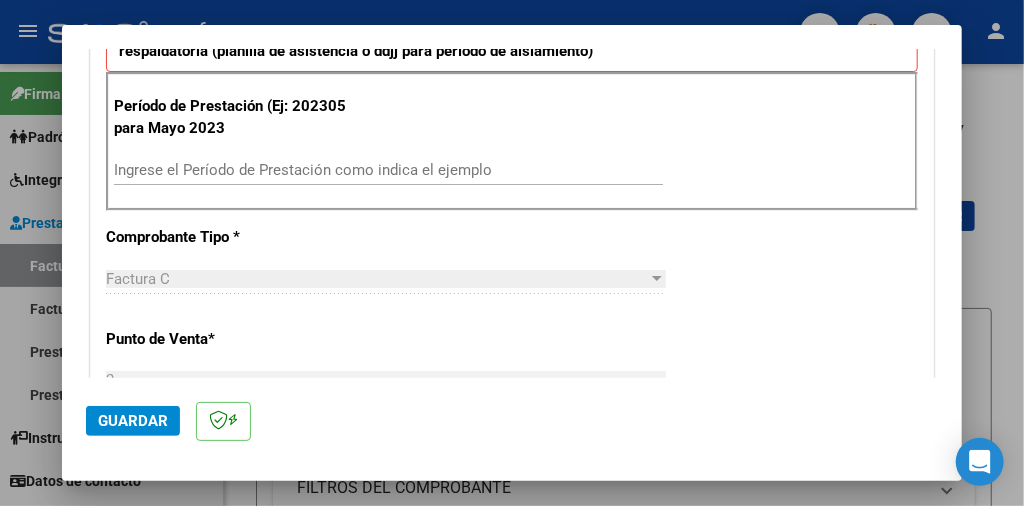 scroll, scrollTop: 700, scrollLeft: 0, axis: vertical 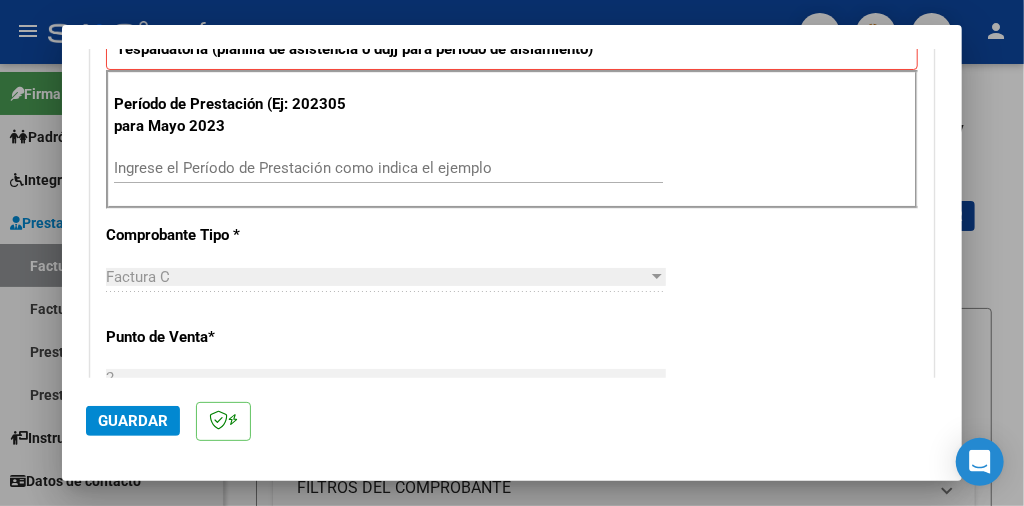 click on "Ingrese el Período de Prestación como indica el ejemplo" at bounding box center (388, 168) 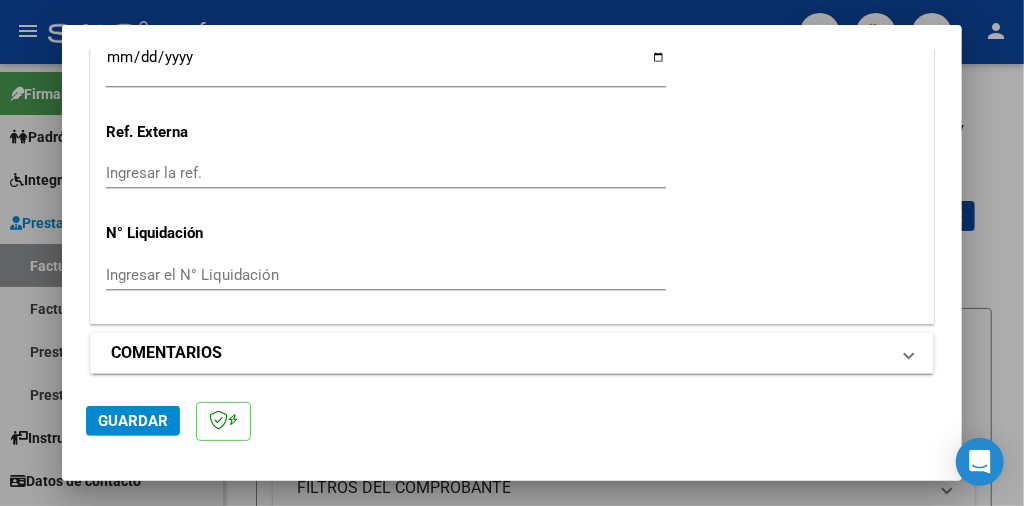 scroll, scrollTop: 1705, scrollLeft: 0, axis: vertical 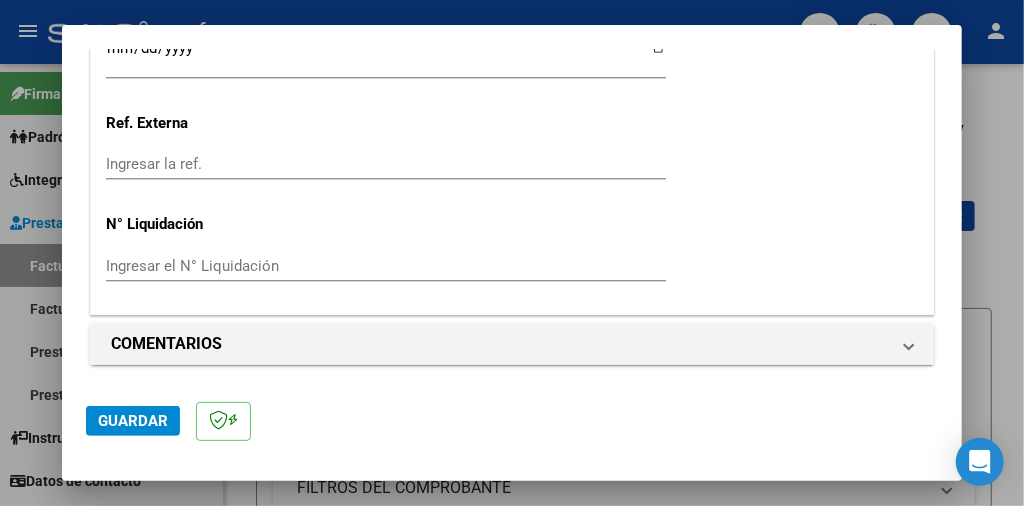 type on "202507" 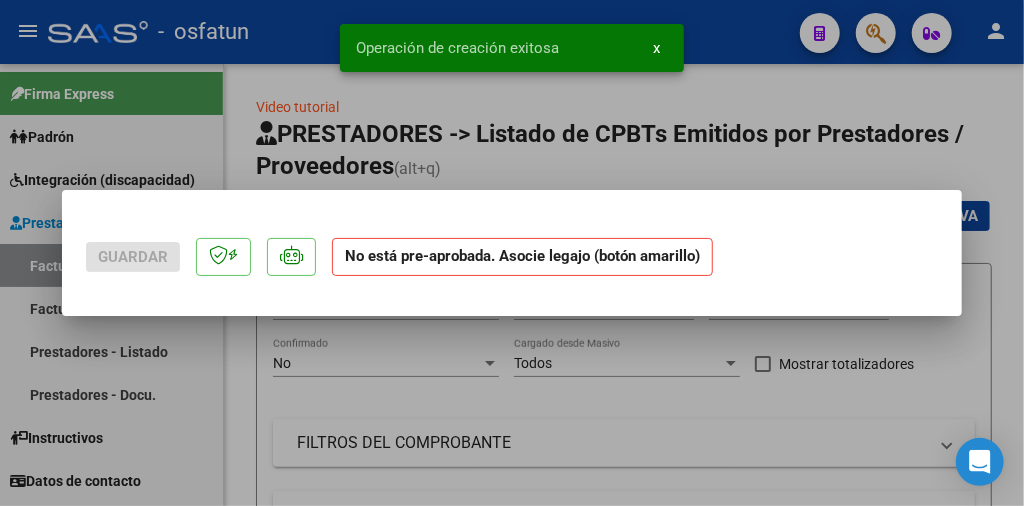 scroll, scrollTop: 0, scrollLeft: 0, axis: both 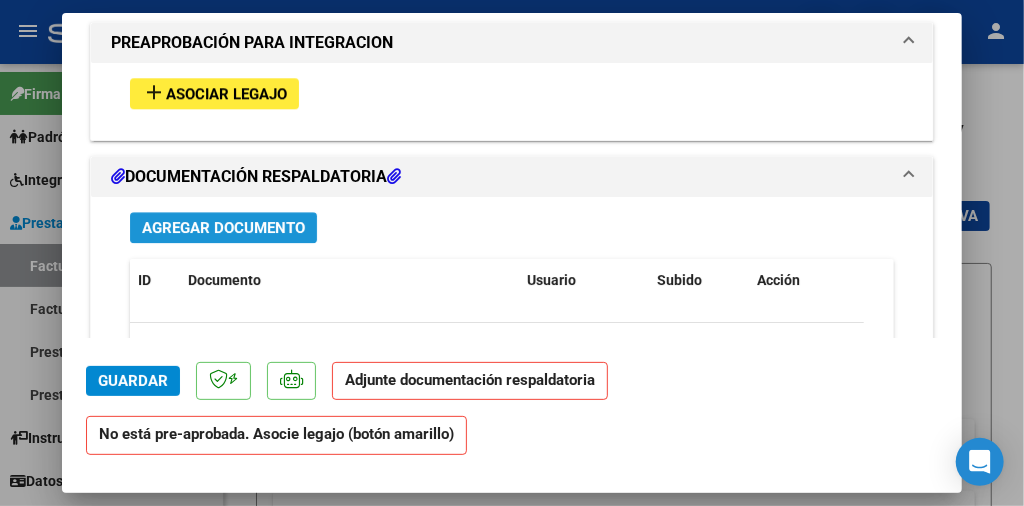 click on "Agregar Documento" at bounding box center [223, 228] 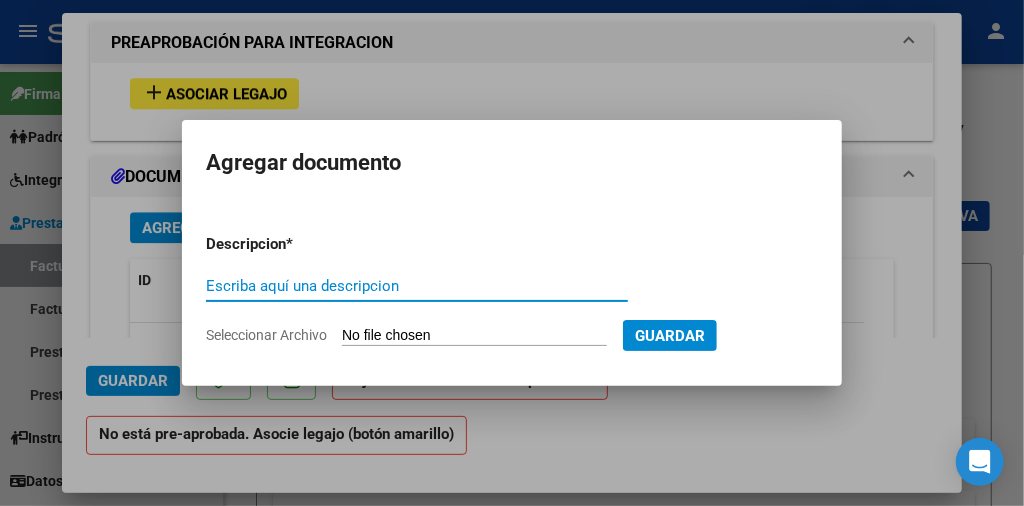 click on "Seleccionar Archivo" at bounding box center (474, 336) 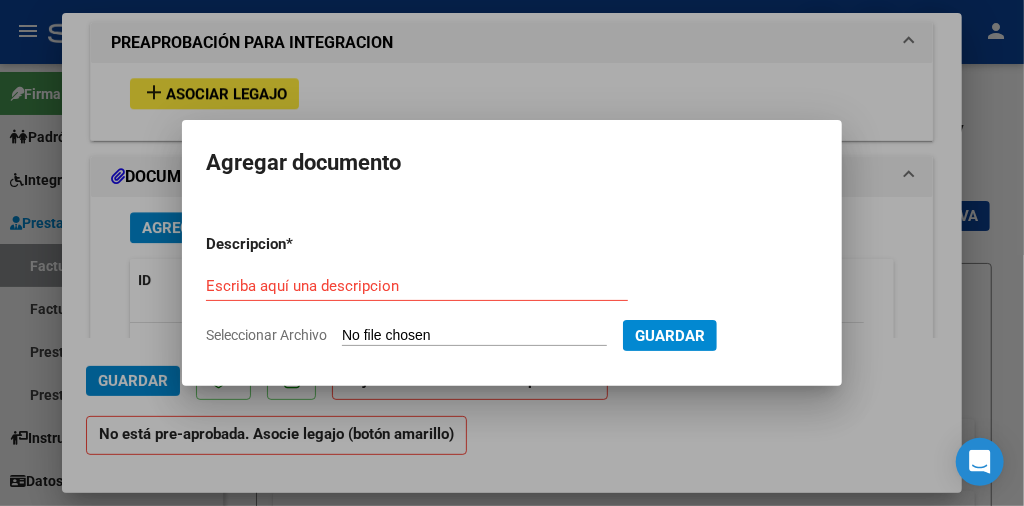 type on "C:\fakepath\[TEXT] [YEAR] [MONTH] - [FIRST] [LAST].pdf" 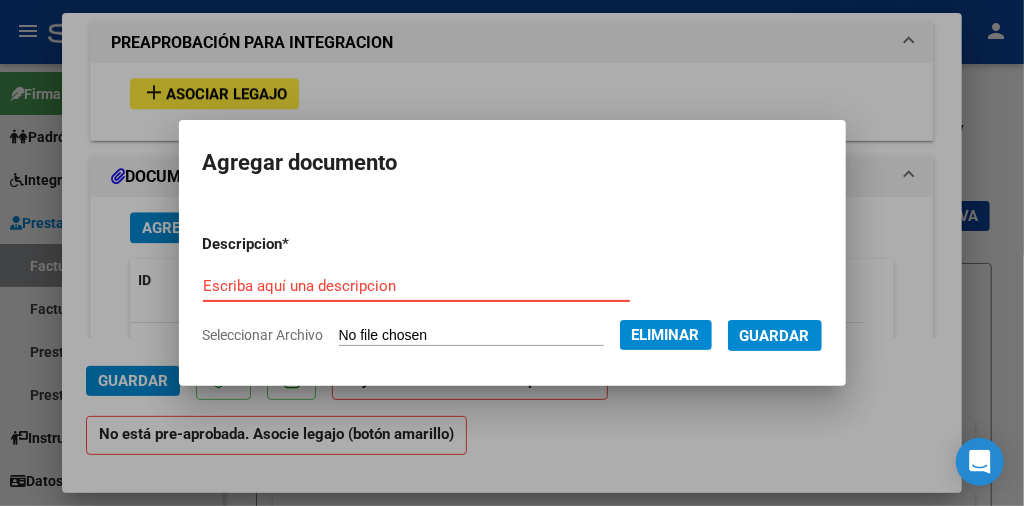 click on "Descripcion  *   Escriba aquí una descripcion  Seleccionar Archivo Eliminar Guardar" at bounding box center [512, 289] 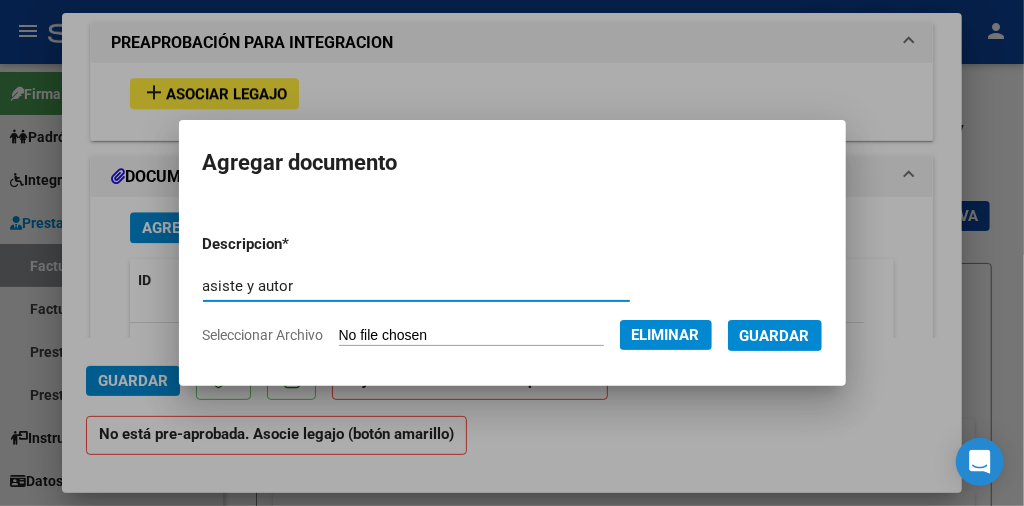 type on "asiste y autor" 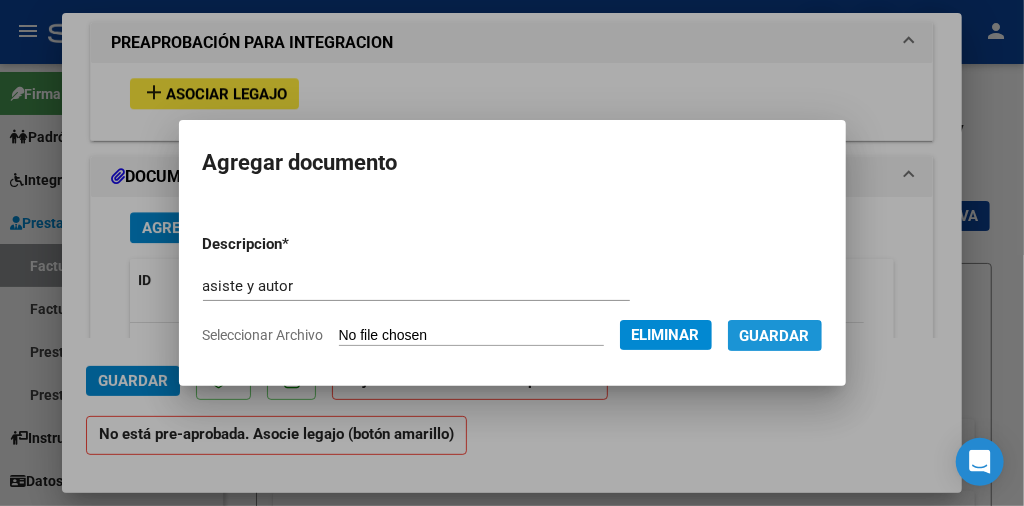 click on "Guardar" at bounding box center (775, 336) 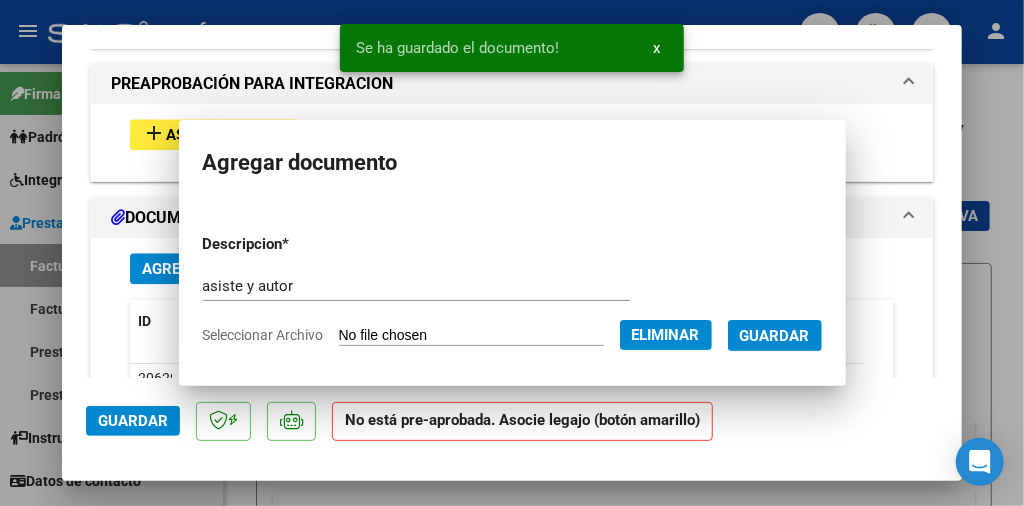 scroll, scrollTop: 0, scrollLeft: 0, axis: both 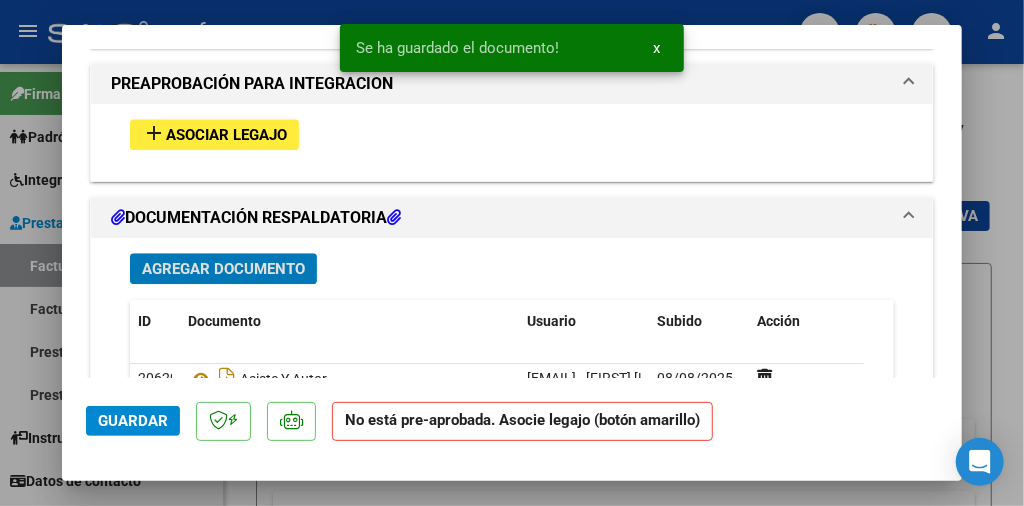 click on "add Asociar Legajo" at bounding box center [214, 134] 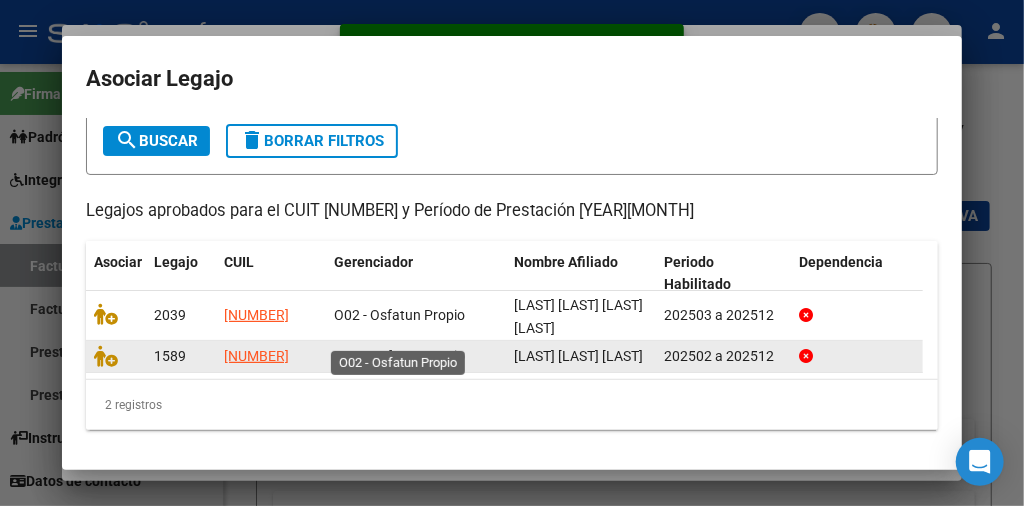 scroll, scrollTop: 139, scrollLeft: 0, axis: vertical 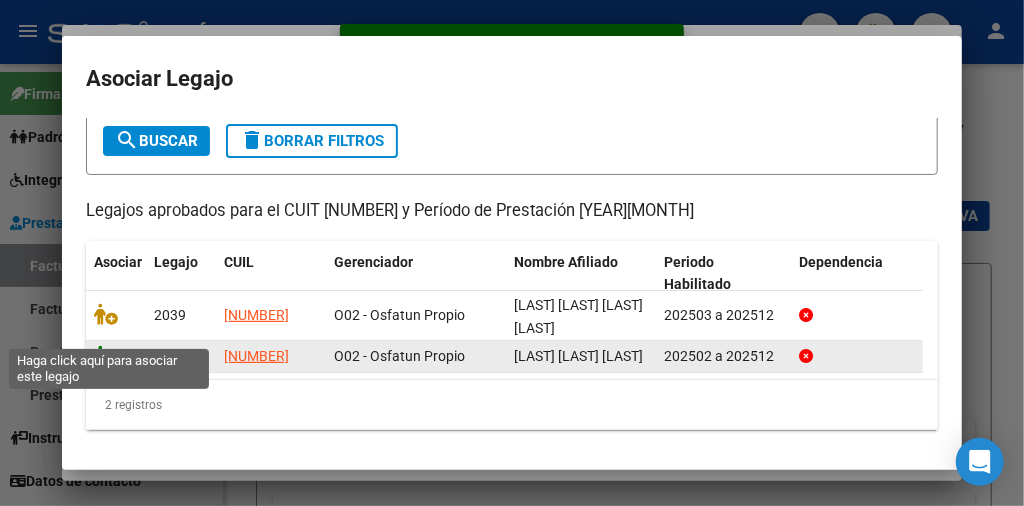 click 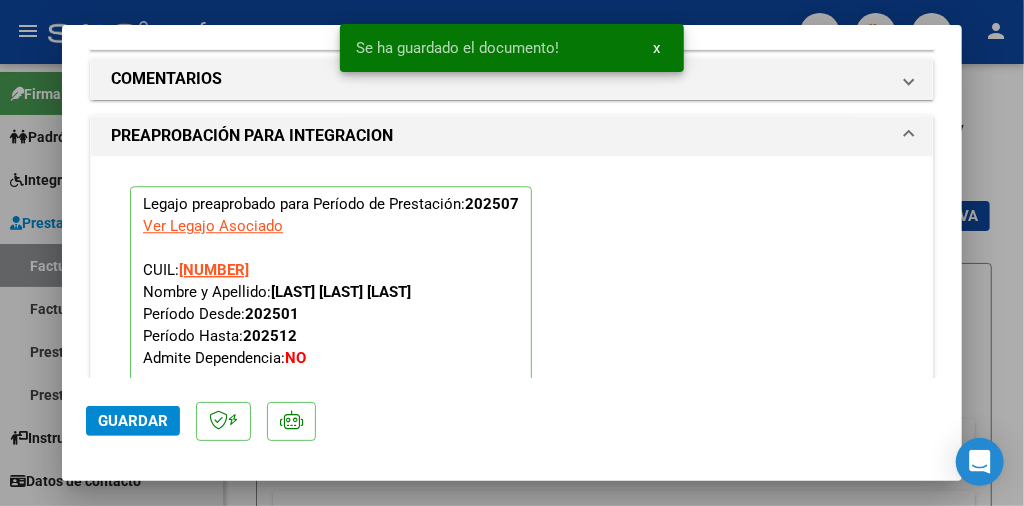 scroll, scrollTop: 2053, scrollLeft: 0, axis: vertical 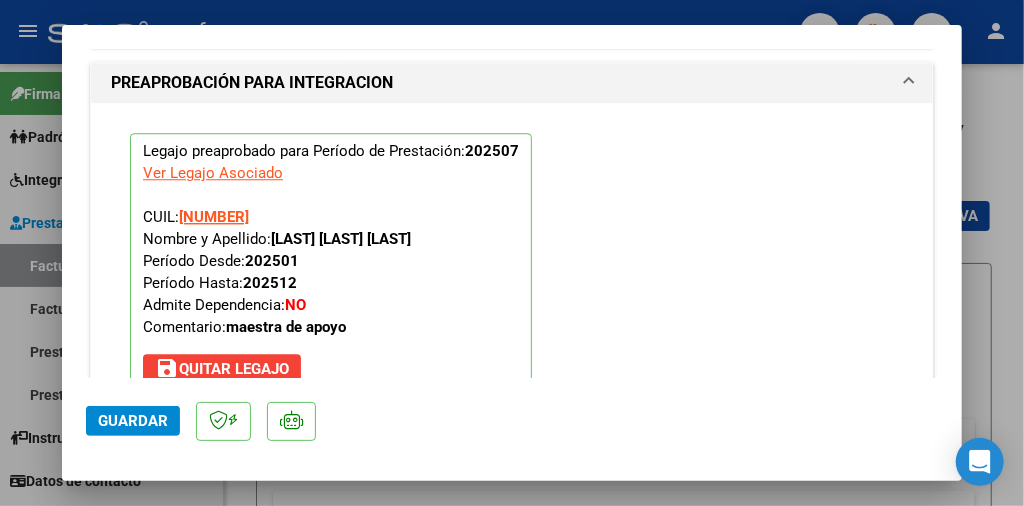 click on "Guardar" 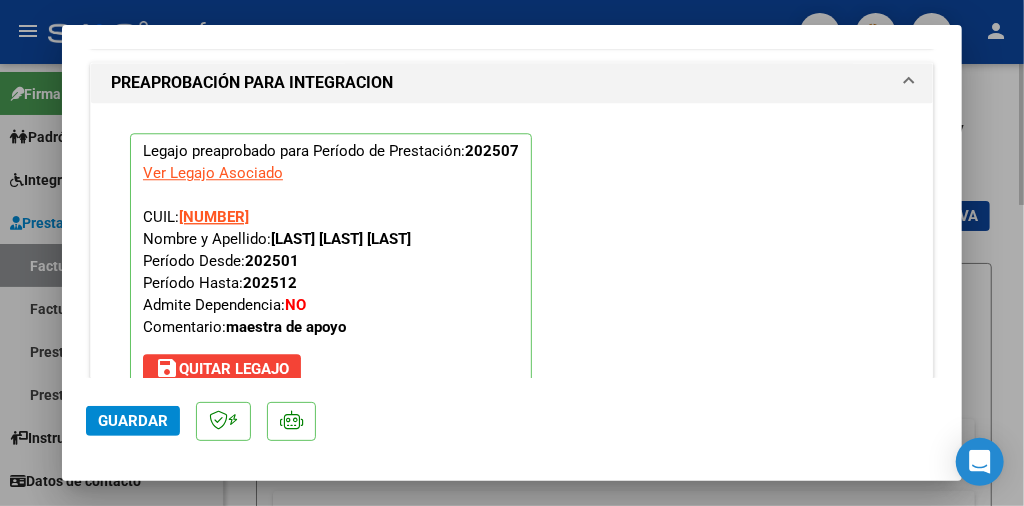 type 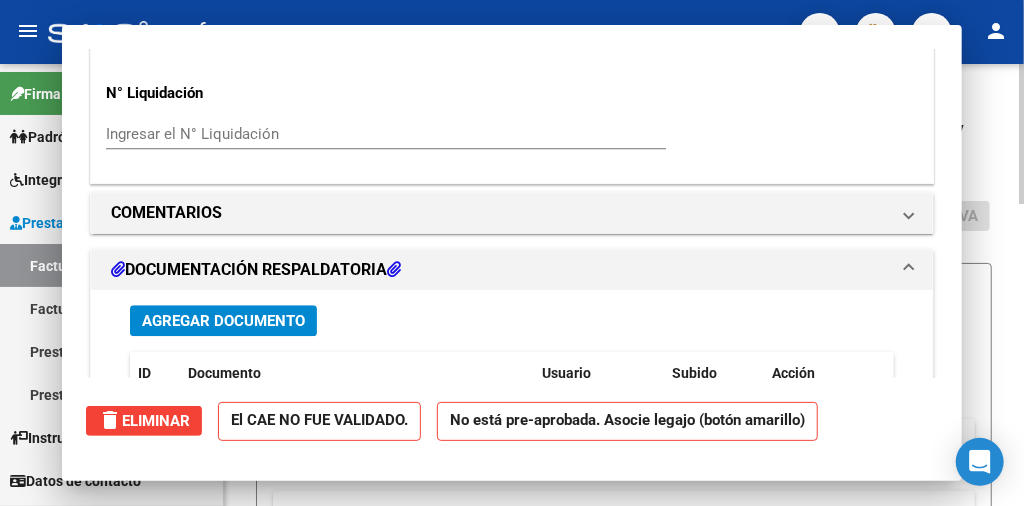 scroll, scrollTop: 2238, scrollLeft: 0, axis: vertical 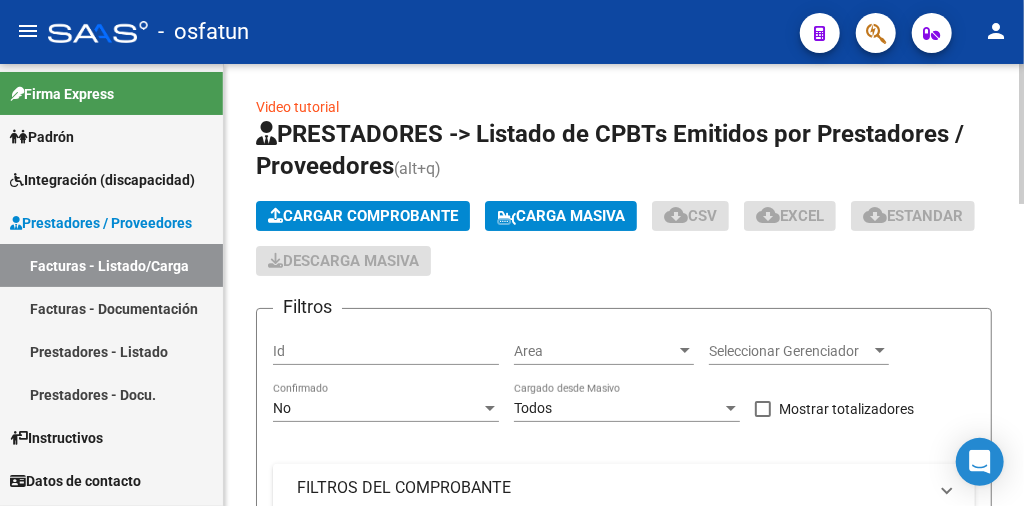 click on "Cargar Comprobante" 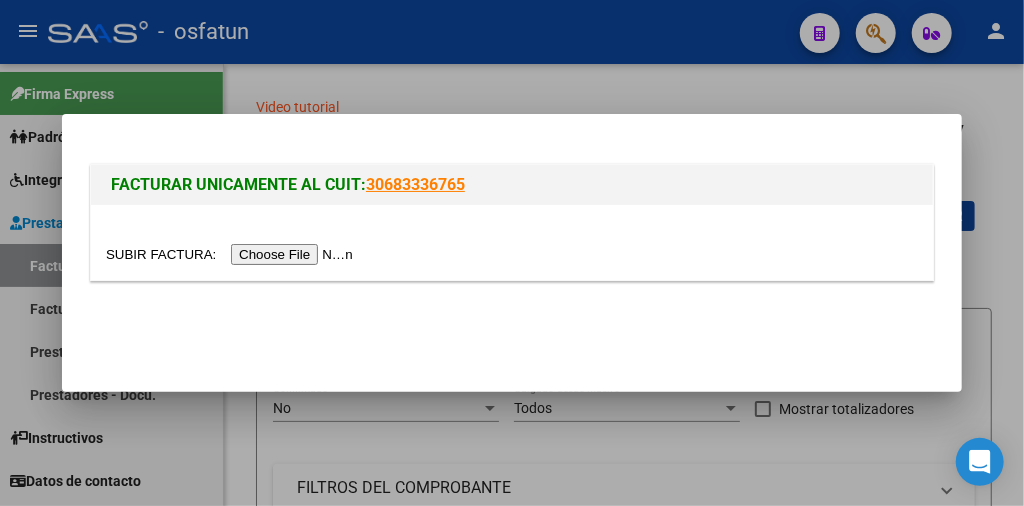 click at bounding box center (232, 254) 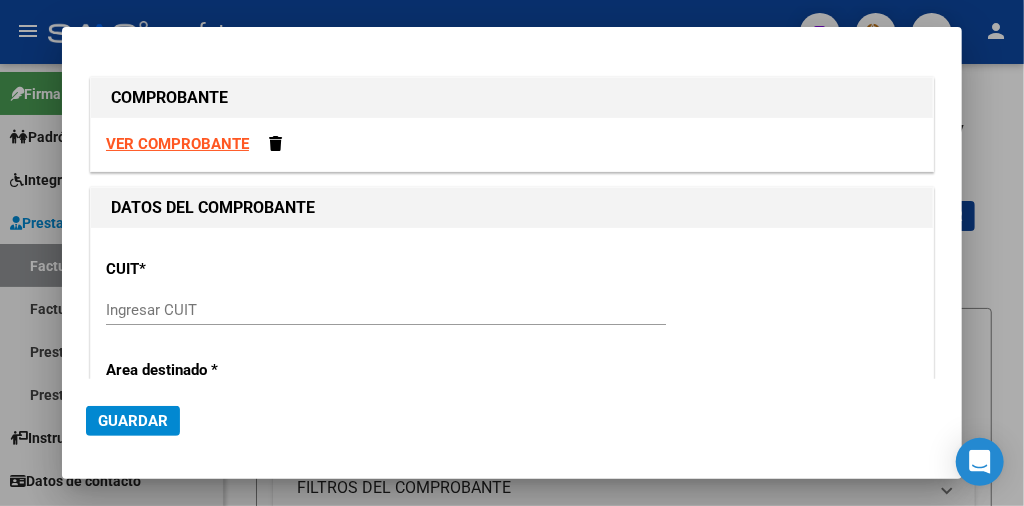click on "VER COMPROBANTE" at bounding box center (177, 144) 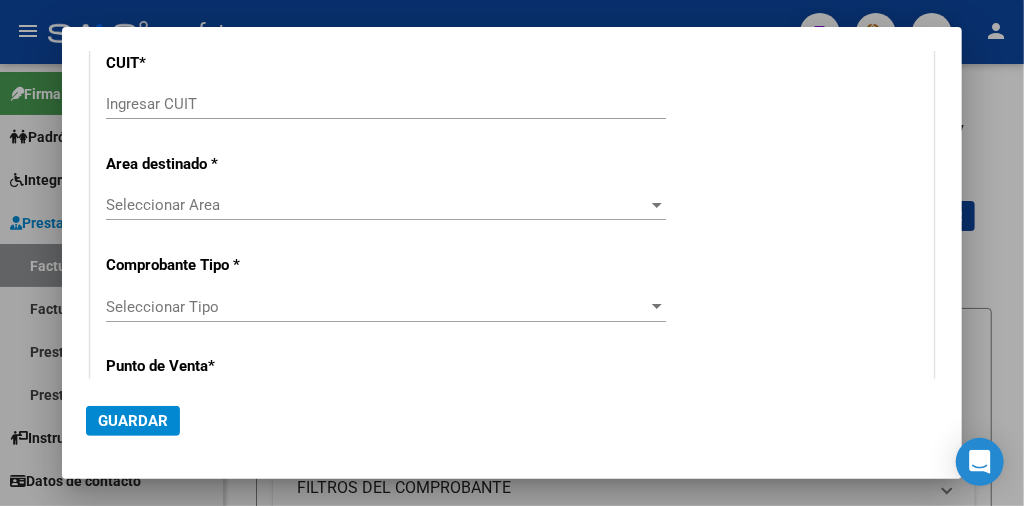 scroll, scrollTop: 100, scrollLeft: 0, axis: vertical 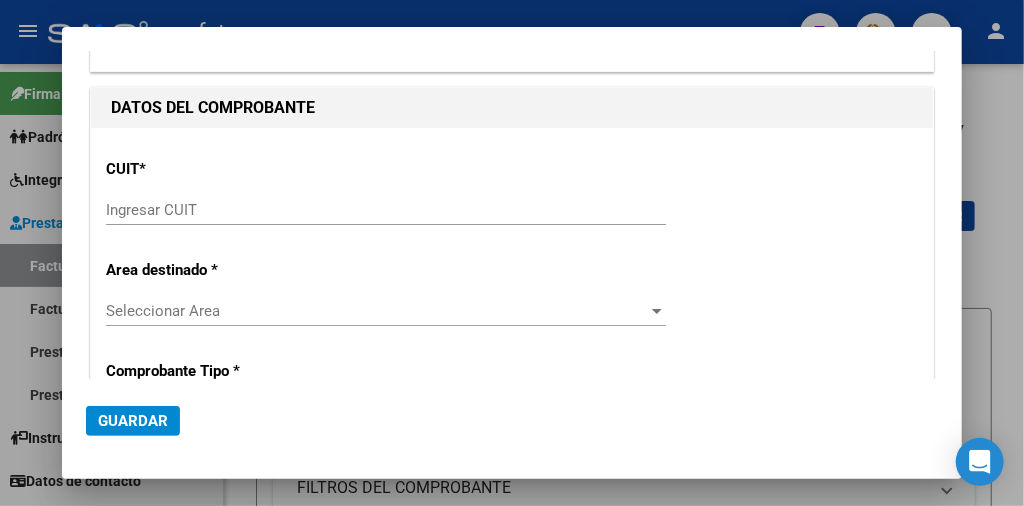 click on "Ingresar CUIT" at bounding box center [386, 210] 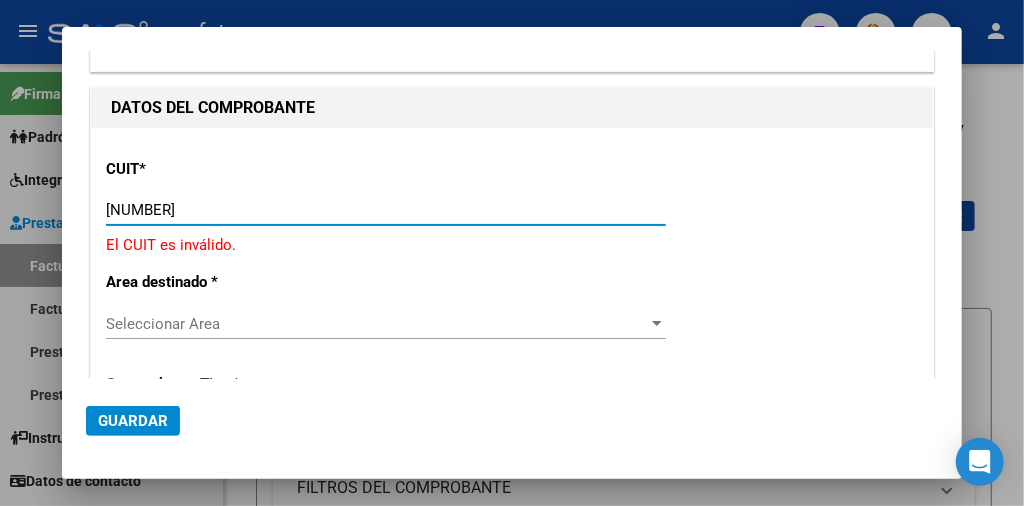 type on "[NUMBER]" 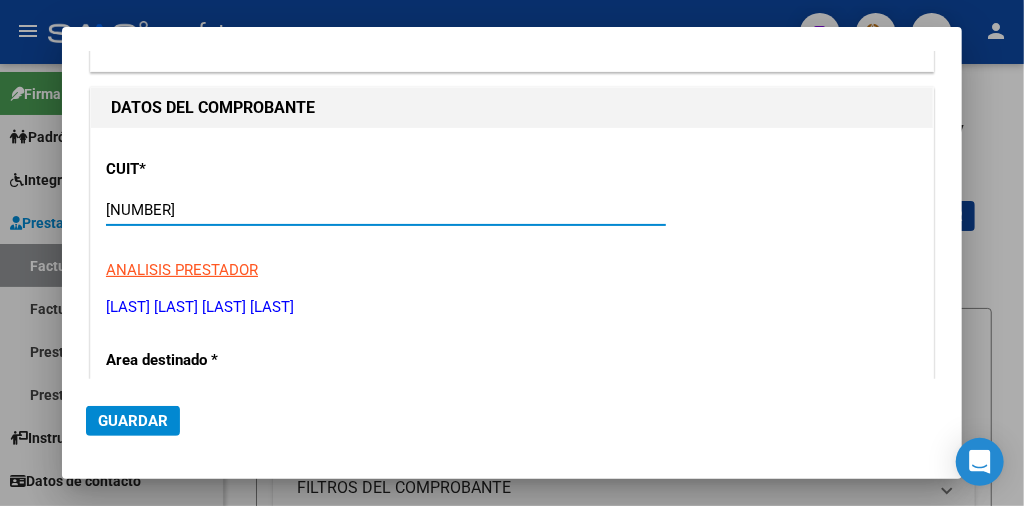 type on "2" 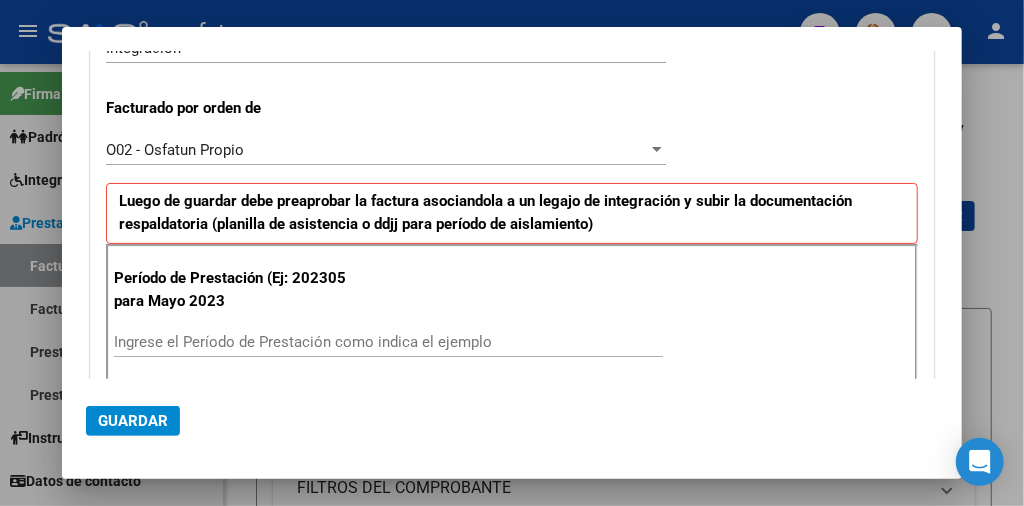 scroll, scrollTop: 500, scrollLeft: 0, axis: vertical 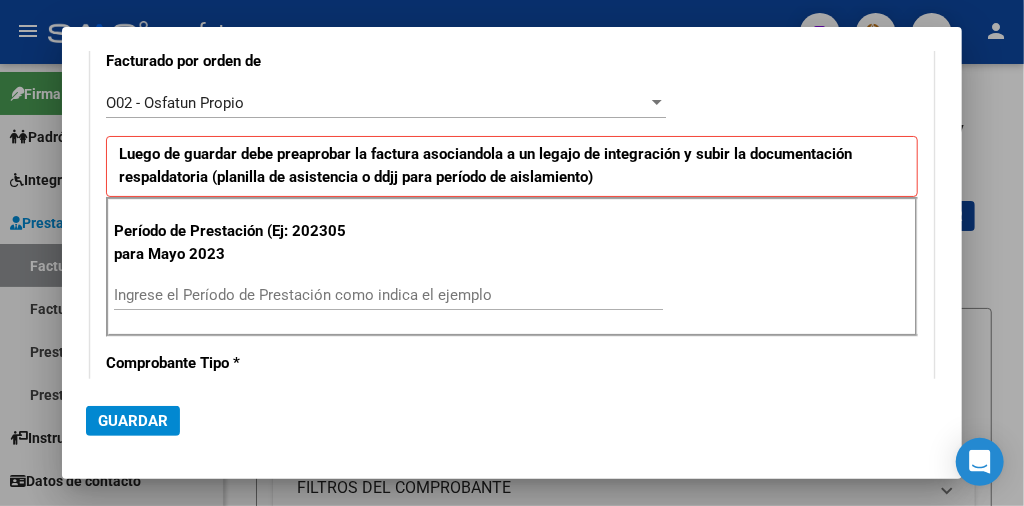 type on "[NUMBER]" 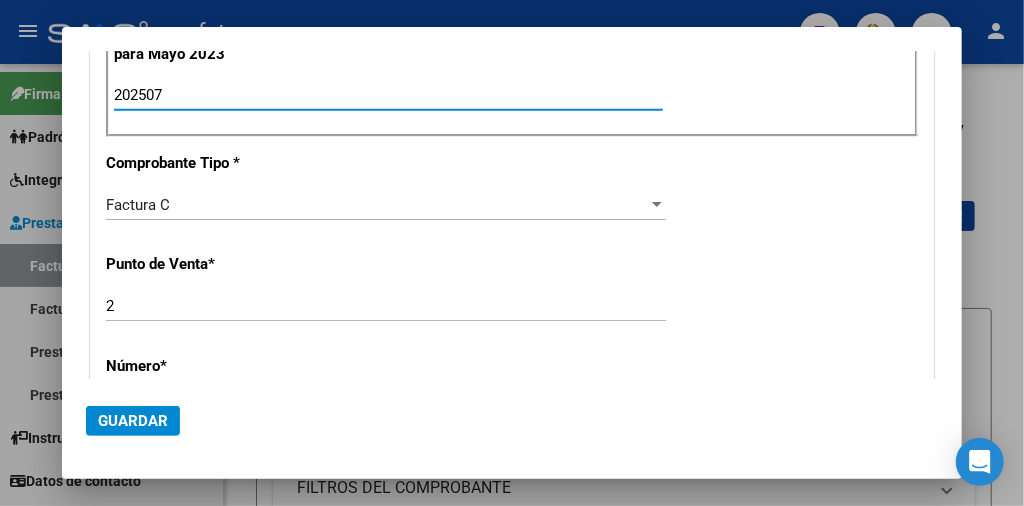 type on "202507" 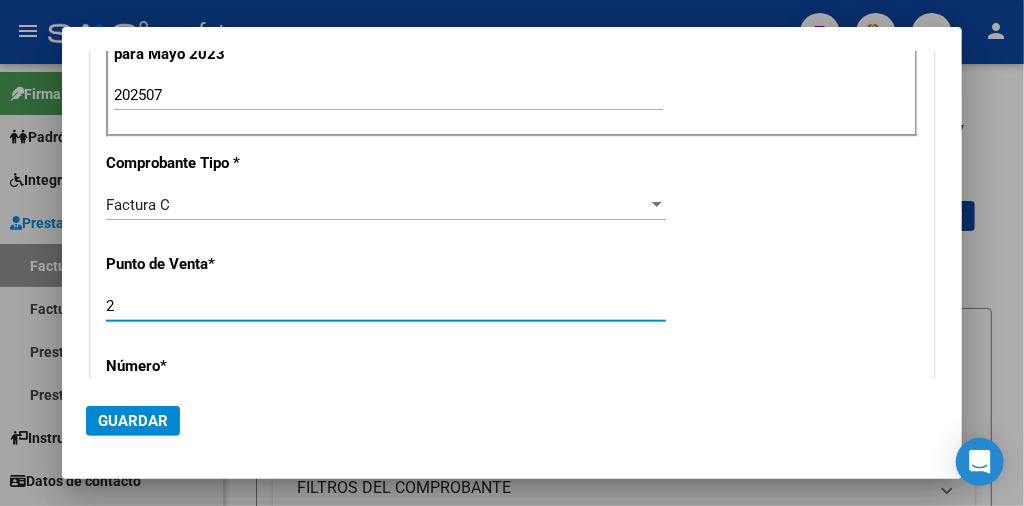 click on "2" at bounding box center [386, 306] 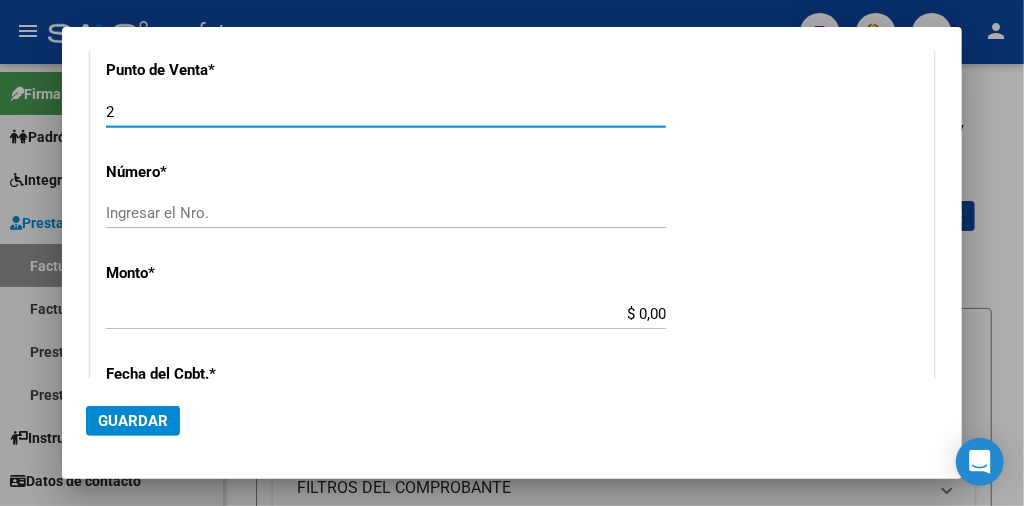 scroll, scrollTop: 900, scrollLeft: 0, axis: vertical 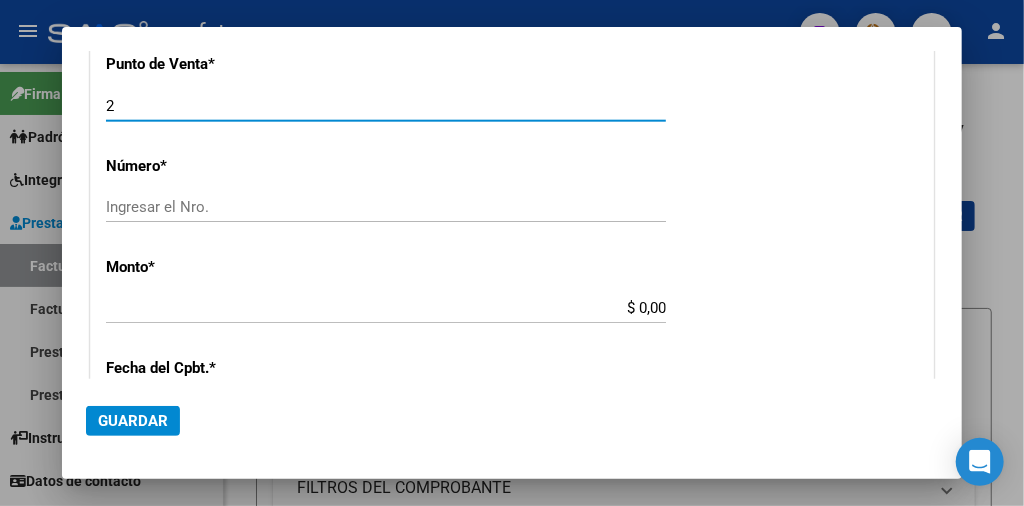 click on "Ingresar el Nro." at bounding box center [386, 207] 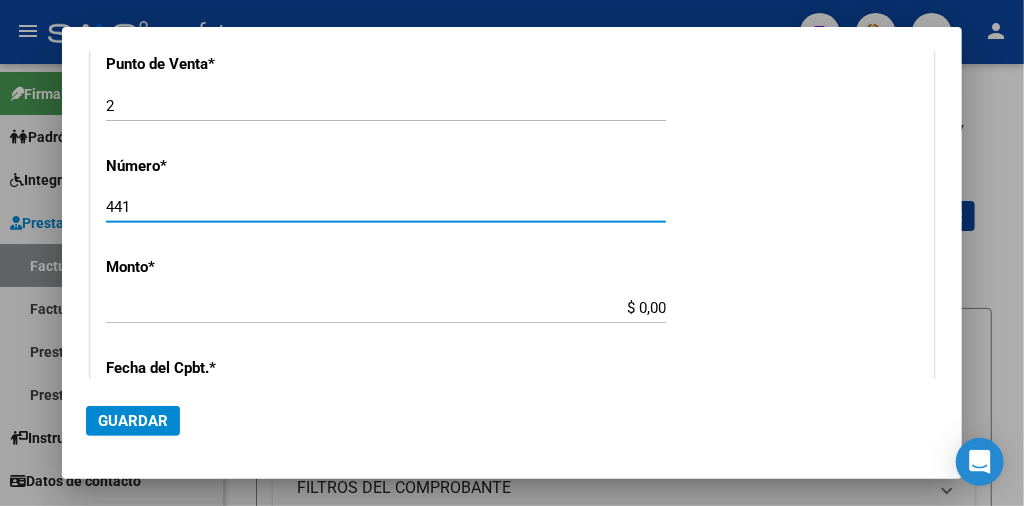 type on "441" 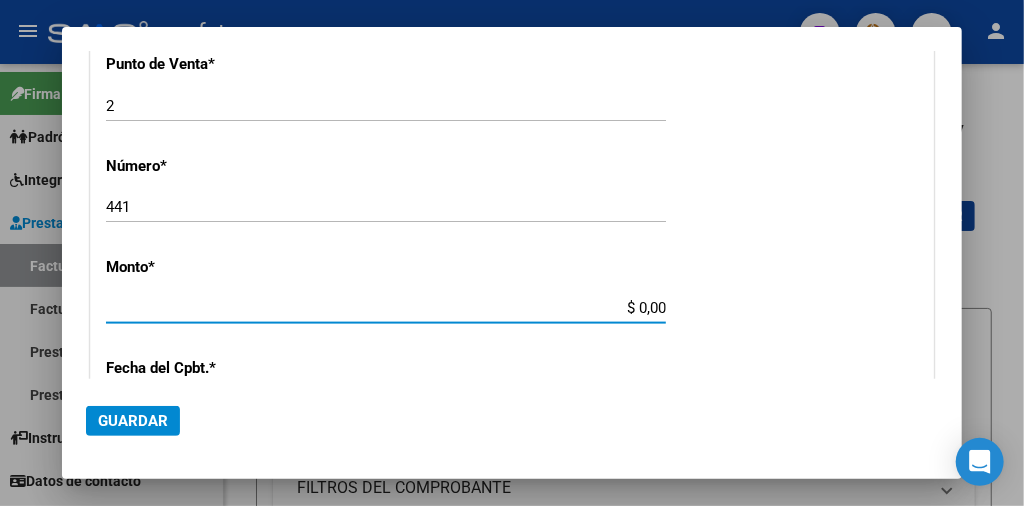 type on "$ 307.654,34" 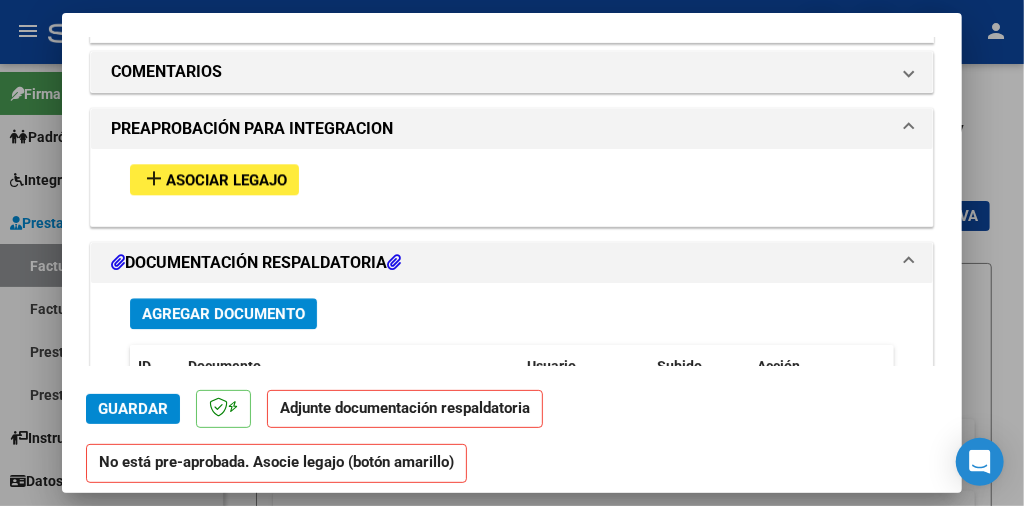 scroll, scrollTop: 2000, scrollLeft: 0, axis: vertical 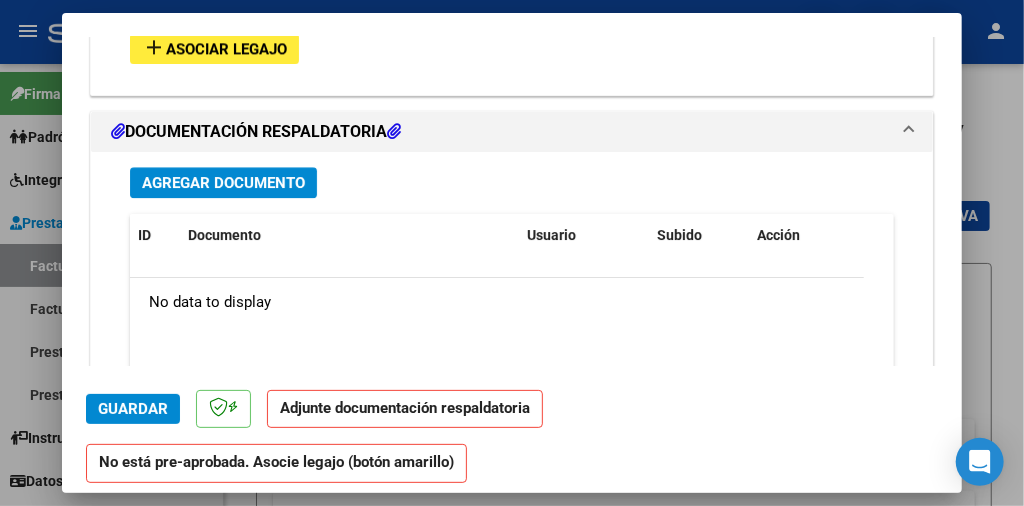 click on "Agregar Documento" at bounding box center [223, 183] 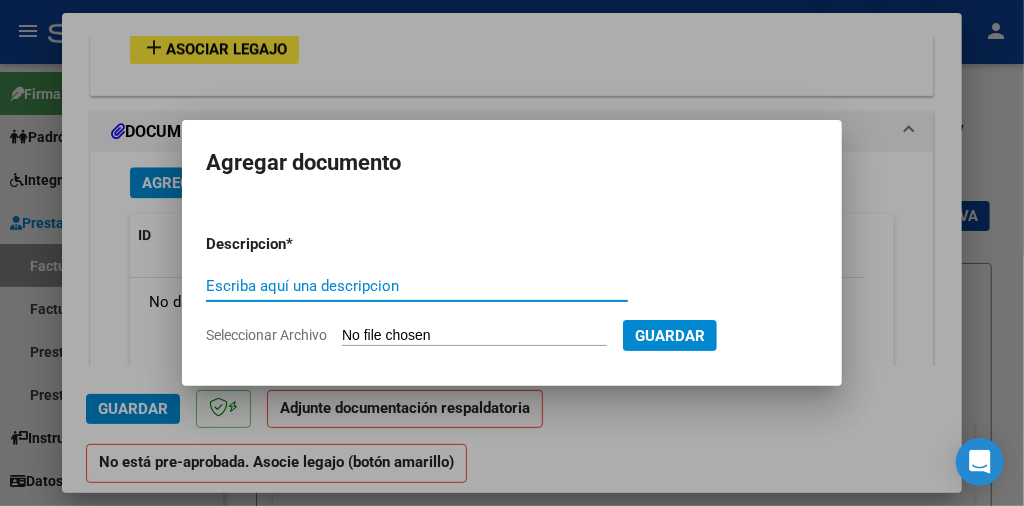 click on "Seleccionar Archivo" at bounding box center (474, 336) 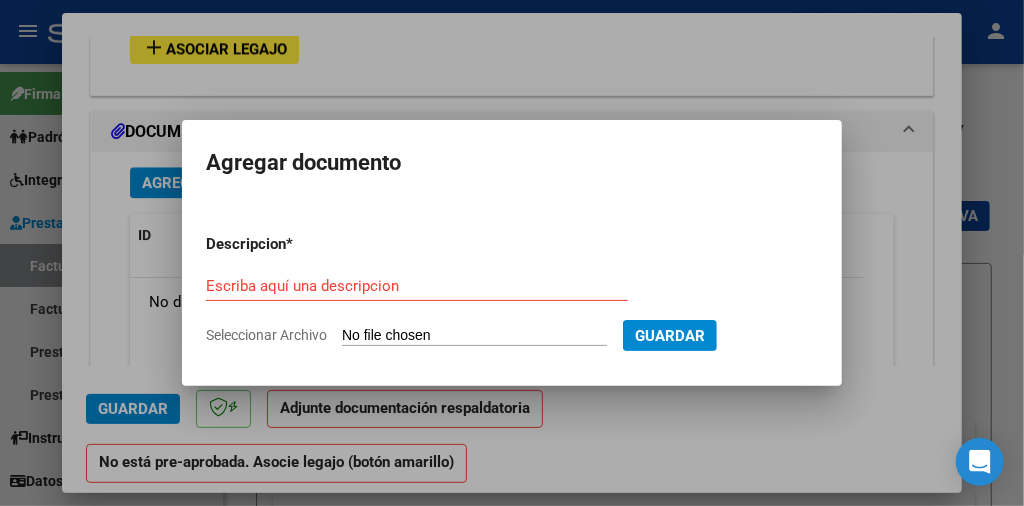 type on "C:\fakepath\[TEXT] [DATE] [TIME].pdf" 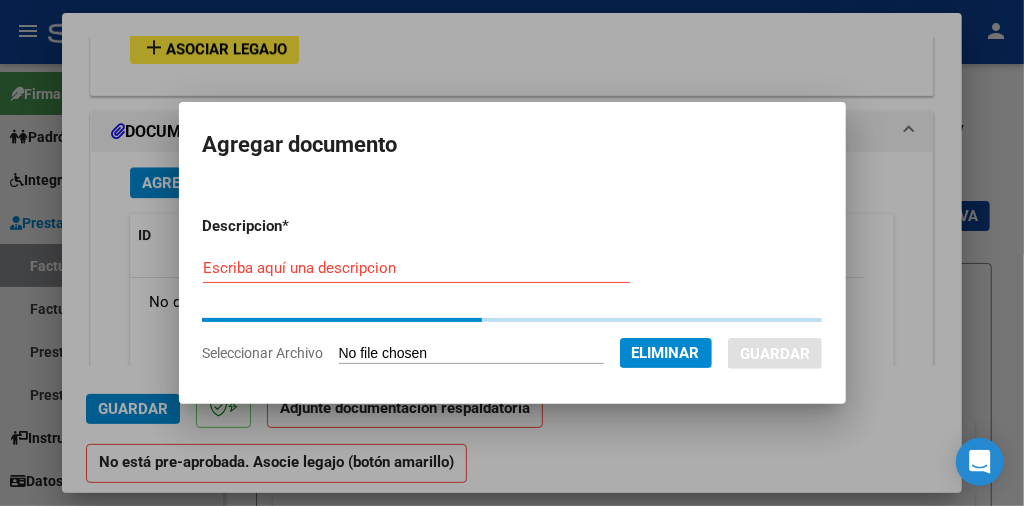 click on "Escriba aquí una descripcion" at bounding box center [416, 268] 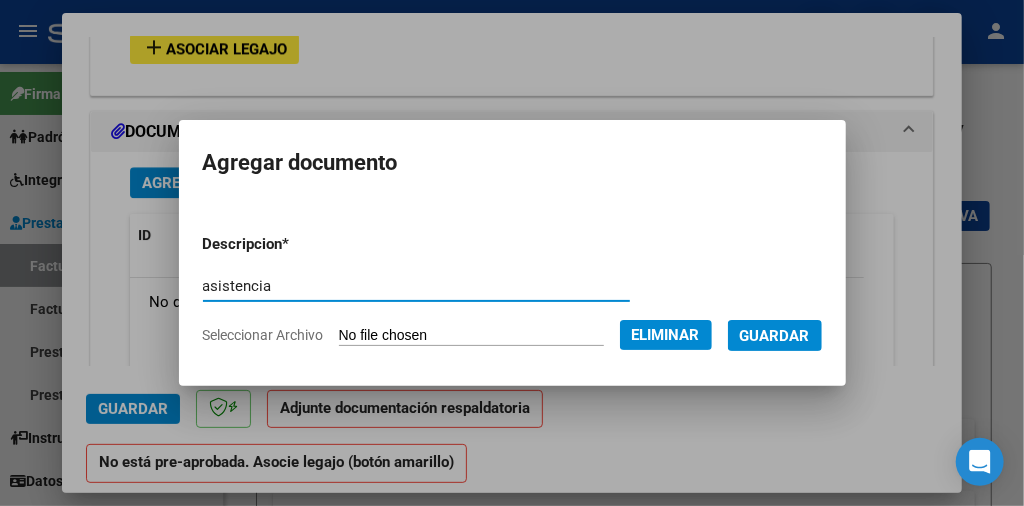 type on "asistencia" 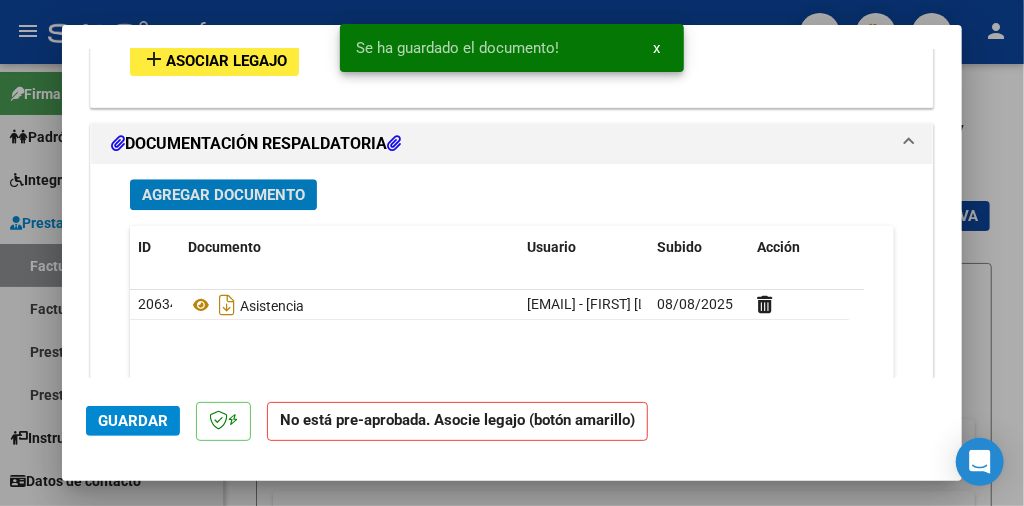click on "Agregar Documento" at bounding box center (223, 195) 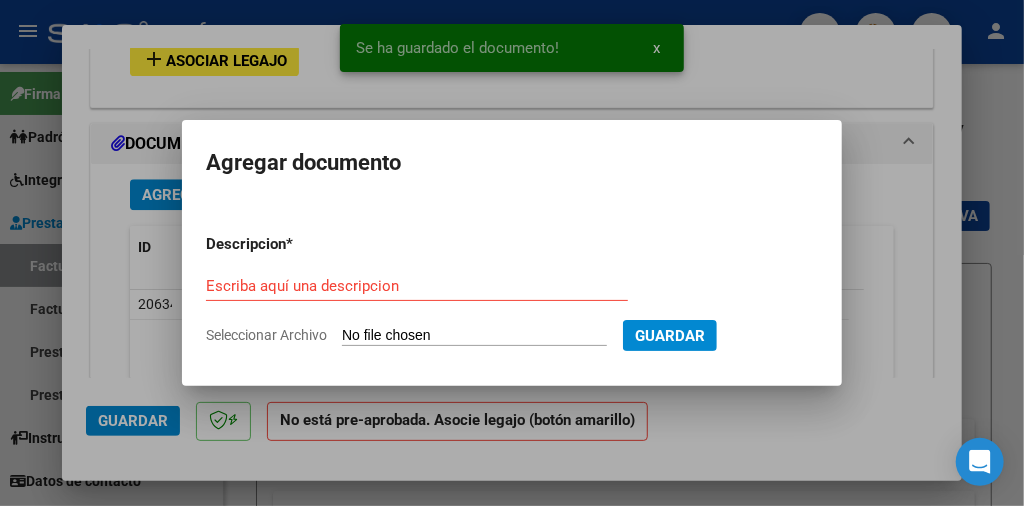 click on "Seleccionar Archivo" at bounding box center [474, 336] 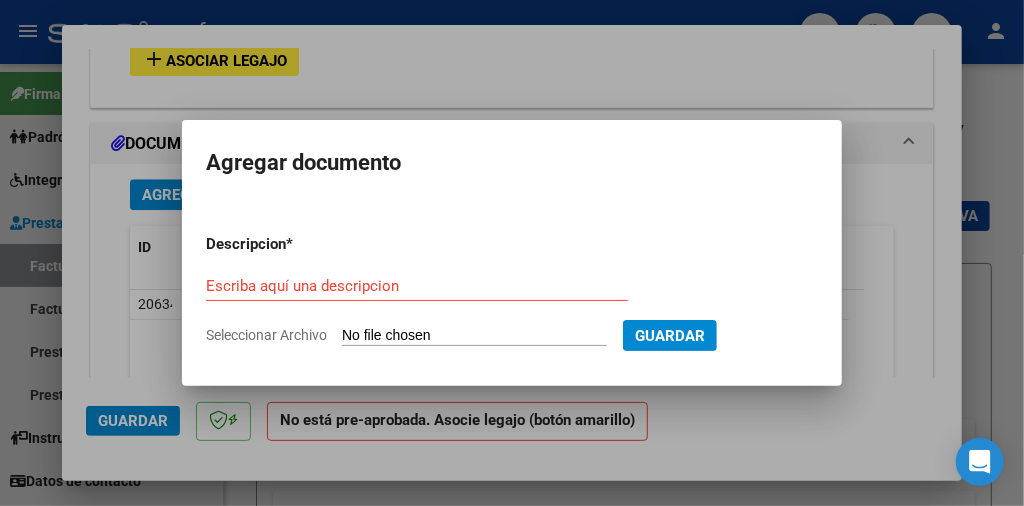 click on "Seleccionar Archivo" at bounding box center (474, 336) 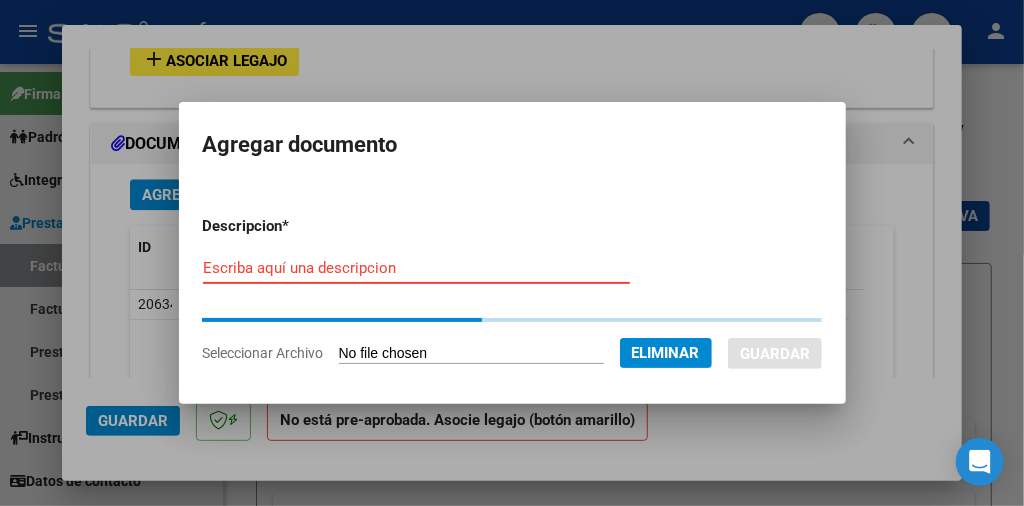 click on "Escriba aquí una descripcion" at bounding box center [416, 268] 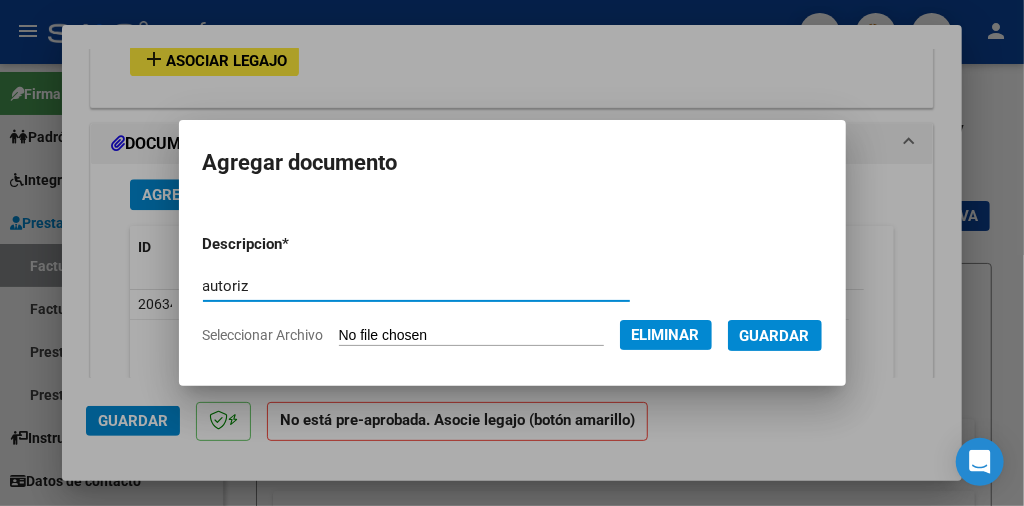 type on "autoriz" 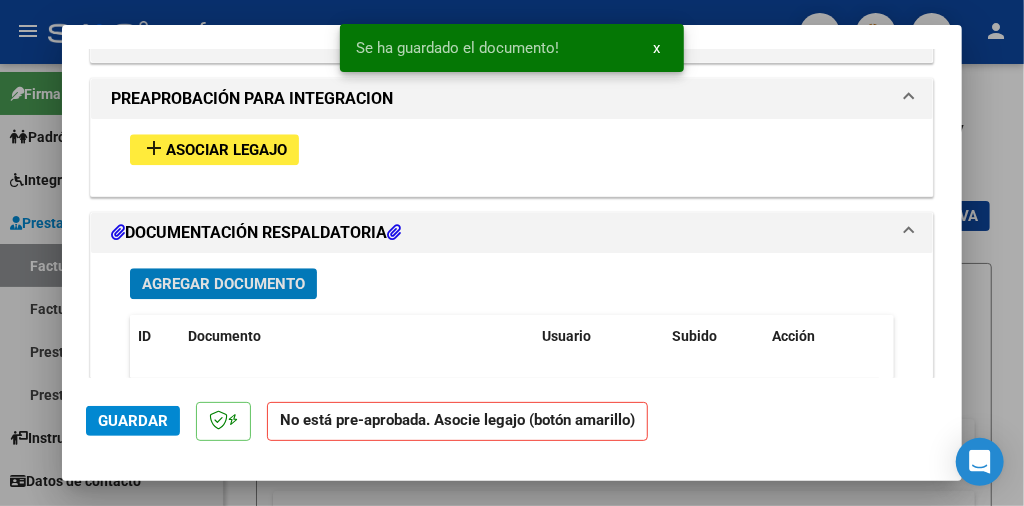 scroll, scrollTop: 1800, scrollLeft: 0, axis: vertical 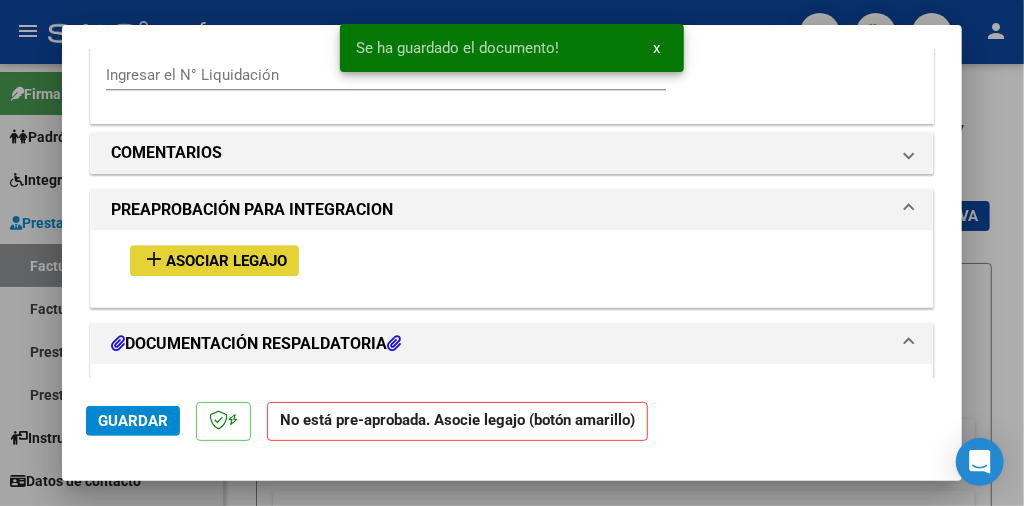 click on "Asociar Legajo" at bounding box center (226, 261) 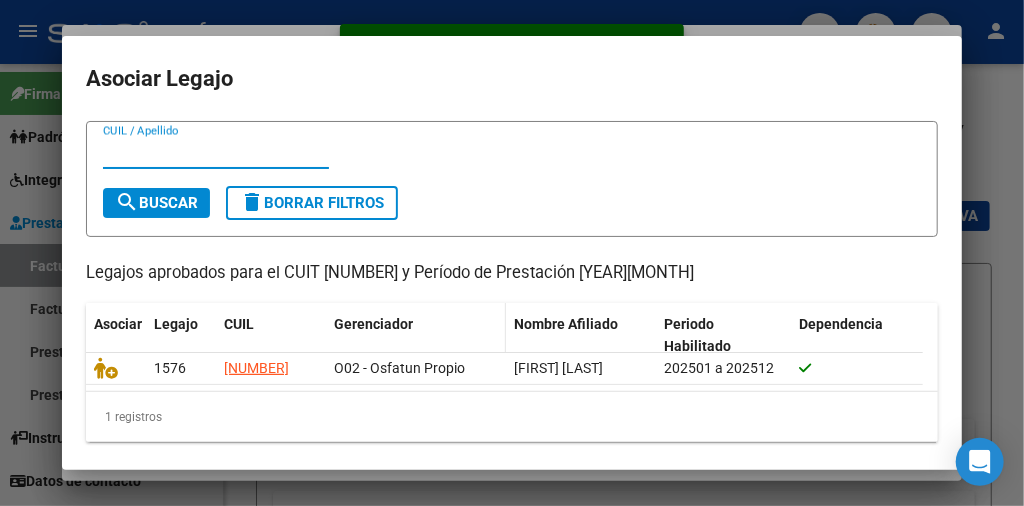 scroll, scrollTop: 88, scrollLeft: 0, axis: vertical 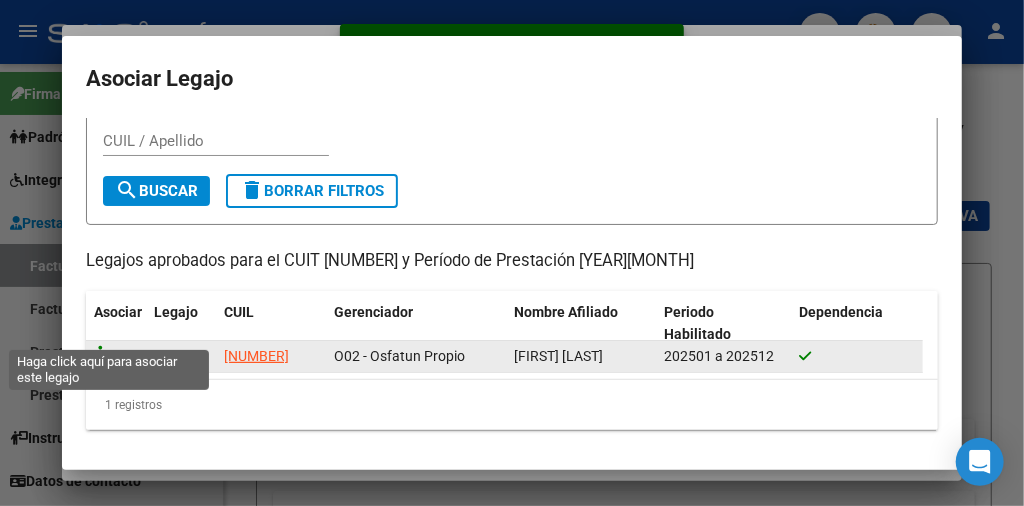 click 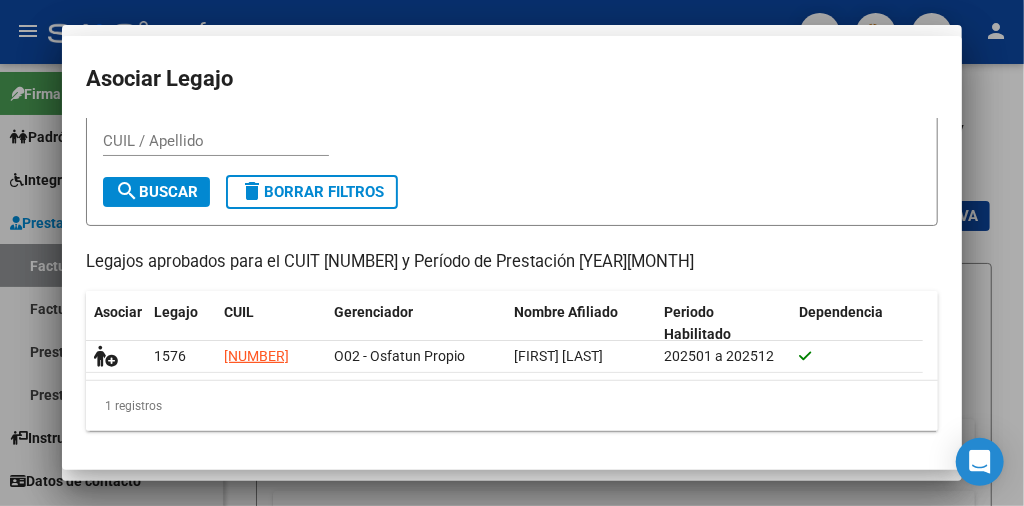 scroll, scrollTop: 1852, scrollLeft: 0, axis: vertical 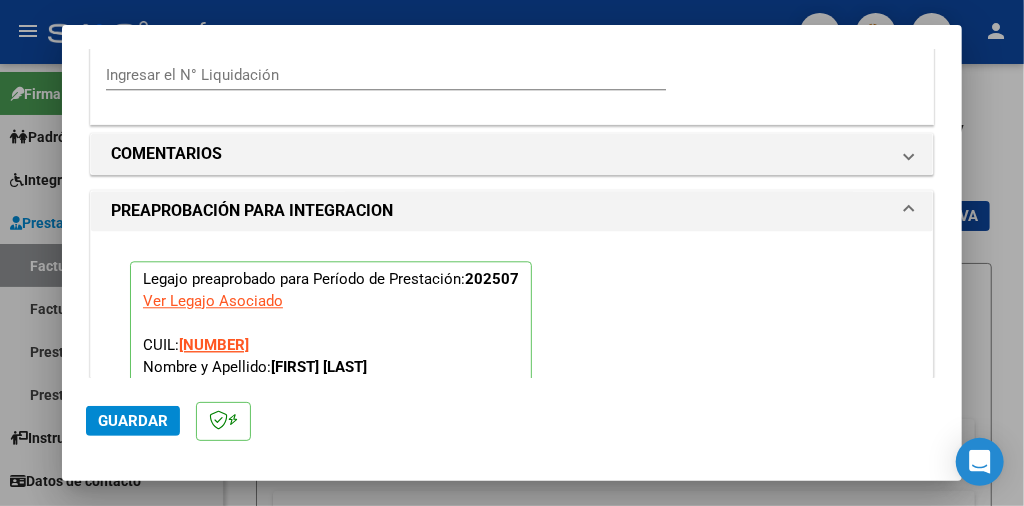 click on "Guardar" 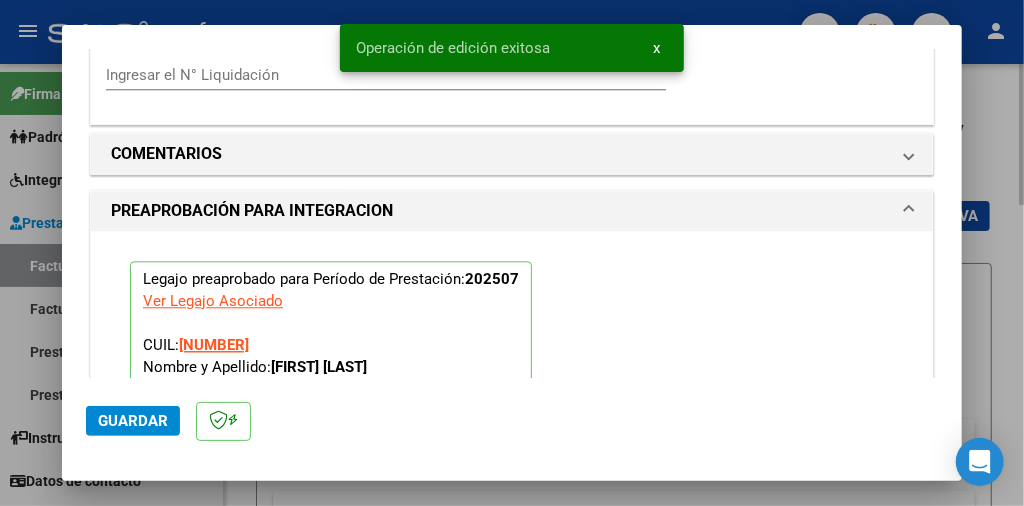 click at bounding box center [512, 253] 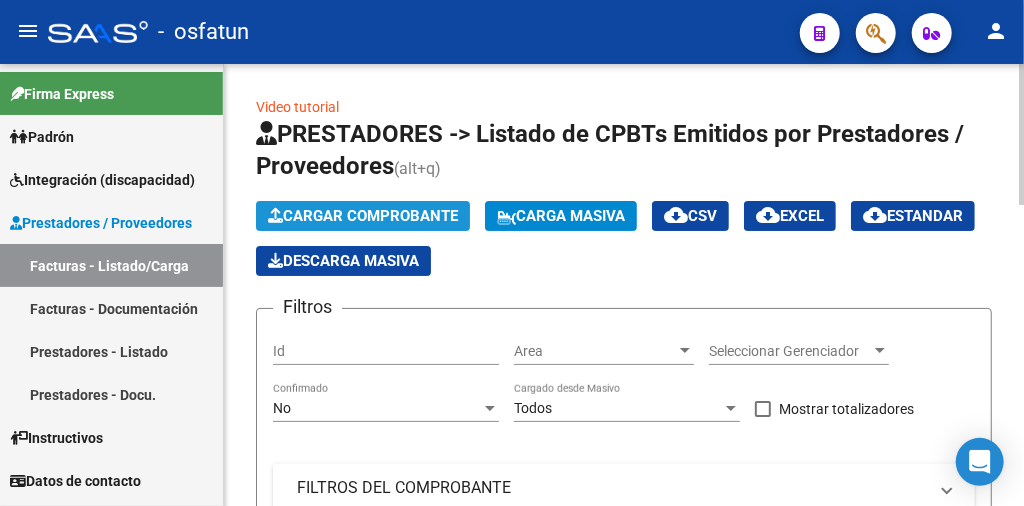 click on "Cargar Comprobante" 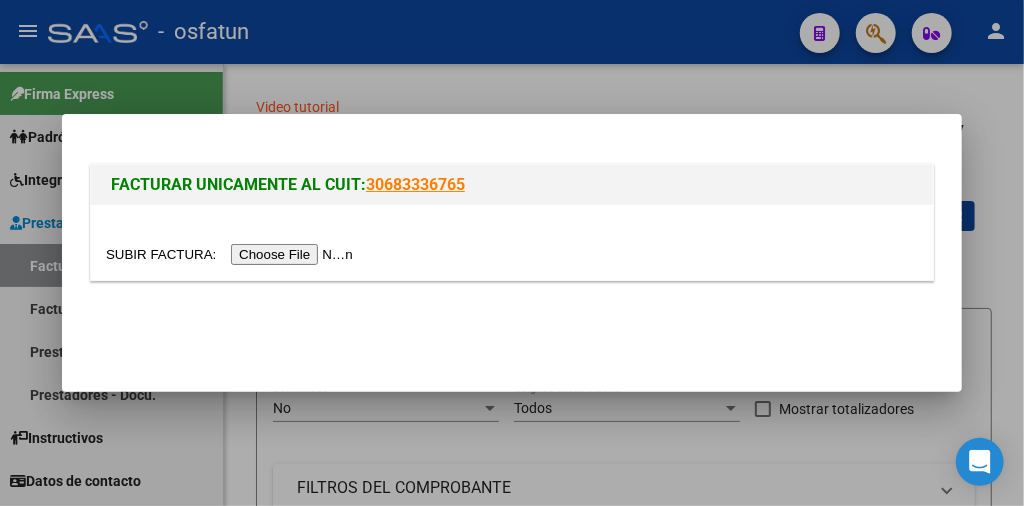 click at bounding box center [232, 254] 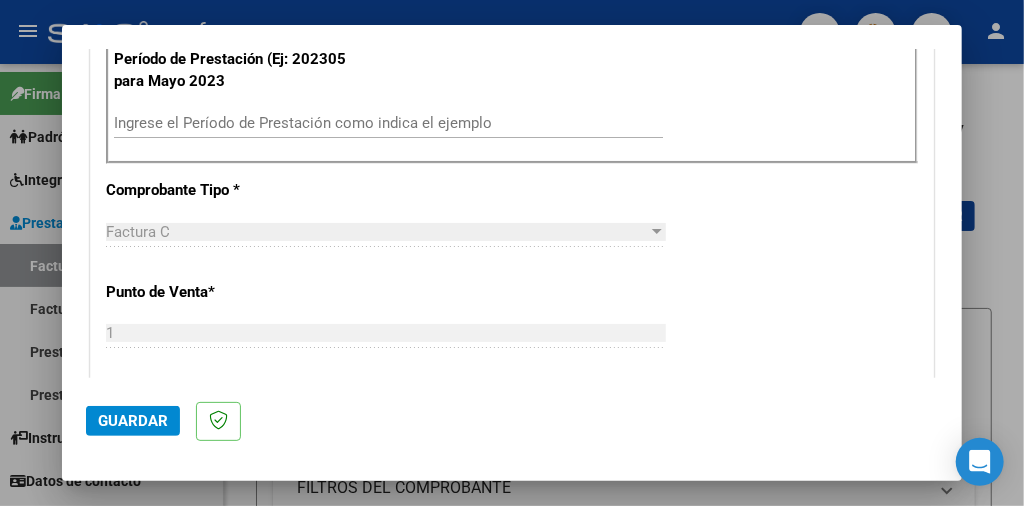 scroll, scrollTop: 700, scrollLeft: 0, axis: vertical 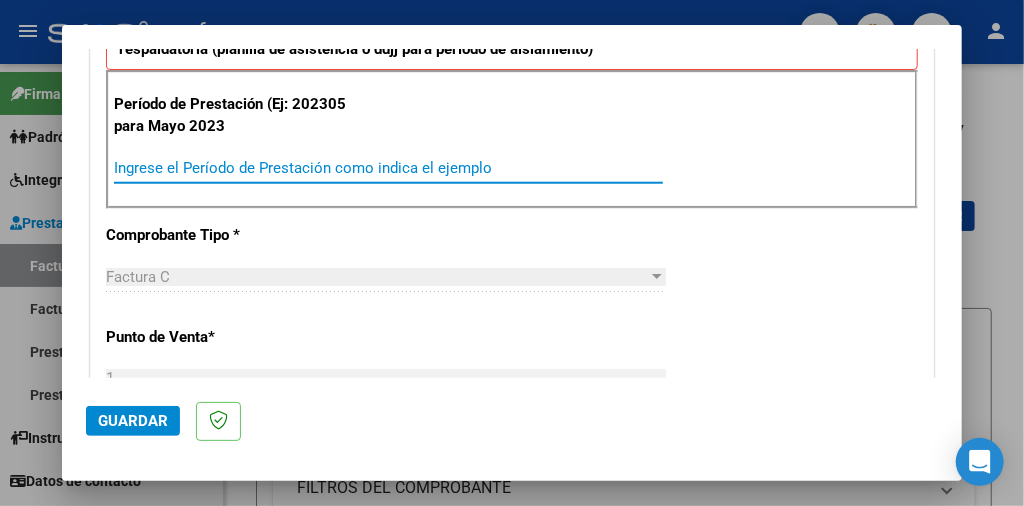 click on "Ingrese el Período de Prestación como indica el ejemplo" at bounding box center (388, 168) 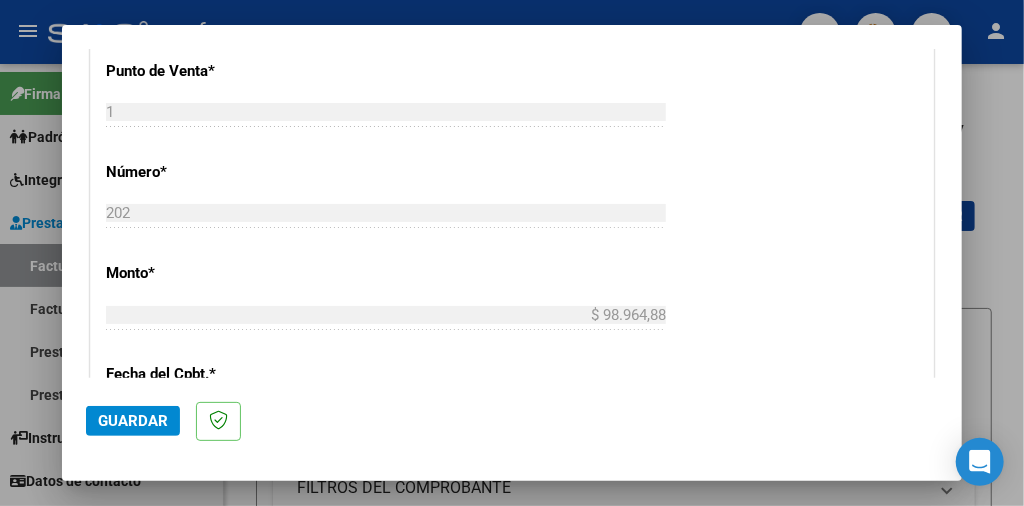 scroll, scrollTop: 1200, scrollLeft: 0, axis: vertical 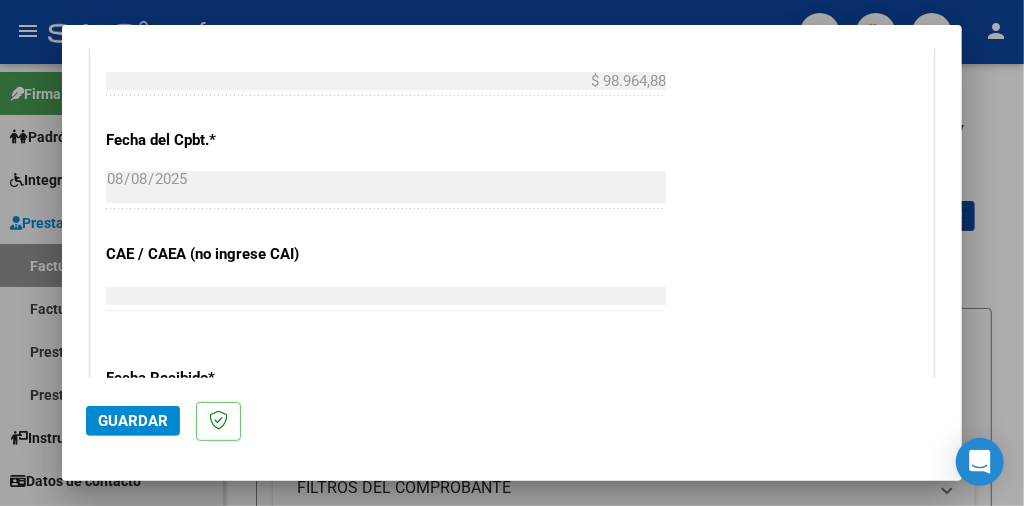 type on "202507" 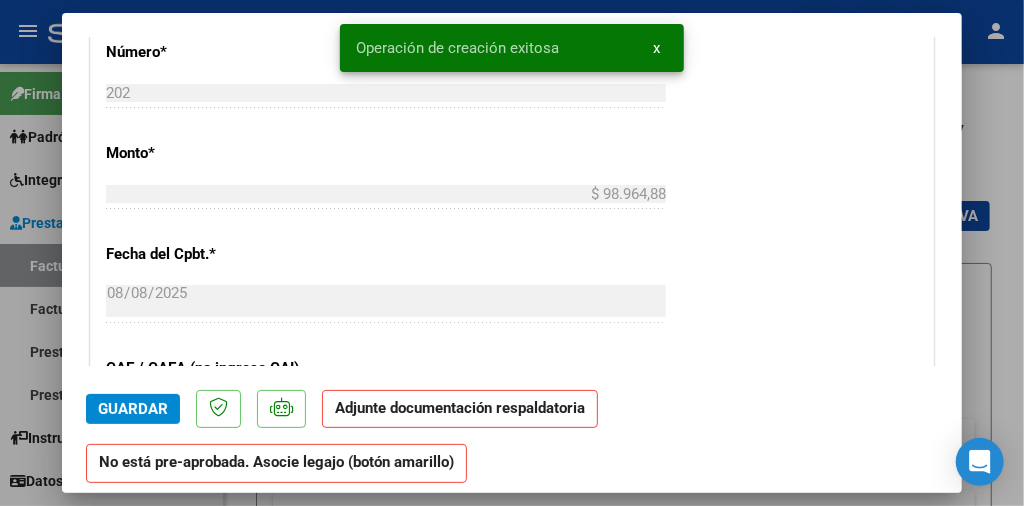 scroll, scrollTop: 1100, scrollLeft: 0, axis: vertical 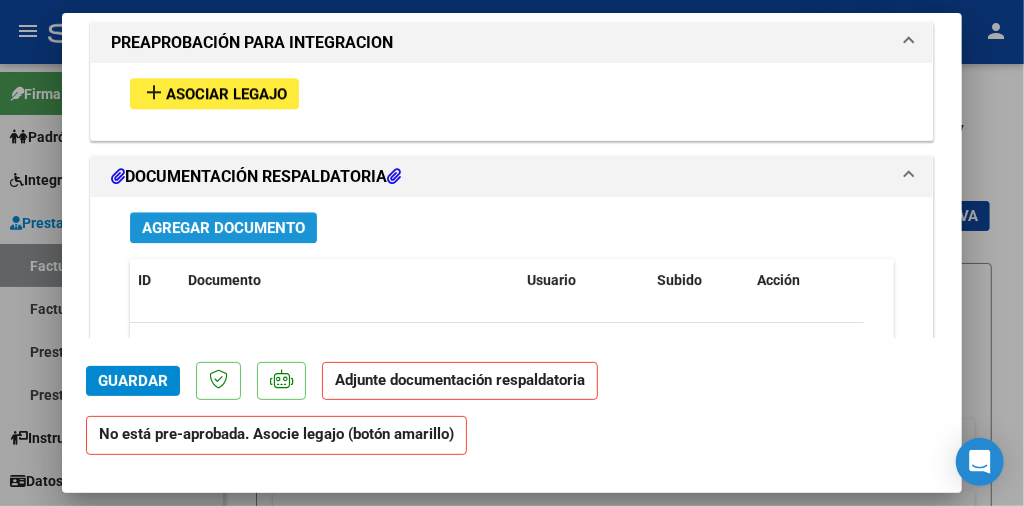 click on "Agregar Documento" at bounding box center [223, 228] 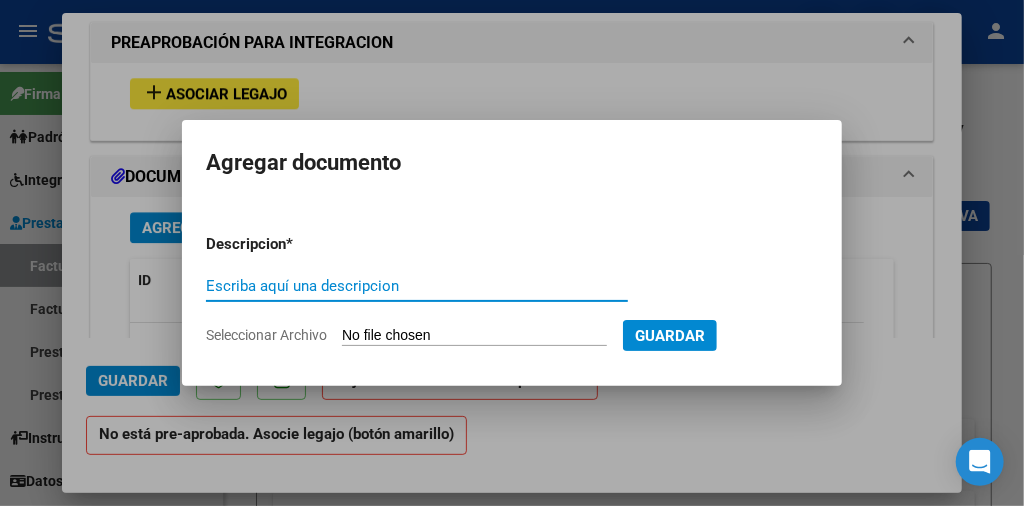 click on "Seleccionar Archivo" at bounding box center [474, 336] 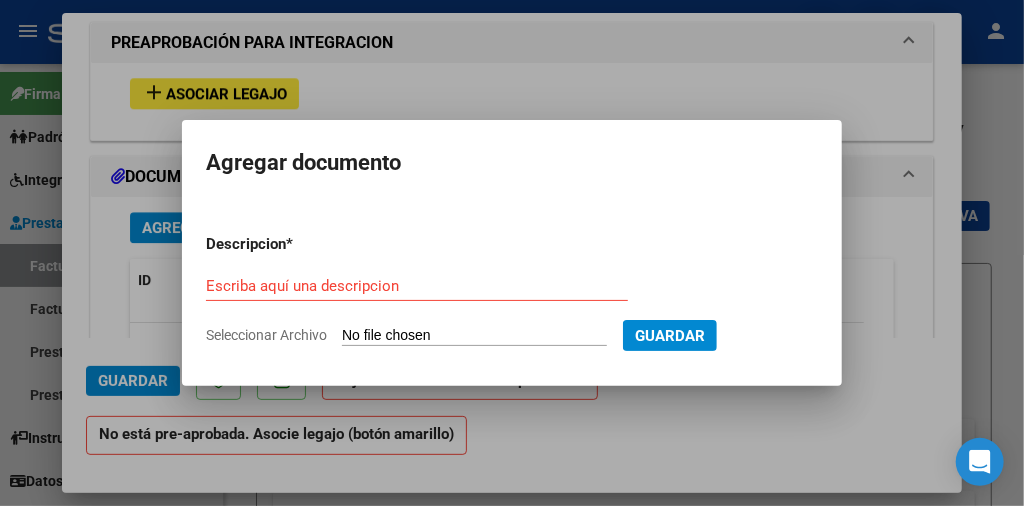 type on "C:\fakepath\[FILENAME] [DATE].pdf" 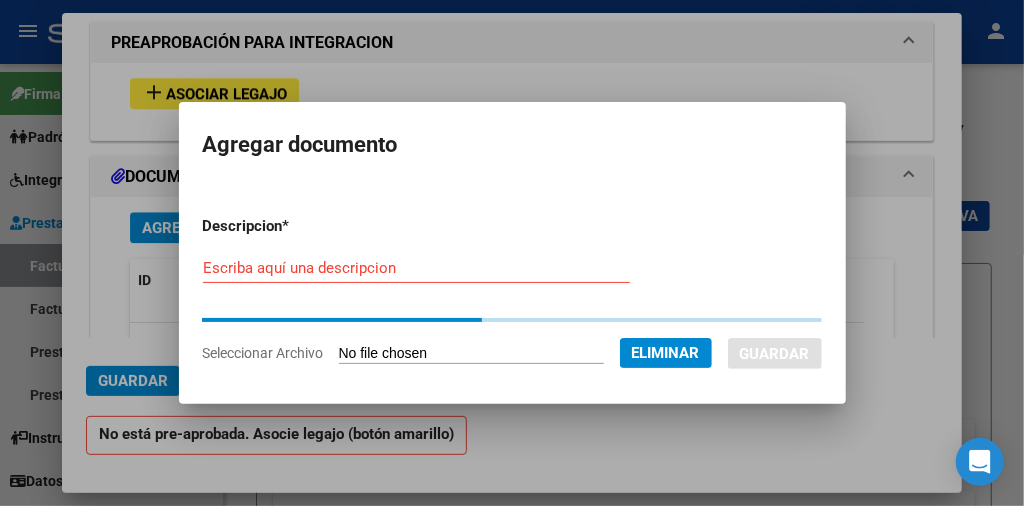 click on "Escriba aquí una descripcion" at bounding box center (416, 268) 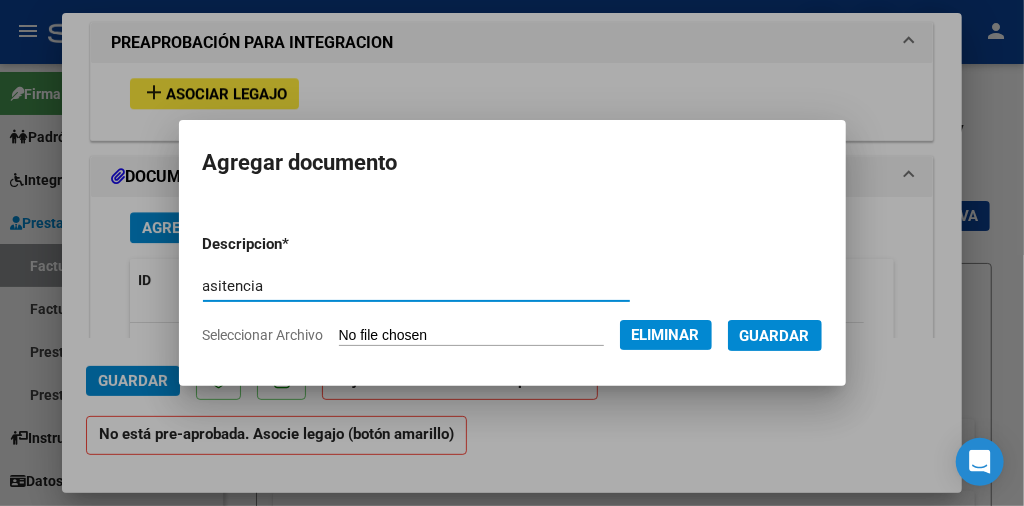 type on "asitencia" 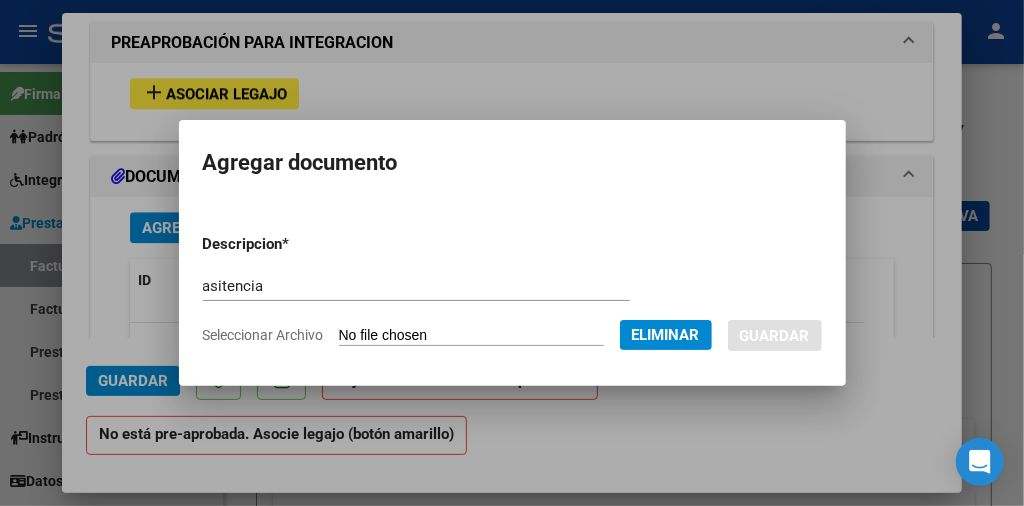 scroll, scrollTop: 0, scrollLeft: 0, axis: both 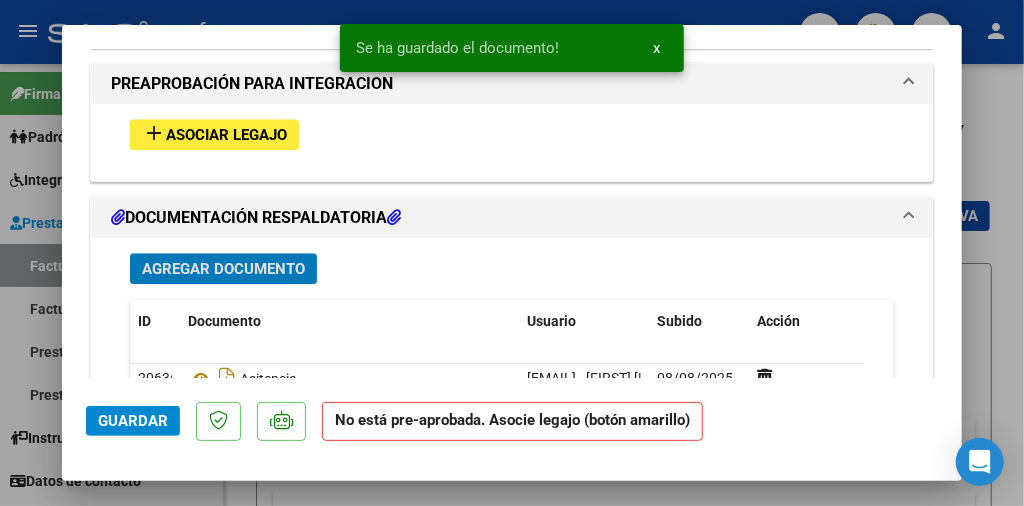 click on "Agregar Documento" at bounding box center [223, 269] 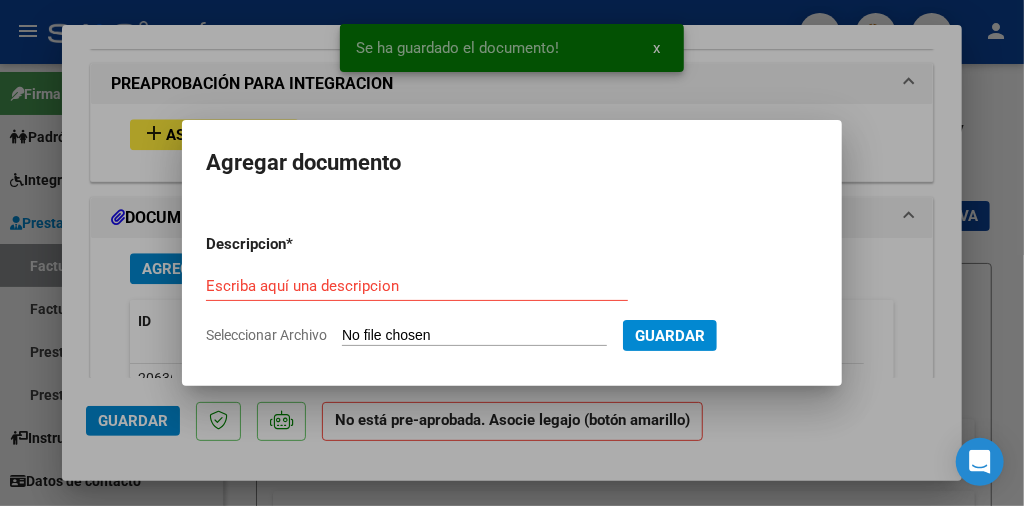 click on "Seleccionar Archivo" at bounding box center (474, 336) 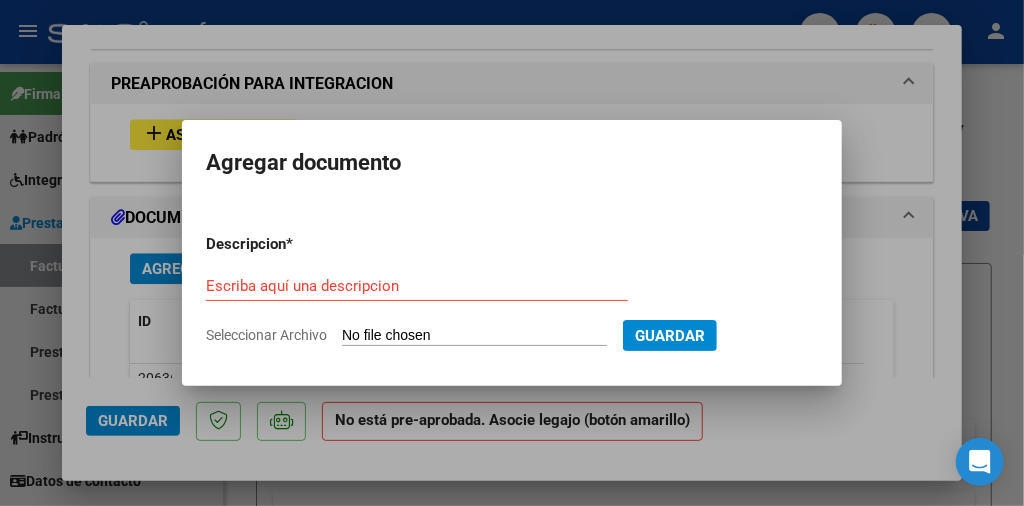 click on "Seleccionar Archivo" at bounding box center [474, 336] 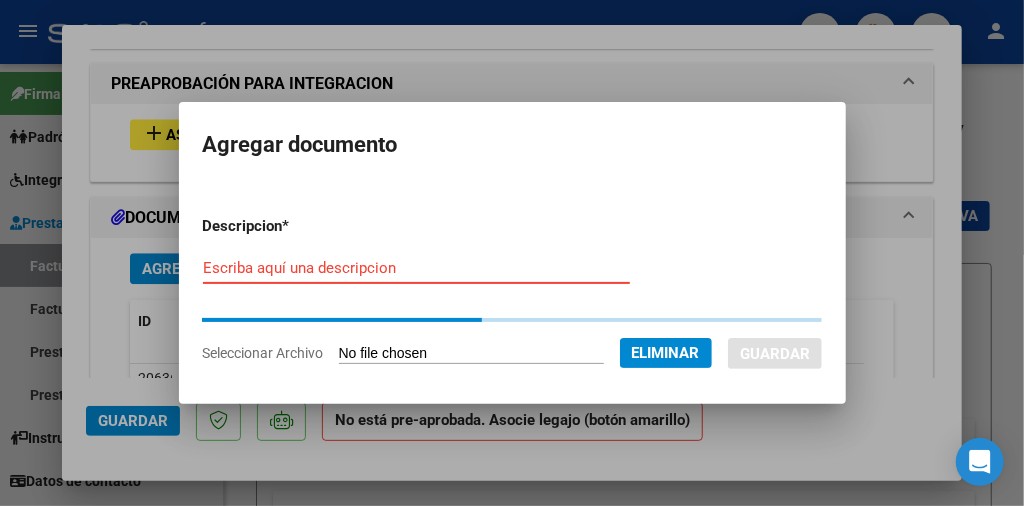 click on "Escriba aquí una descripcion" at bounding box center [416, 268] 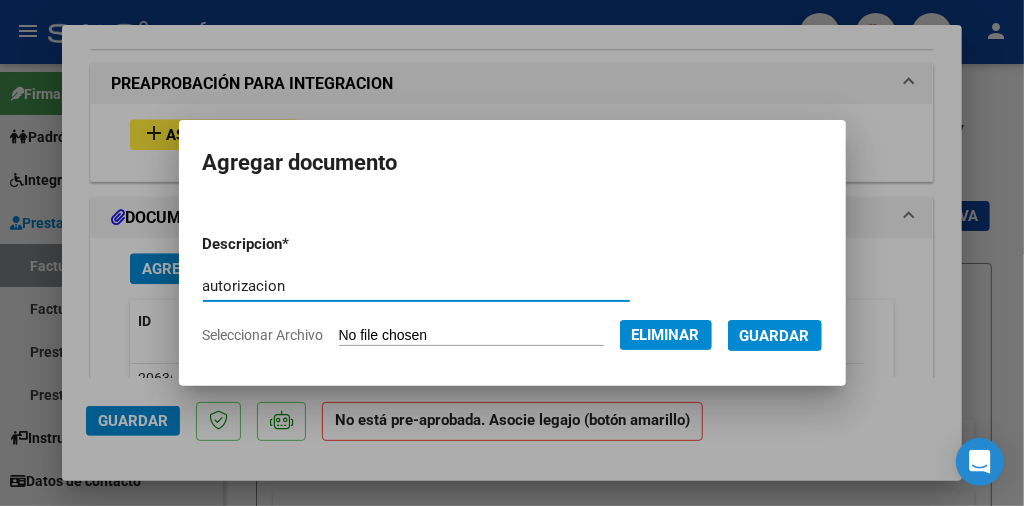type on "autorizacion" 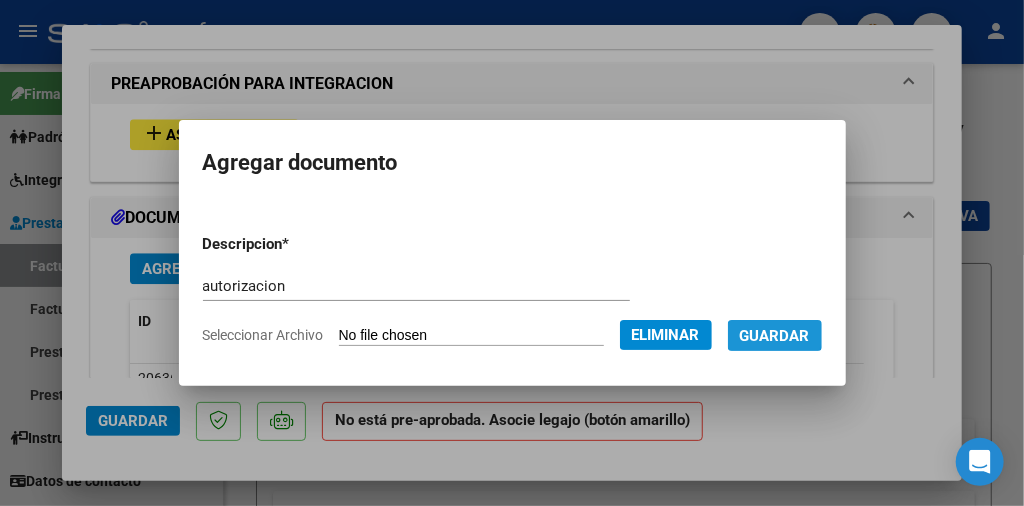 click on "Guardar" at bounding box center (775, 335) 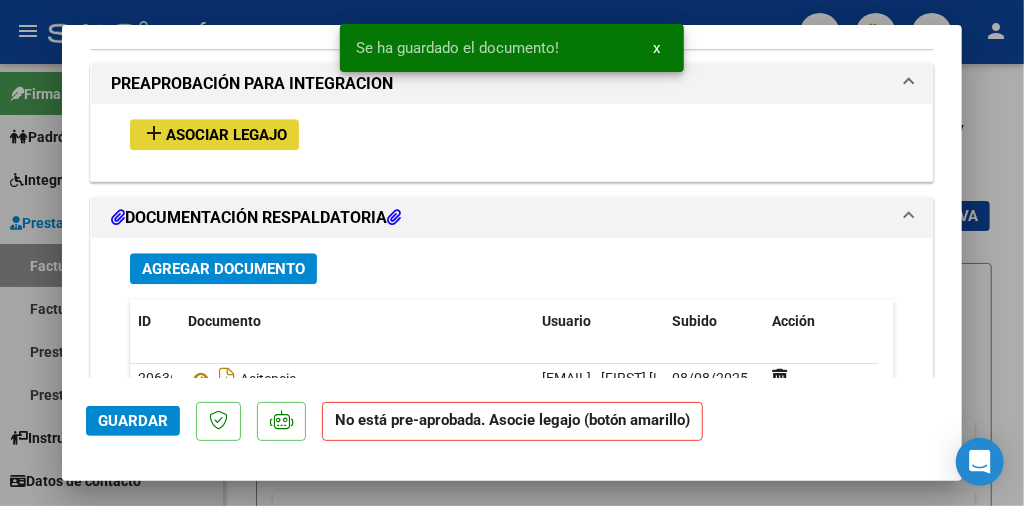 click on "Asociar Legajo" at bounding box center [226, 135] 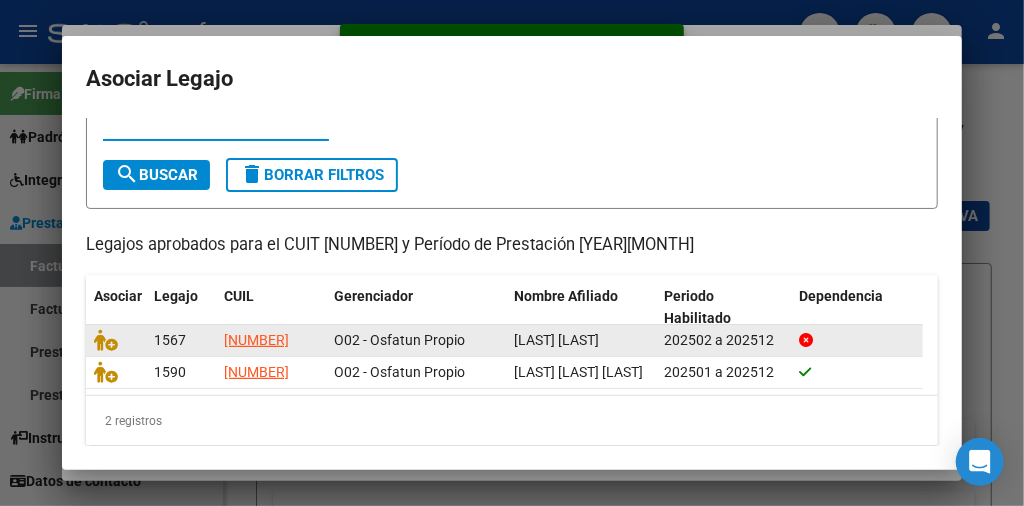 scroll, scrollTop: 121, scrollLeft: 0, axis: vertical 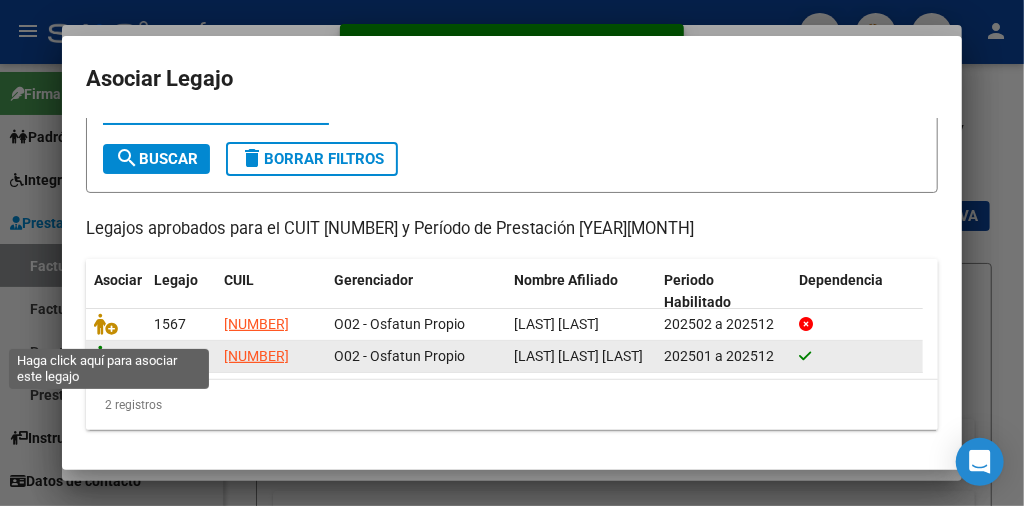 click 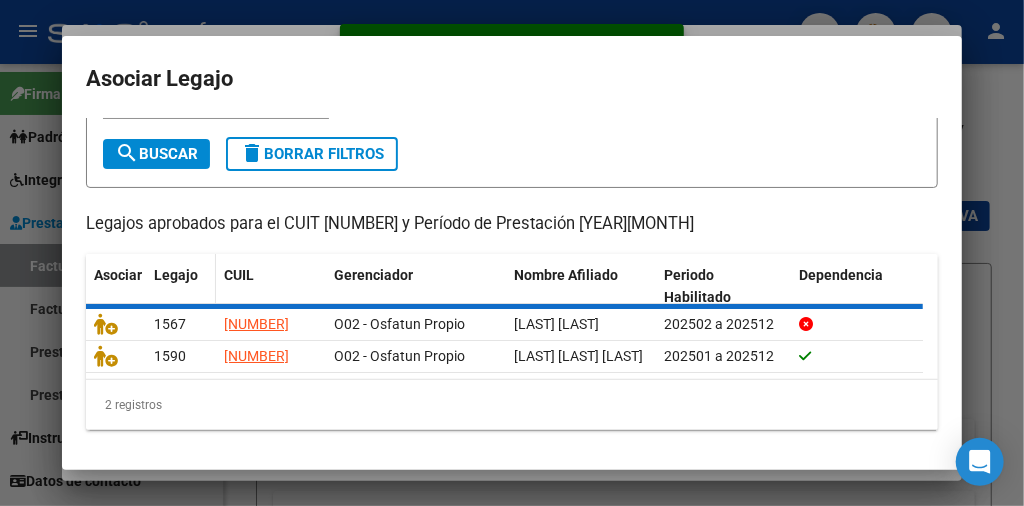 scroll, scrollTop: 2053, scrollLeft: 0, axis: vertical 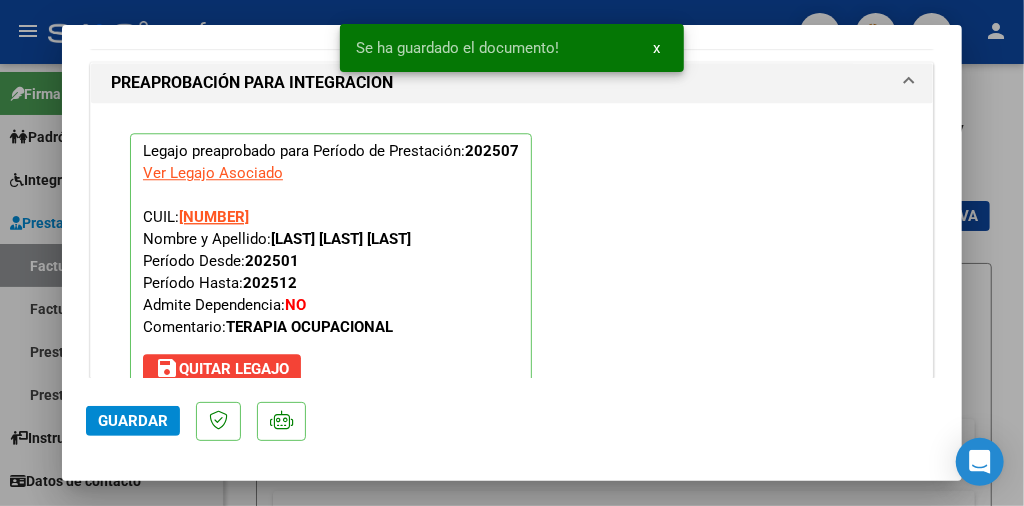 click on "Guardar" 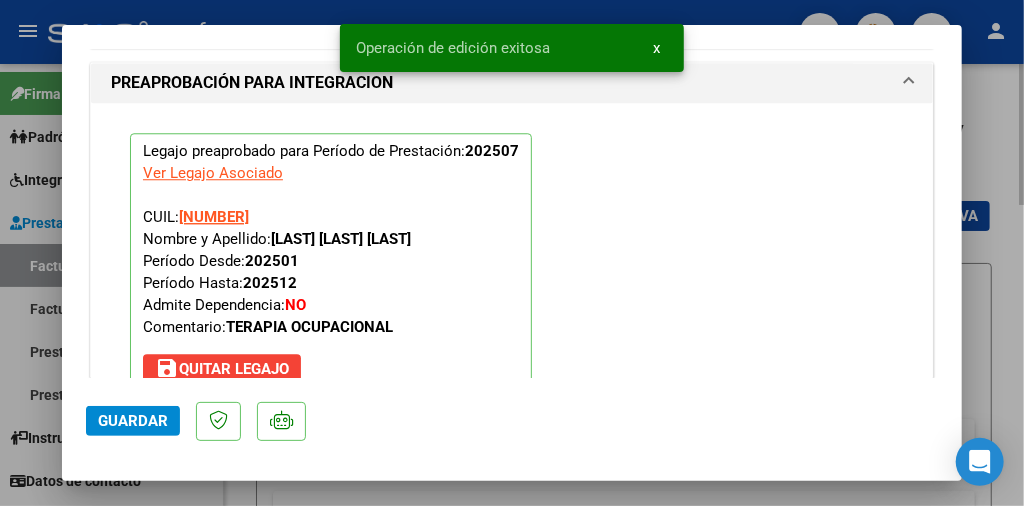 drag, startPoint x: 992, startPoint y: 219, endPoint x: 963, endPoint y: 221, distance: 29.068884 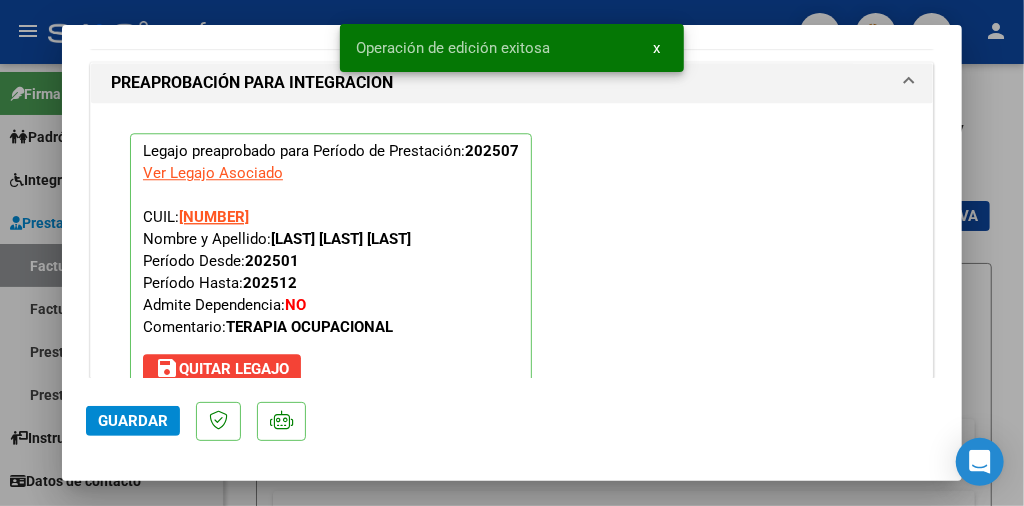 scroll, scrollTop: 2238, scrollLeft: 0, axis: vertical 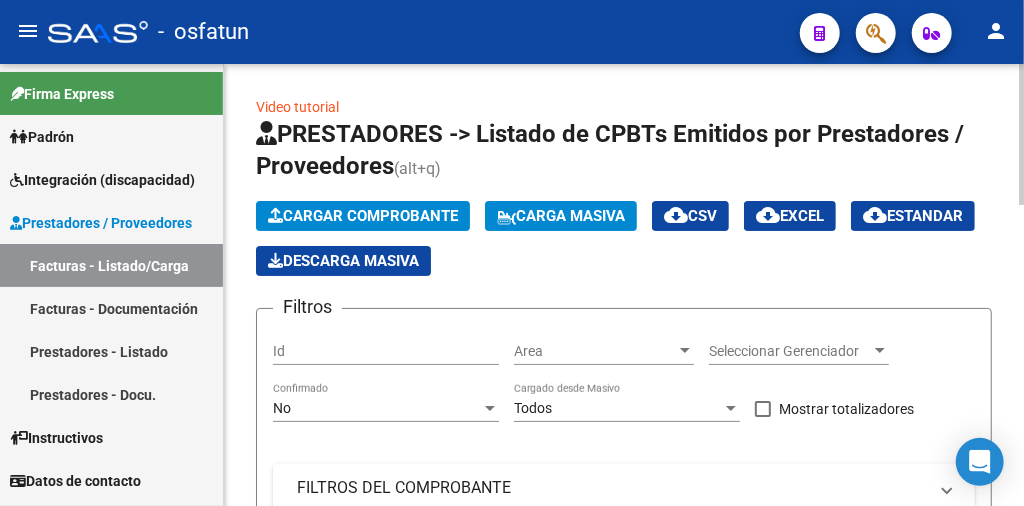 click on "Cargar Comprobante" 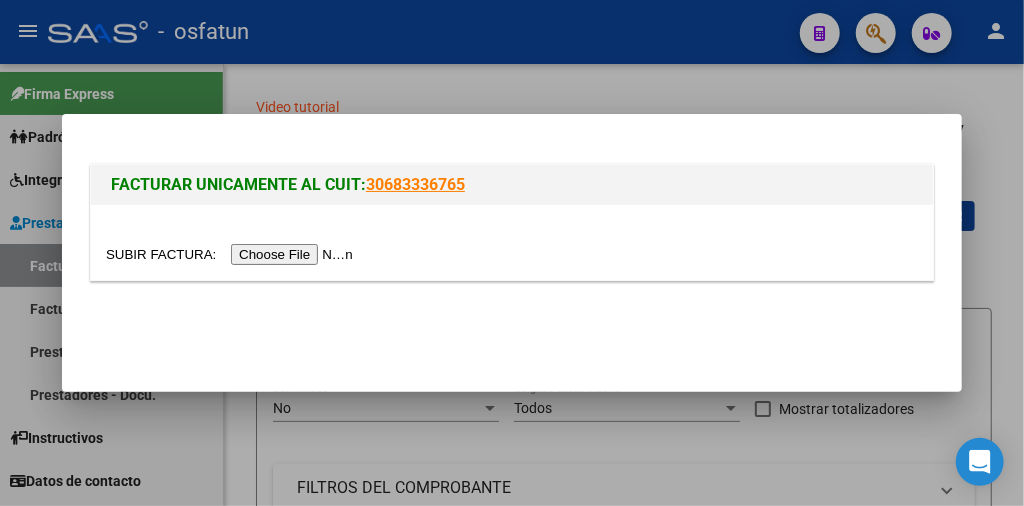 click at bounding box center (232, 254) 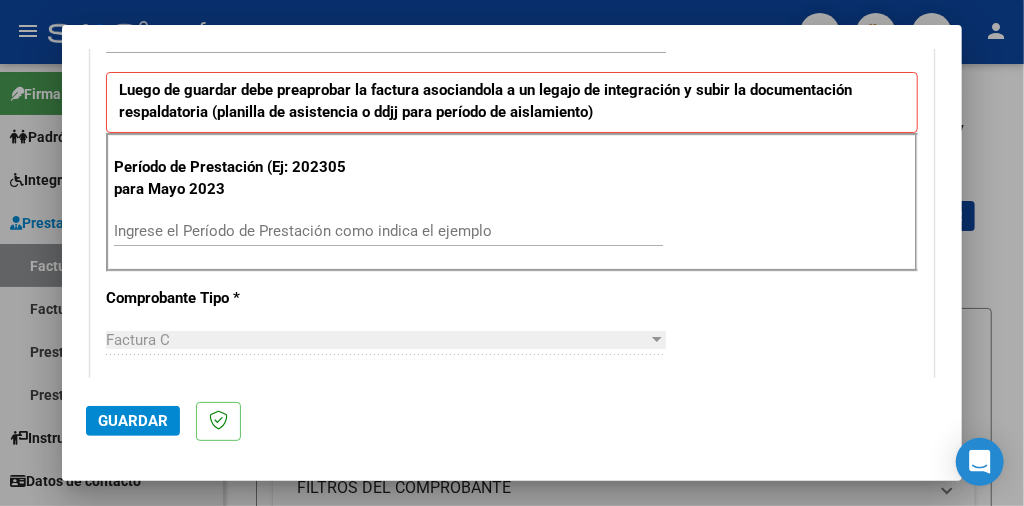 scroll, scrollTop: 700, scrollLeft: 0, axis: vertical 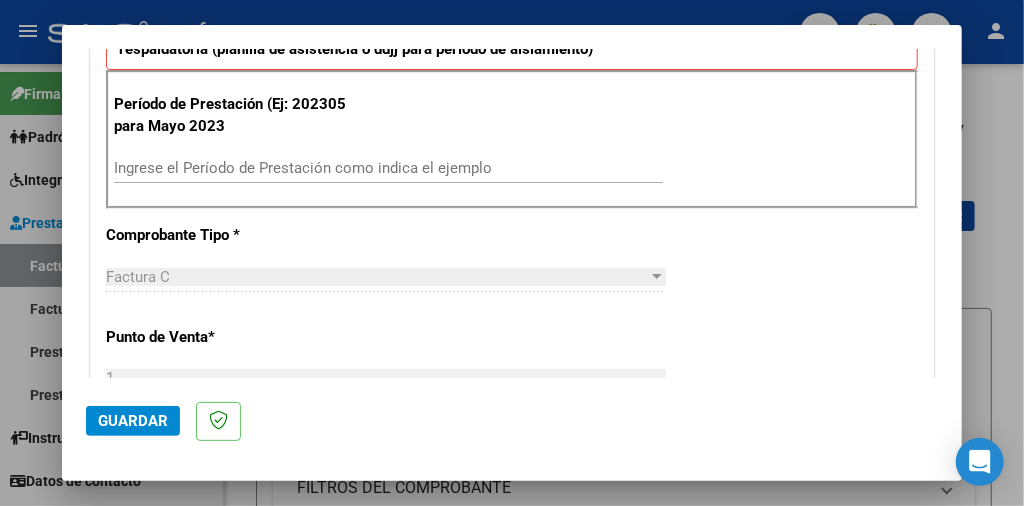 click on "Ingrese el Período de Prestación como indica el ejemplo" at bounding box center (388, 168) 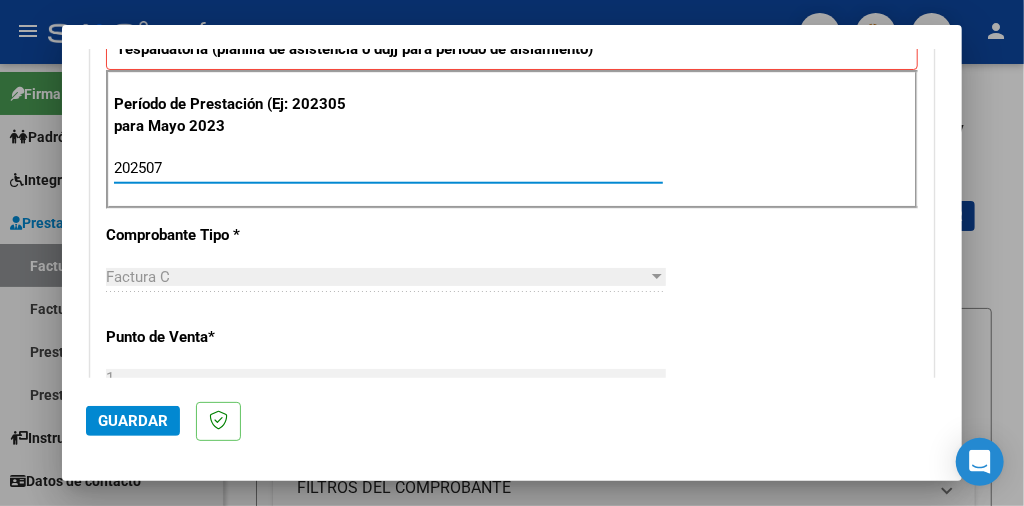 type on "202507" 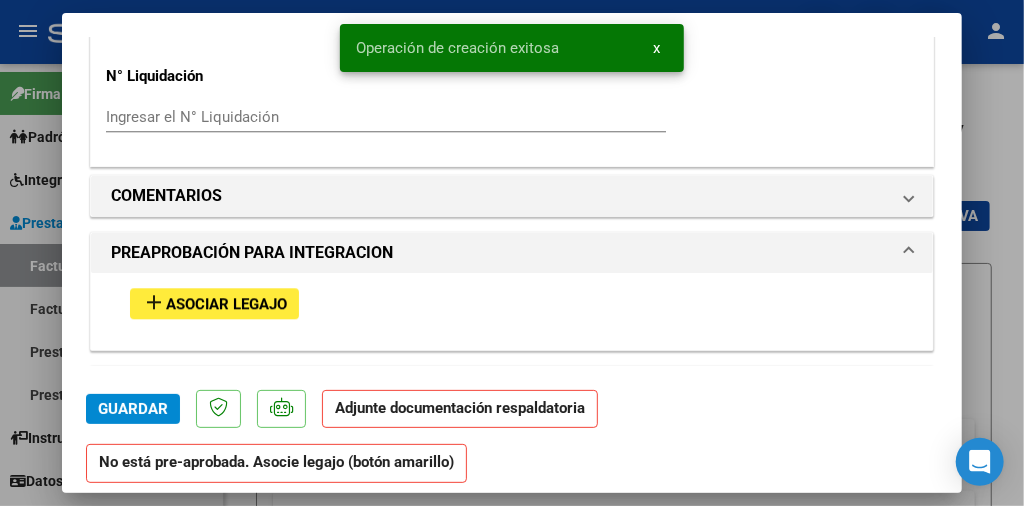 scroll, scrollTop: 2000, scrollLeft: 0, axis: vertical 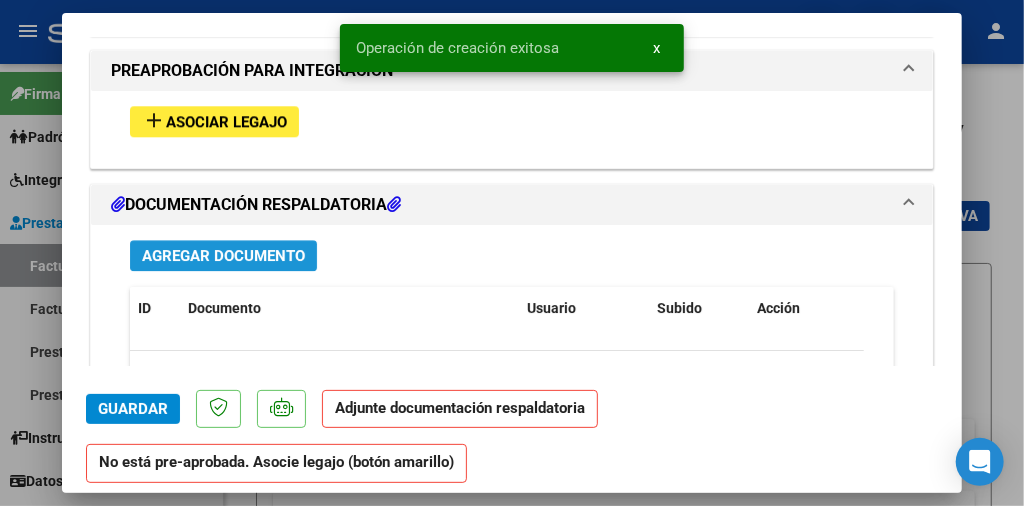 click on "Agregar Documento" at bounding box center (223, 256) 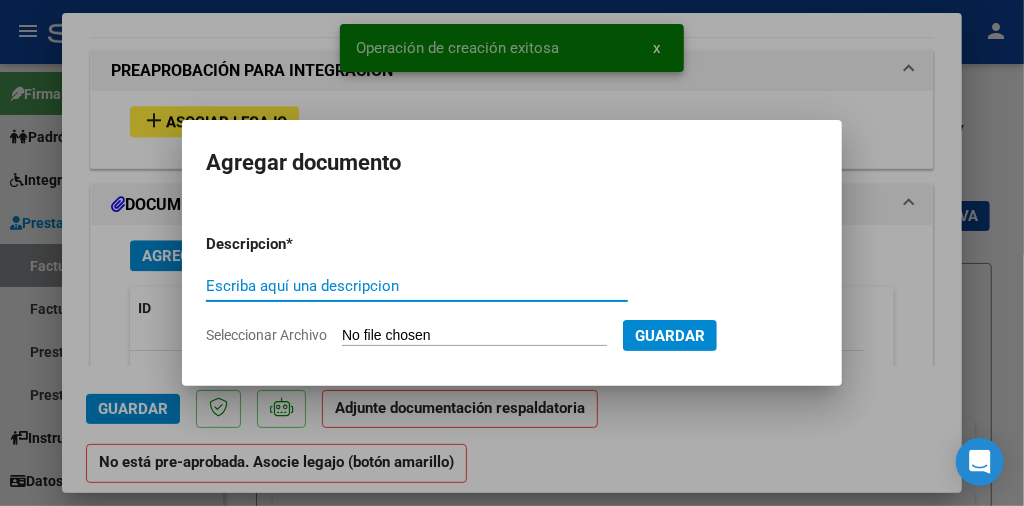 click on "Seleccionar Archivo" at bounding box center (474, 336) 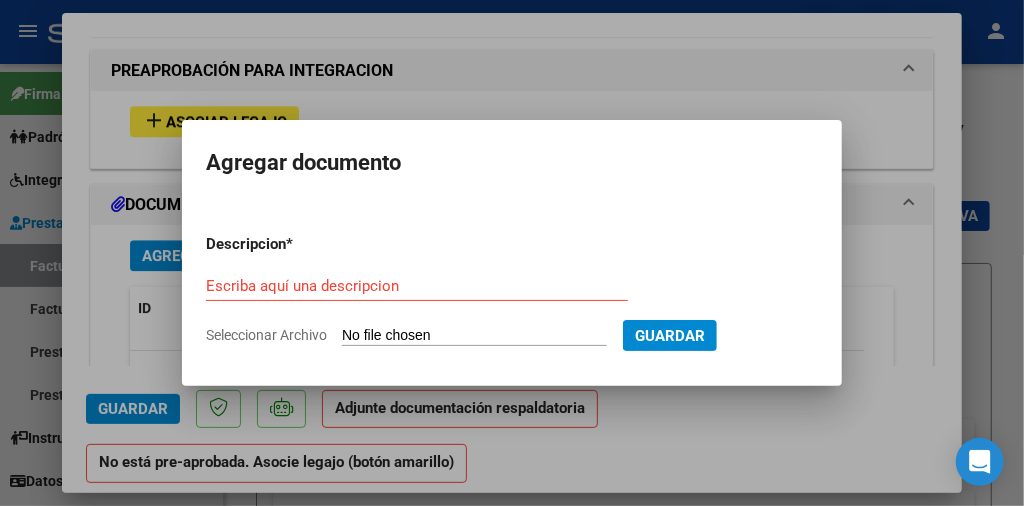 type on "C:\fakepath\[TEXT].pdf" 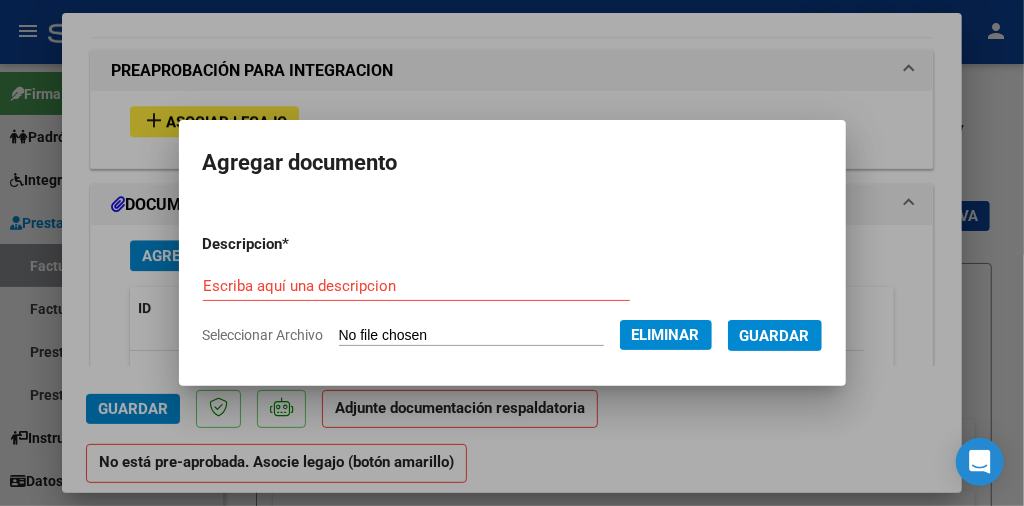 click on "Escriba aquí una descripcion" at bounding box center (416, 286) 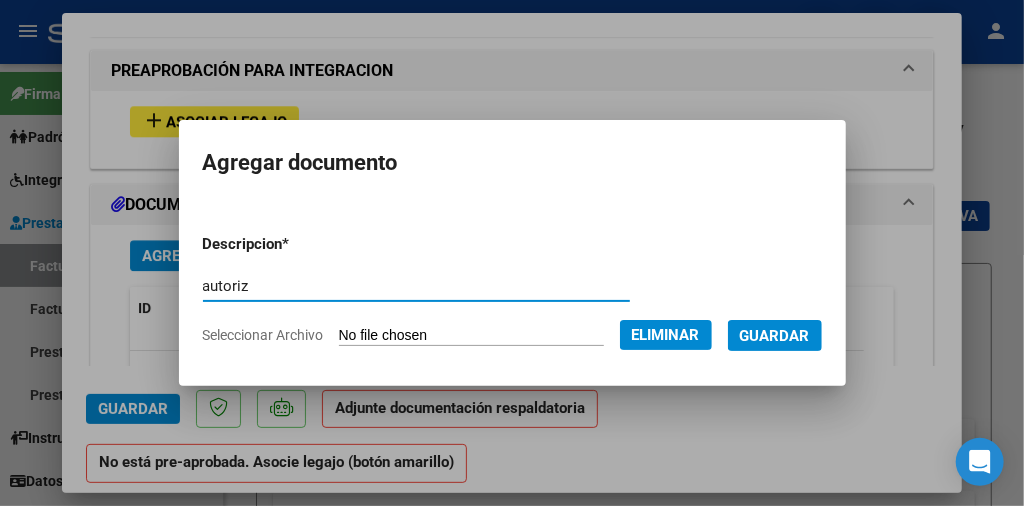 type on "autoriz" 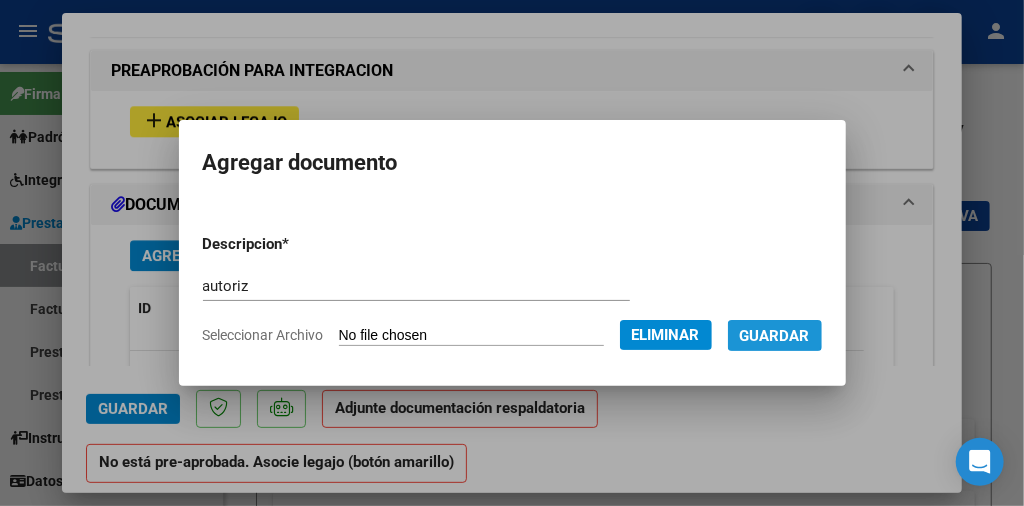 click on "Guardar" at bounding box center [775, 335] 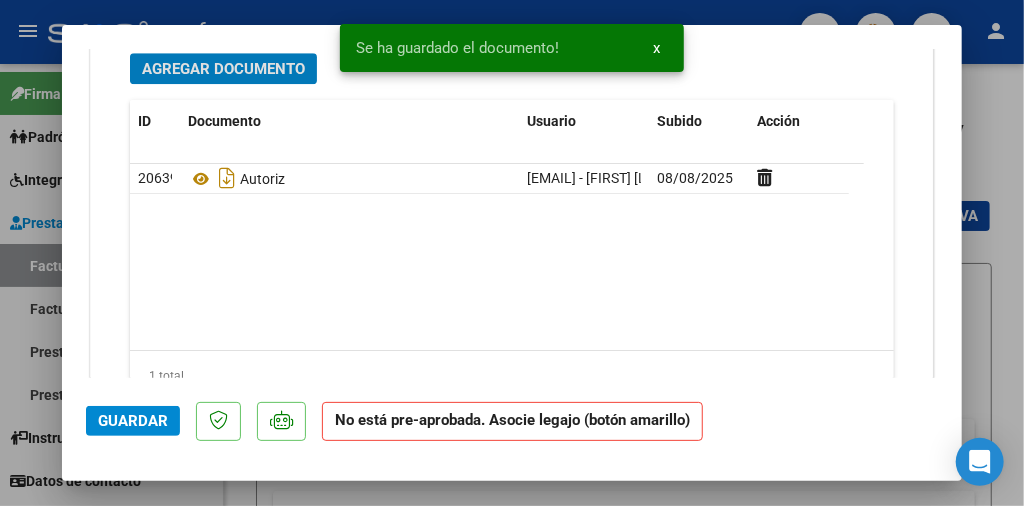 scroll, scrollTop: 2100, scrollLeft: 0, axis: vertical 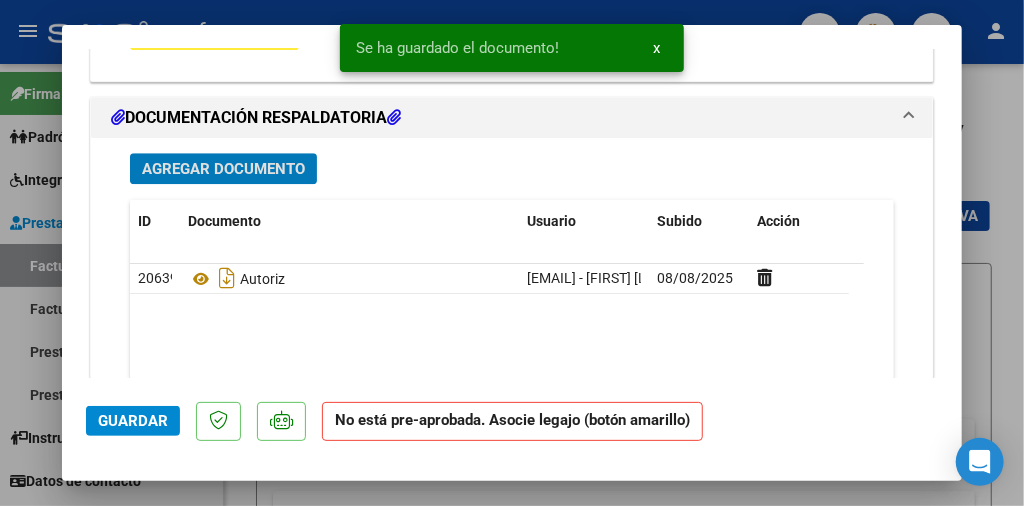 click on "Agregar Documento" at bounding box center [223, 169] 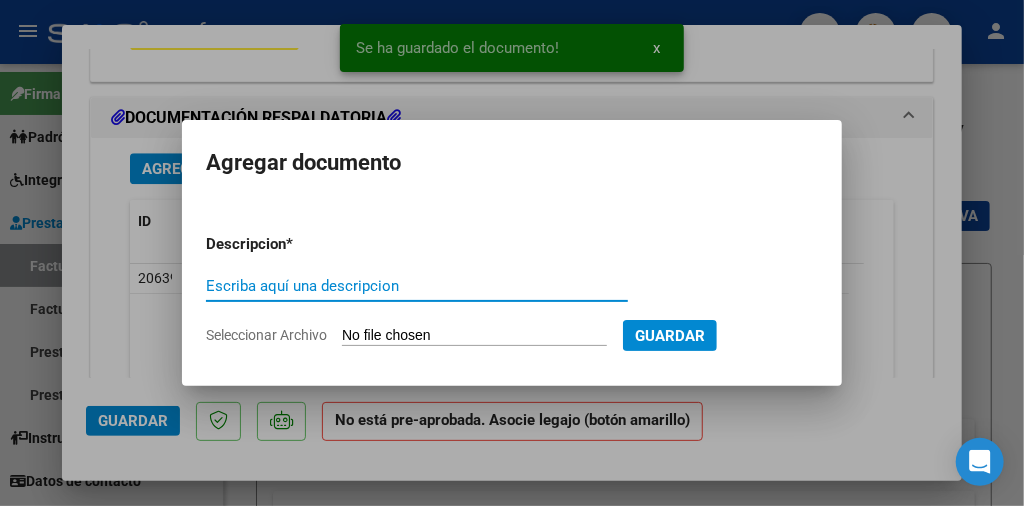 click on "Seleccionar Archivo" at bounding box center [474, 336] 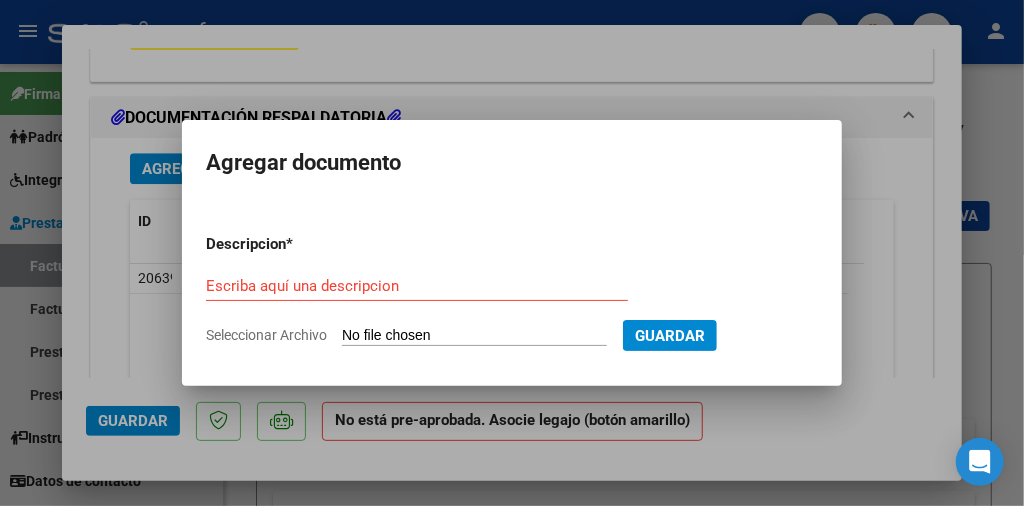 type on "C:\fakepath\[TEXT] [FIRST] [MONTH] [YEAR].pdf" 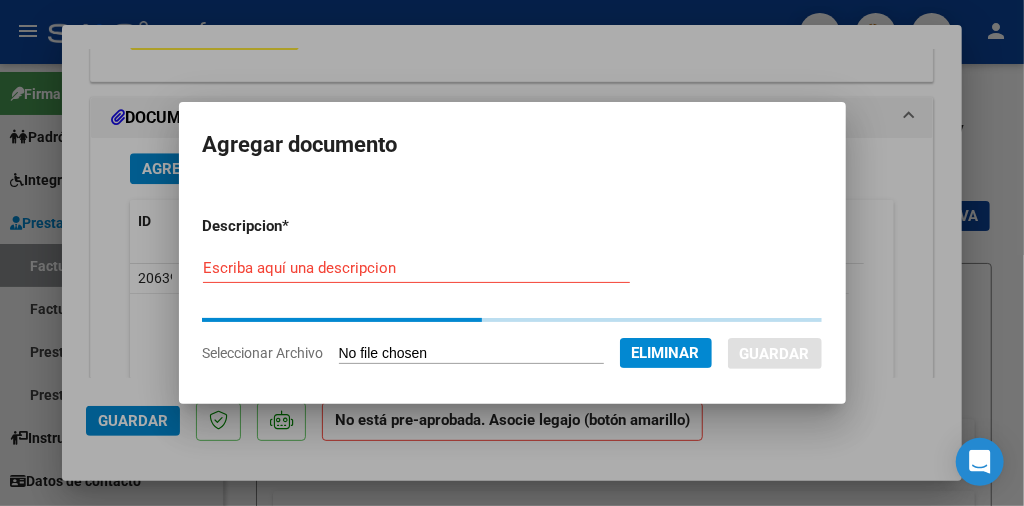 click on "Escriba aquí una descripcion" at bounding box center (416, 268) 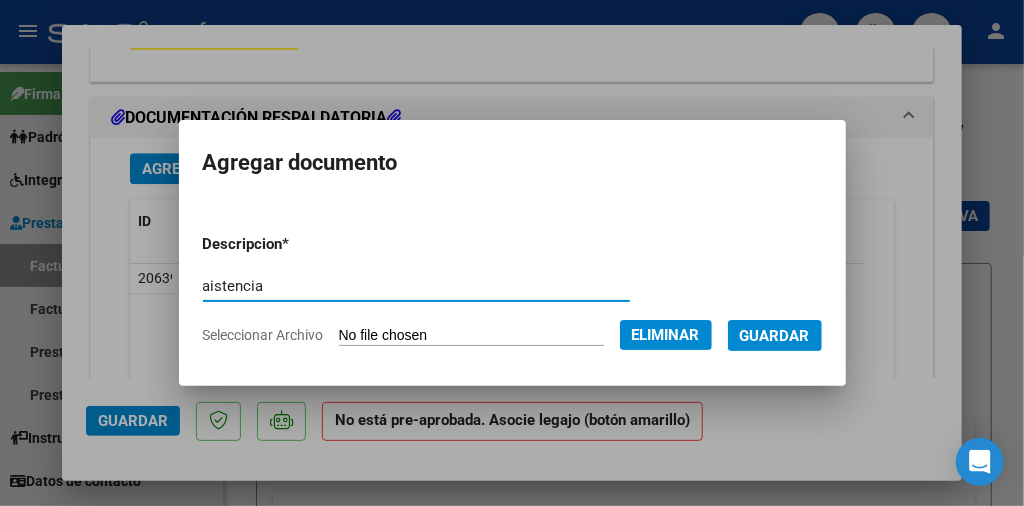 click on "aistencia" at bounding box center (416, 286) 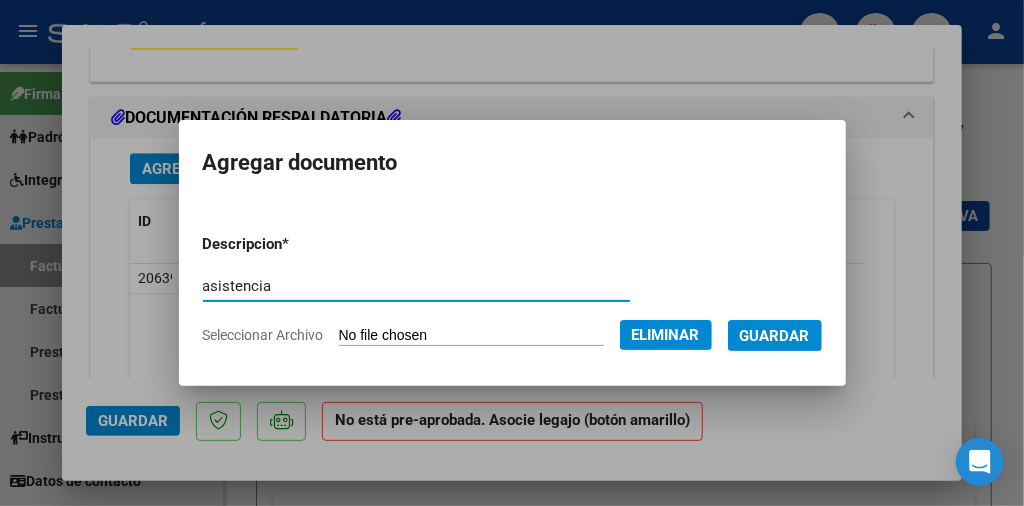 type on "asistencia" 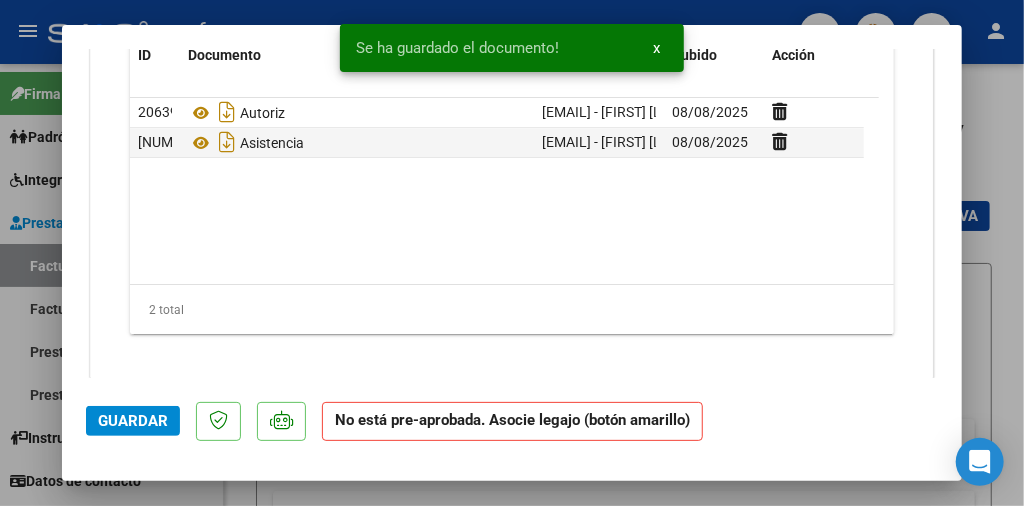 scroll, scrollTop: 2282, scrollLeft: 0, axis: vertical 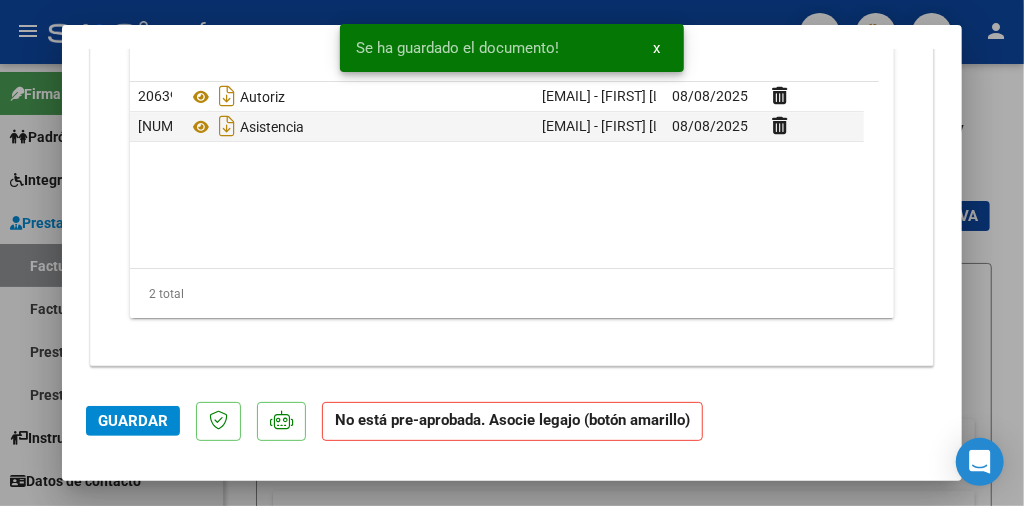 click on "Guardar" 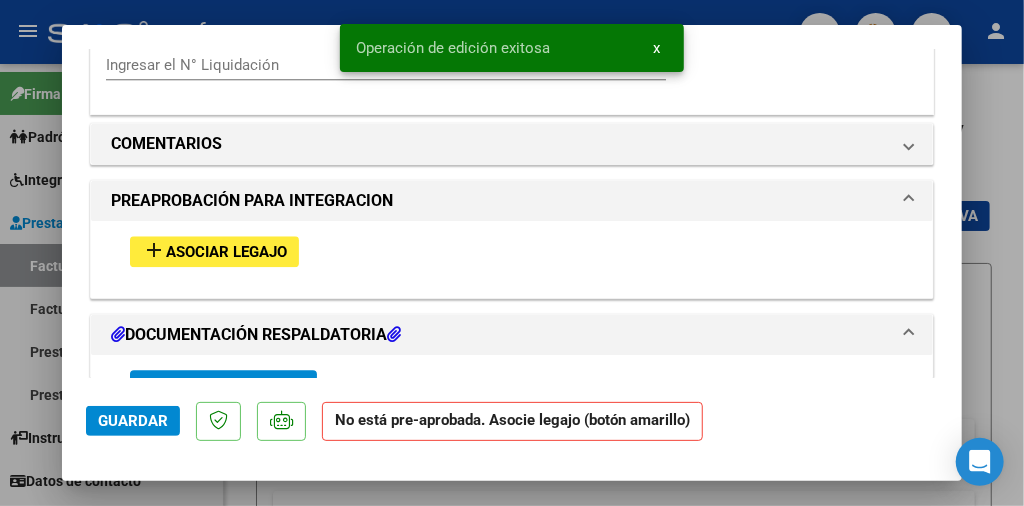 scroll, scrollTop: 1882, scrollLeft: 0, axis: vertical 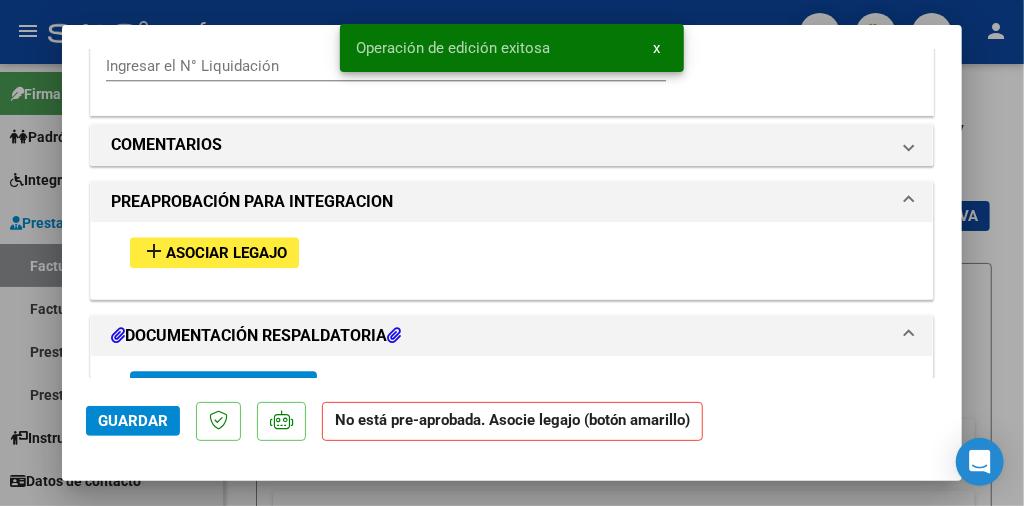 click on "Asociar Legajo" at bounding box center (226, 253) 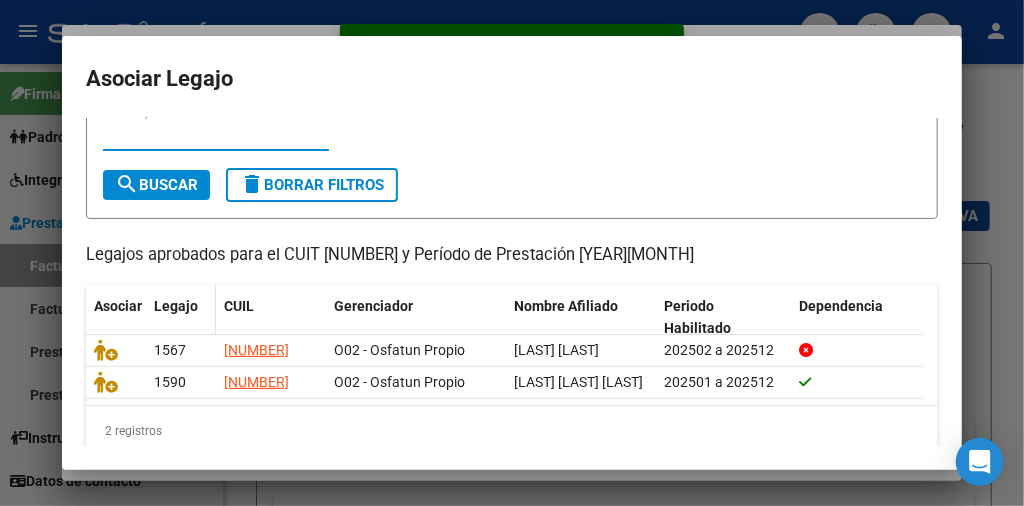 scroll, scrollTop: 100, scrollLeft: 0, axis: vertical 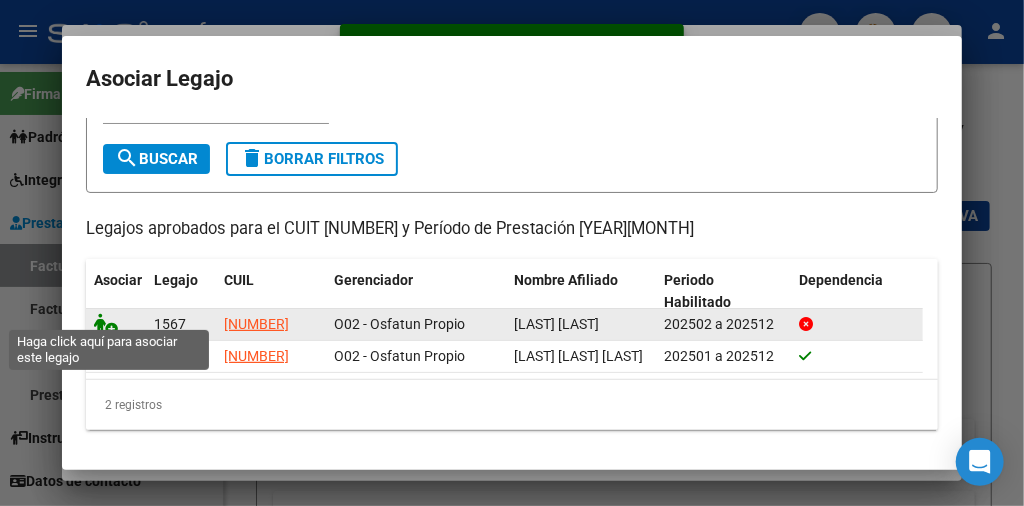 click 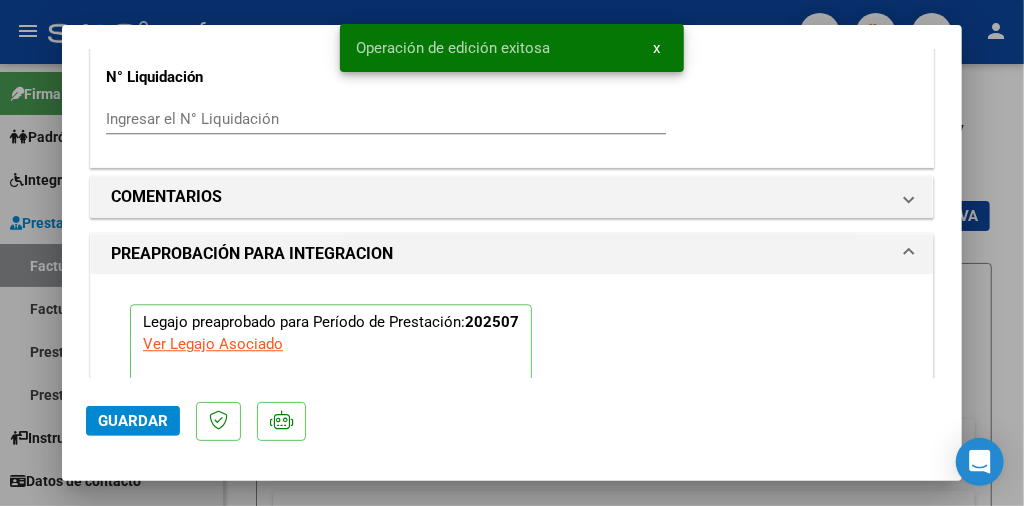 scroll, scrollTop: 1934, scrollLeft: 0, axis: vertical 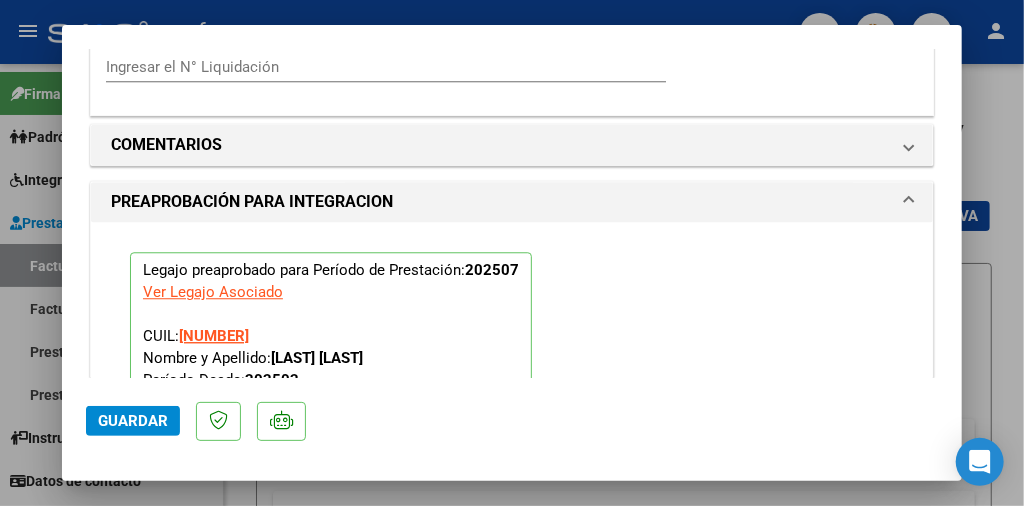 click on "Guardar" 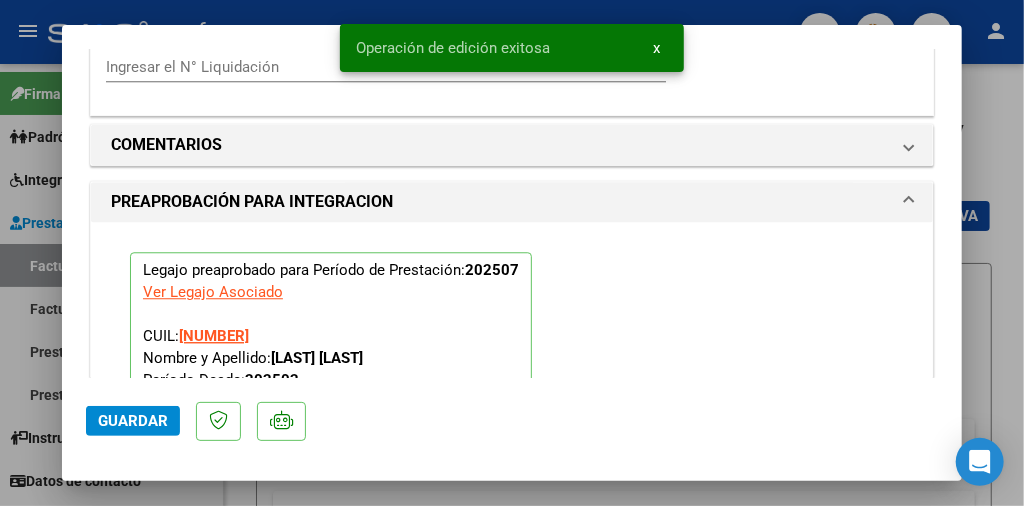 click at bounding box center (512, 253) 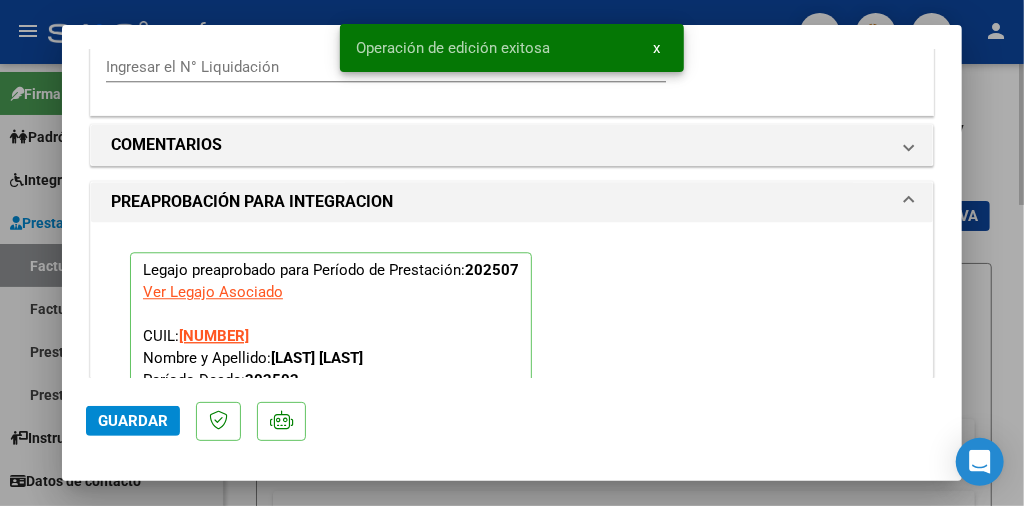 type 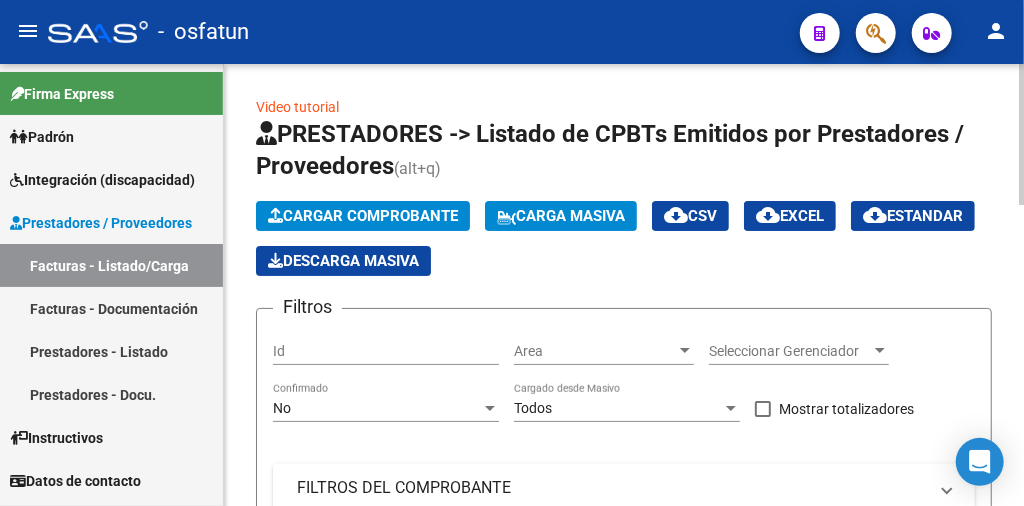 click on "Cargar Comprobante" 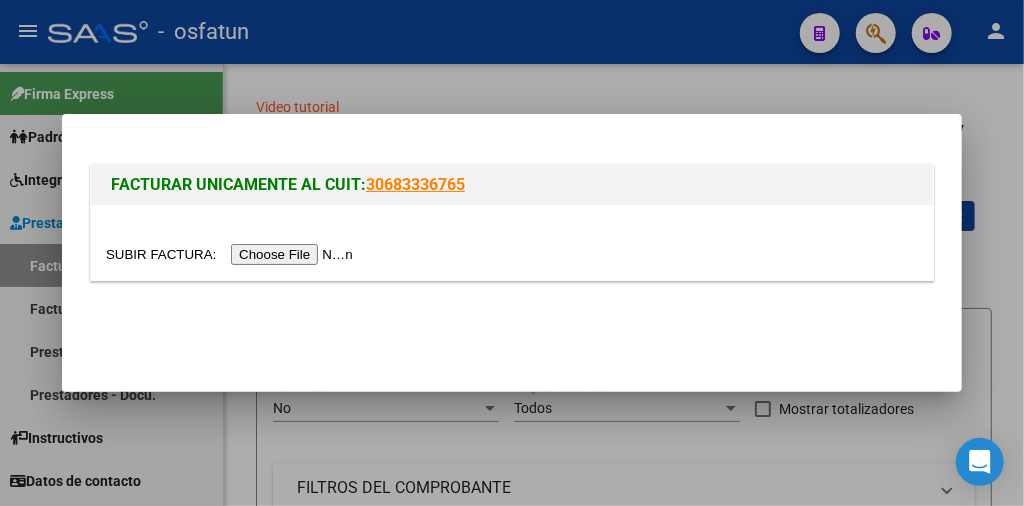 click at bounding box center (232, 254) 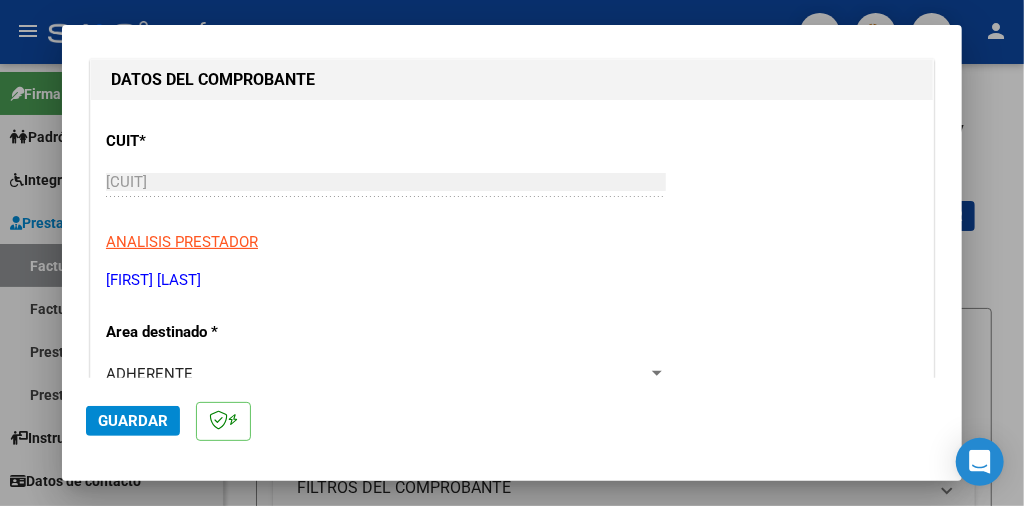 scroll, scrollTop: 300, scrollLeft: 0, axis: vertical 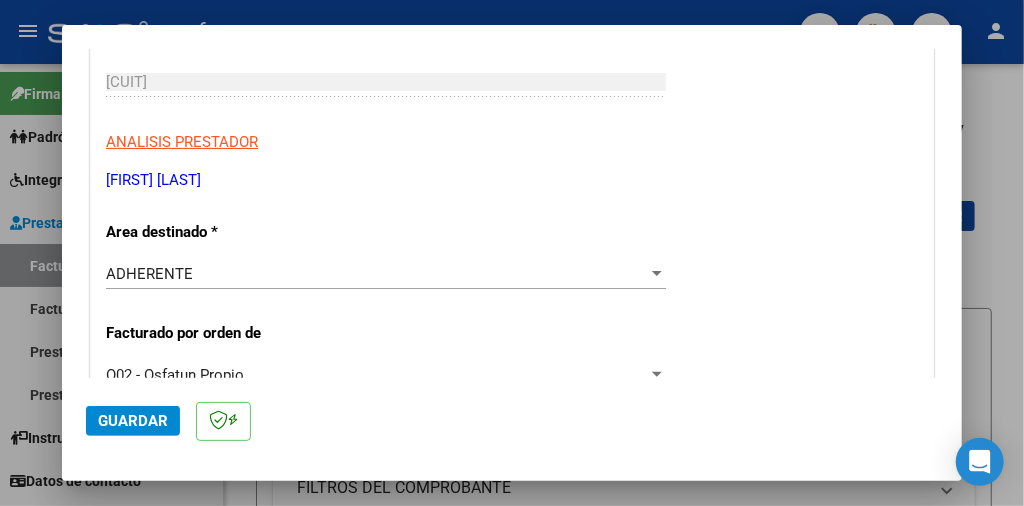 click at bounding box center (657, 274) 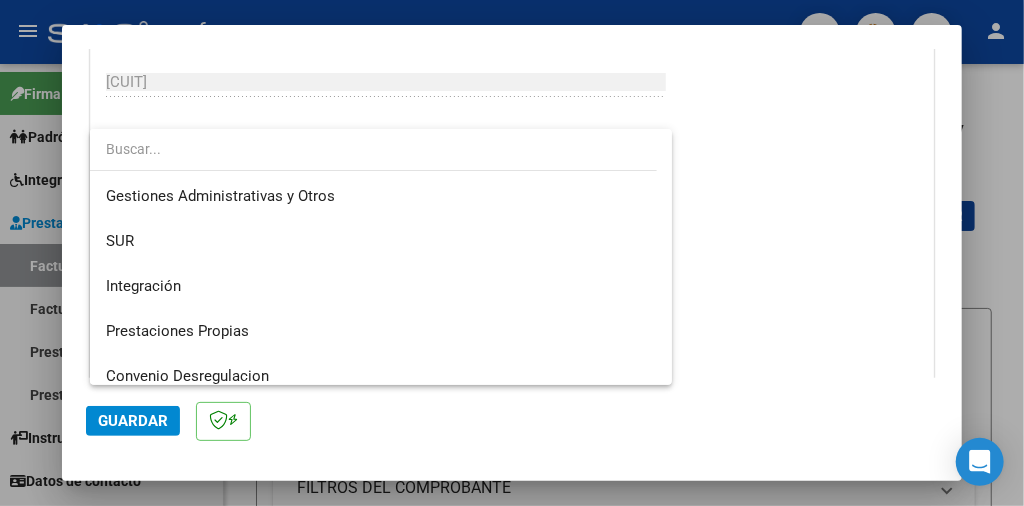 scroll, scrollTop: 29, scrollLeft: 0, axis: vertical 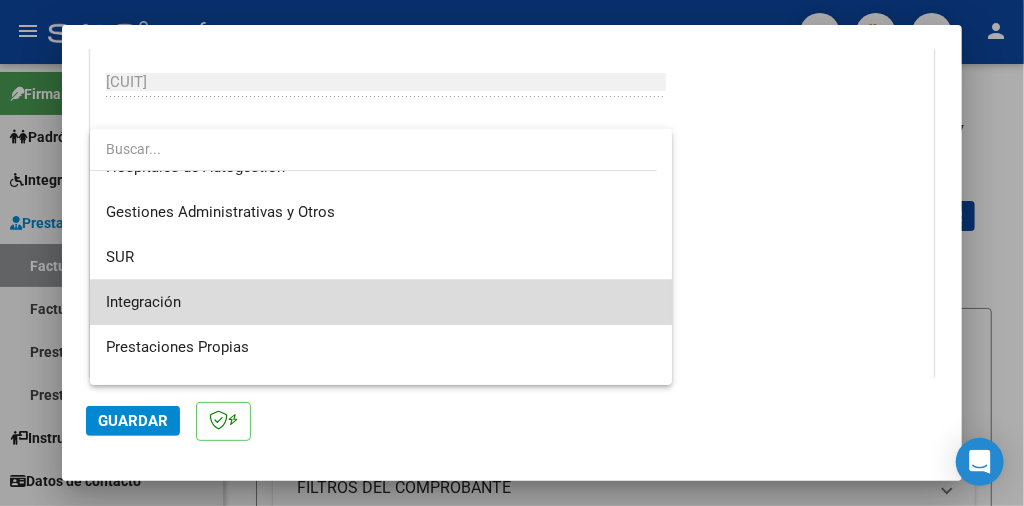 click on "Integración" at bounding box center (381, 302) 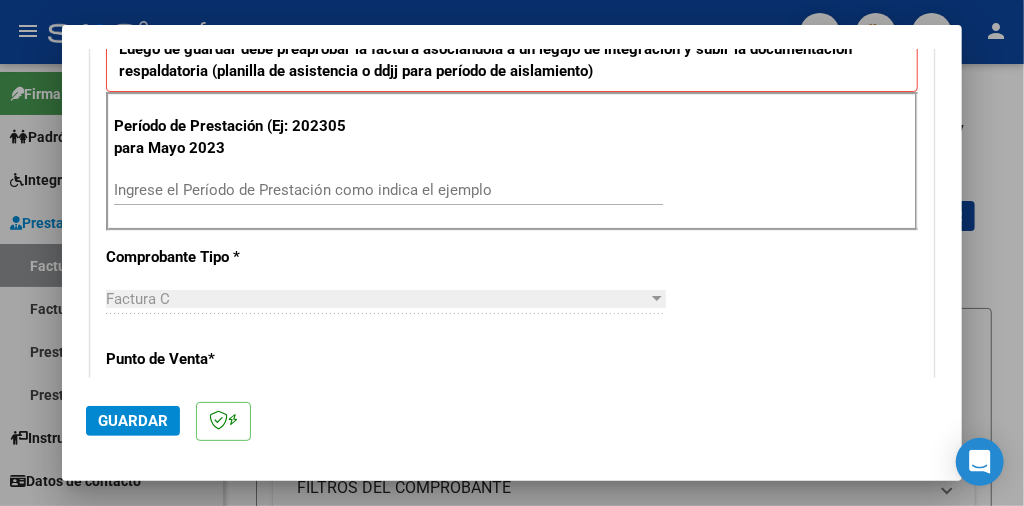 scroll, scrollTop: 700, scrollLeft: 0, axis: vertical 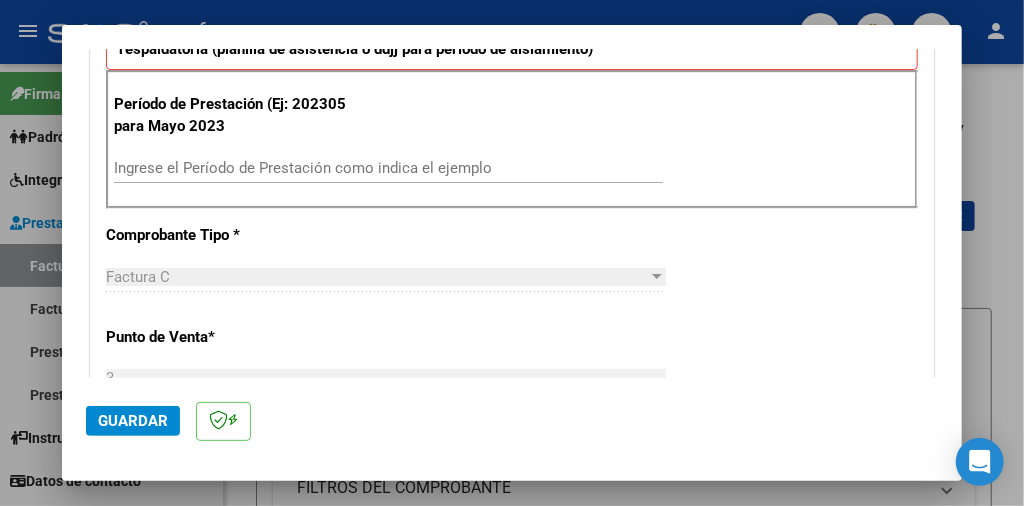 click on "Ingrese el Período de Prestación como indica el ejemplo" at bounding box center (388, 168) 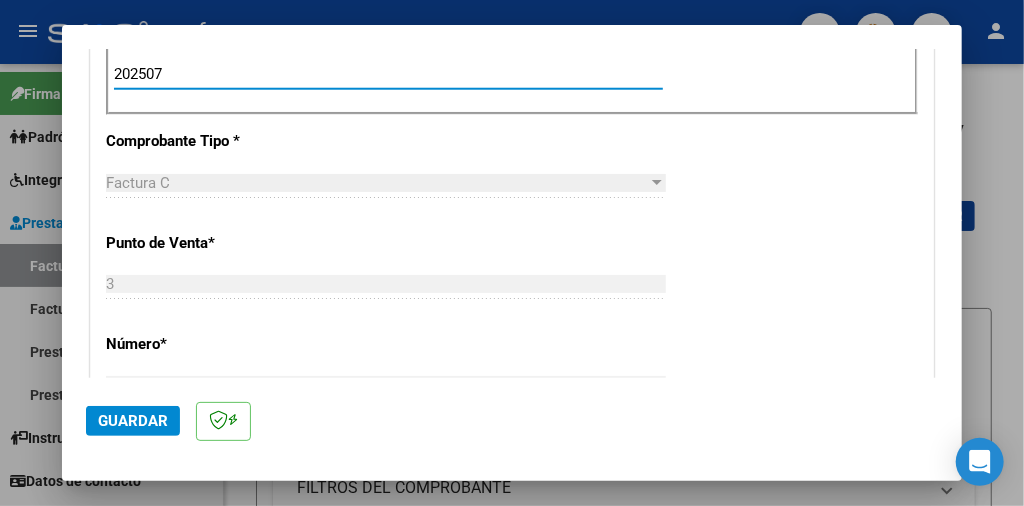 scroll, scrollTop: 900, scrollLeft: 0, axis: vertical 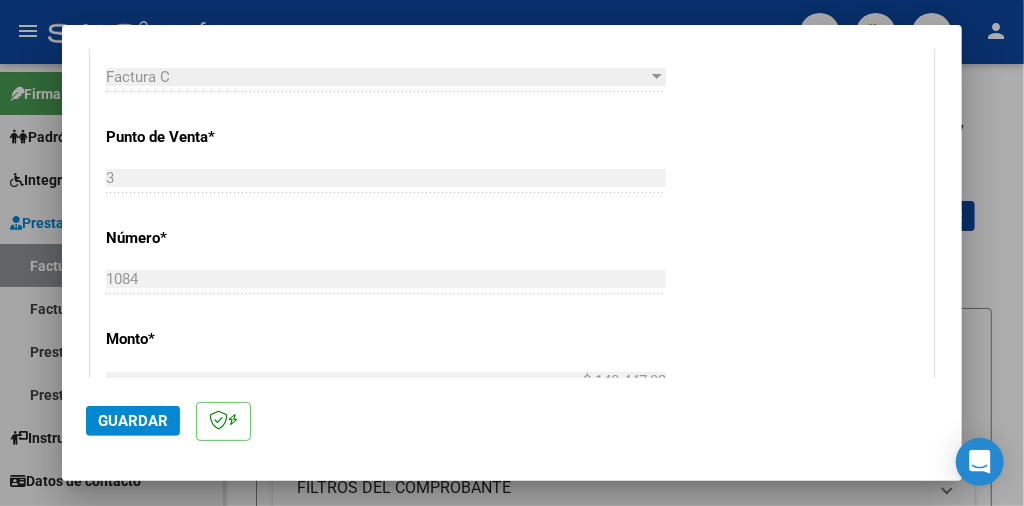 type on "202507" 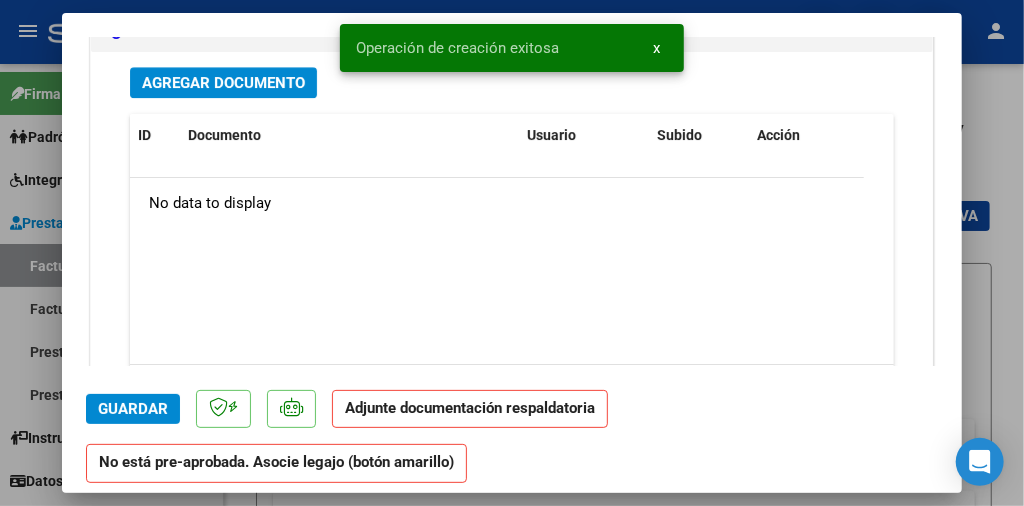 scroll, scrollTop: 2200, scrollLeft: 0, axis: vertical 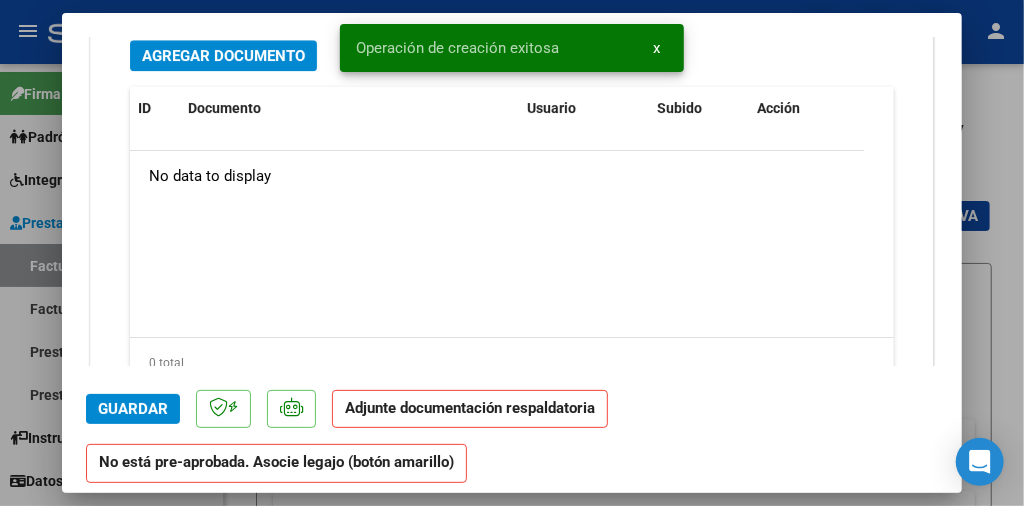 click on "Agregar Documento" at bounding box center (223, 55) 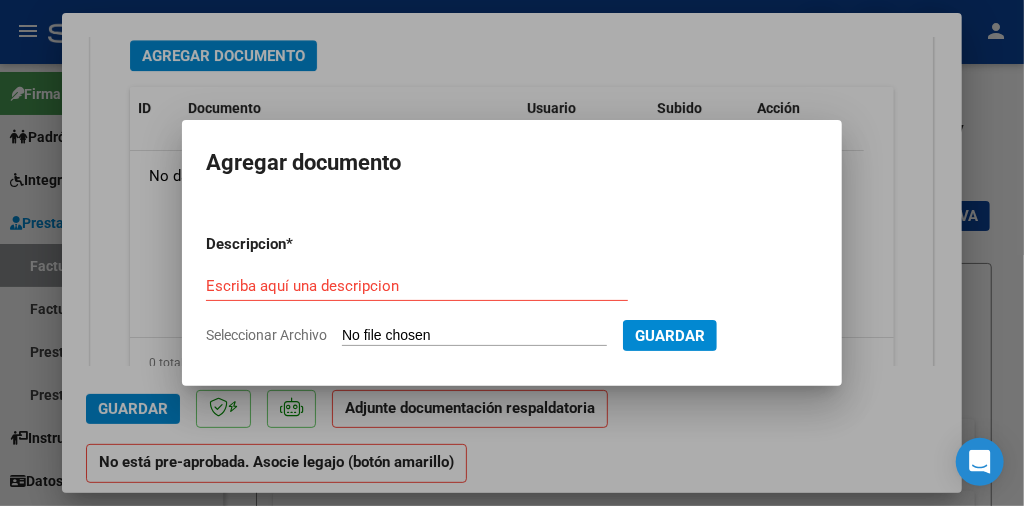 click on "Seleccionar Archivo" at bounding box center (474, 336) 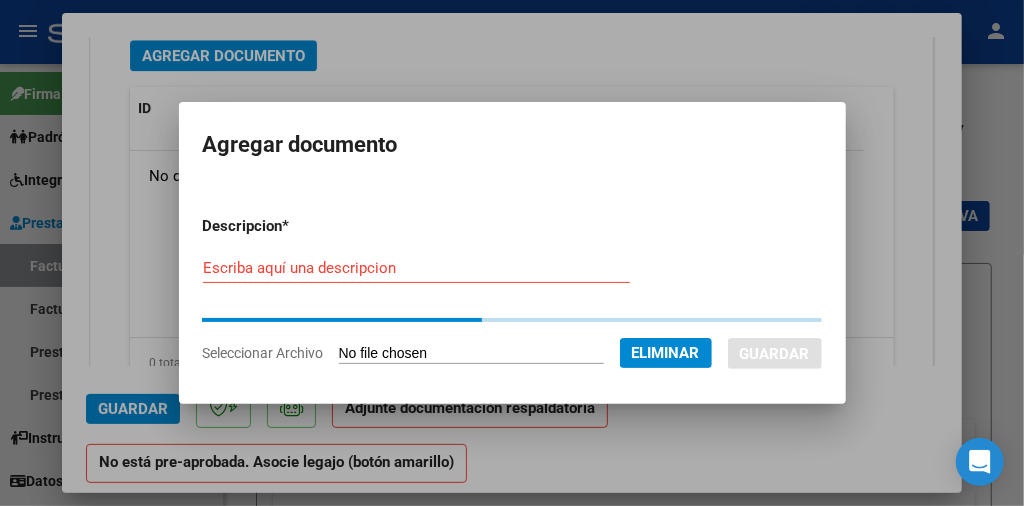 click on "Escriba aquí una descripcion" at bounding box center [416, 268] 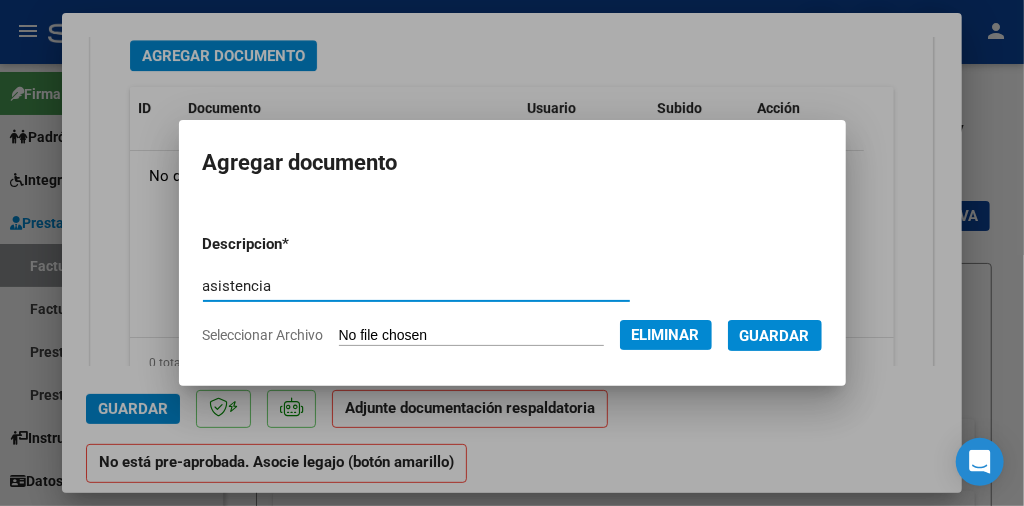 type on "asistencia" 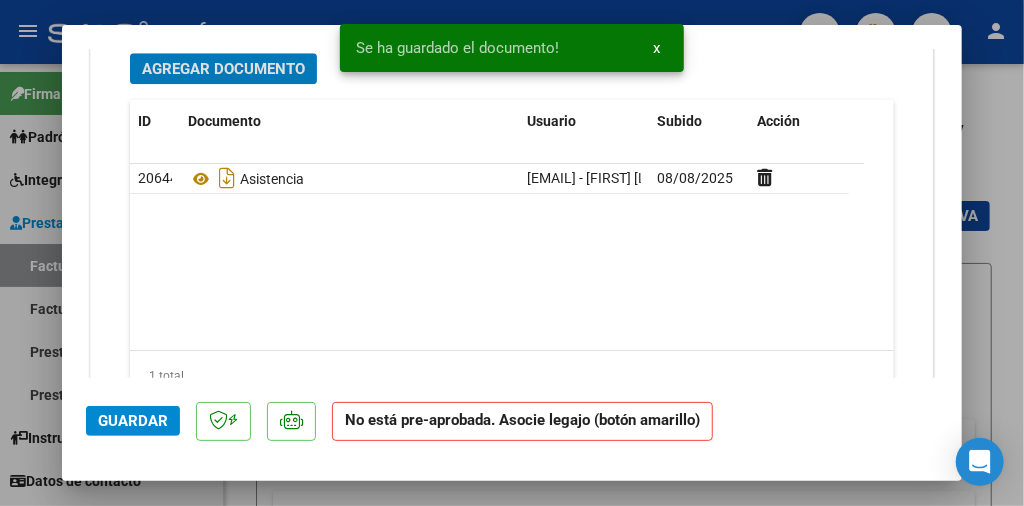 click on "Agregar Documento" at bounding box center [223, 68] 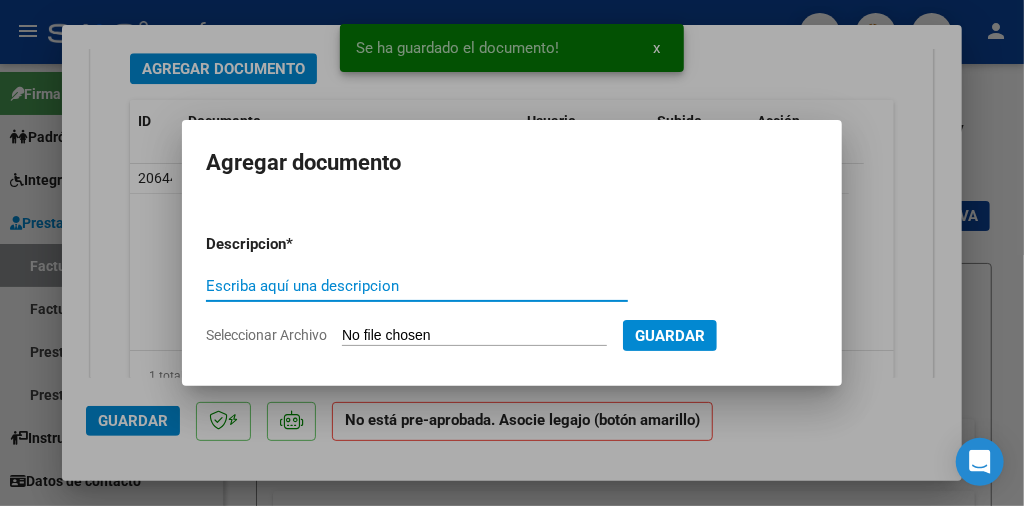 click on "Seleccionar Archivo" at bounding box center [474, 336] 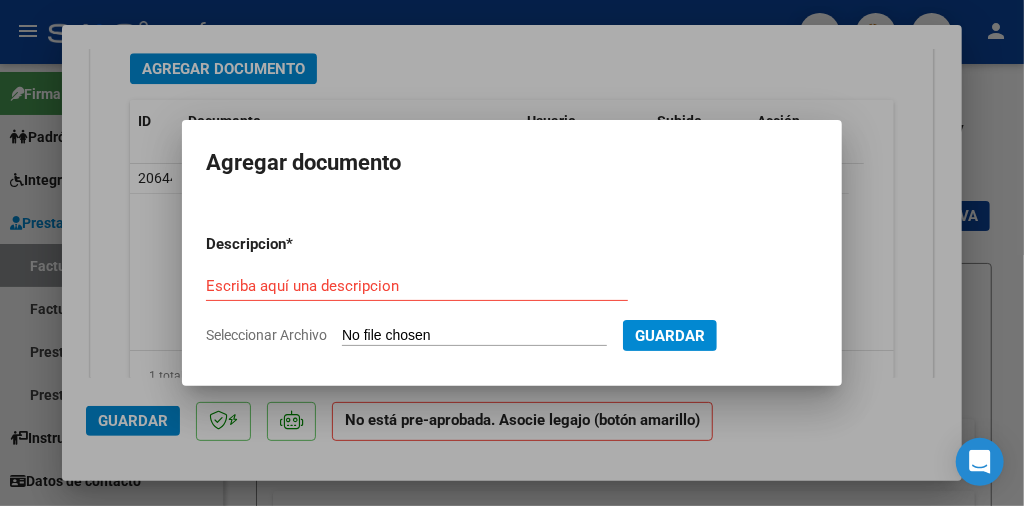 type on "C:\fakepath\[TEXT] [FIRST] [LAST].pdf" 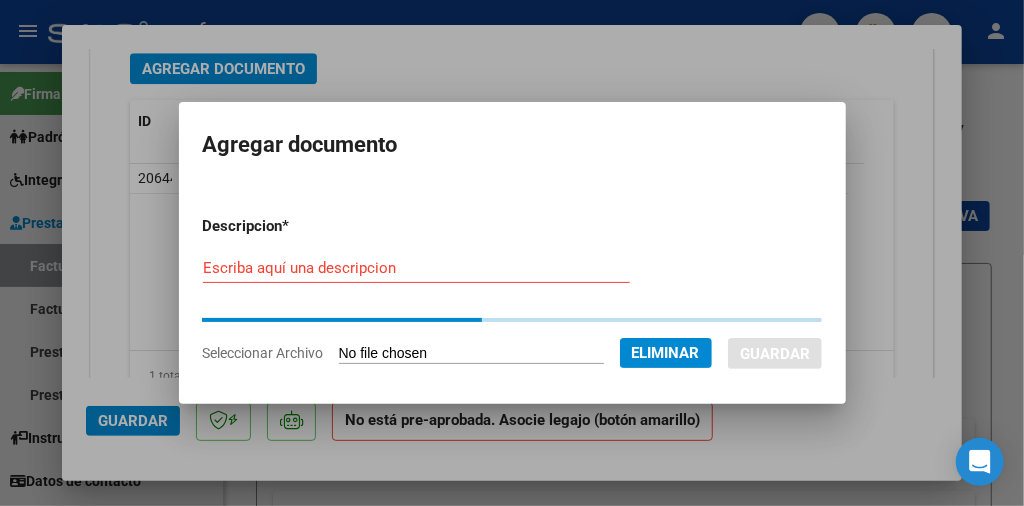 click on "Descripcion  *   Escriba aquí una descripcion  Seleccionar Archivo Eliminar Guardar" at bounding box center (512, 289) 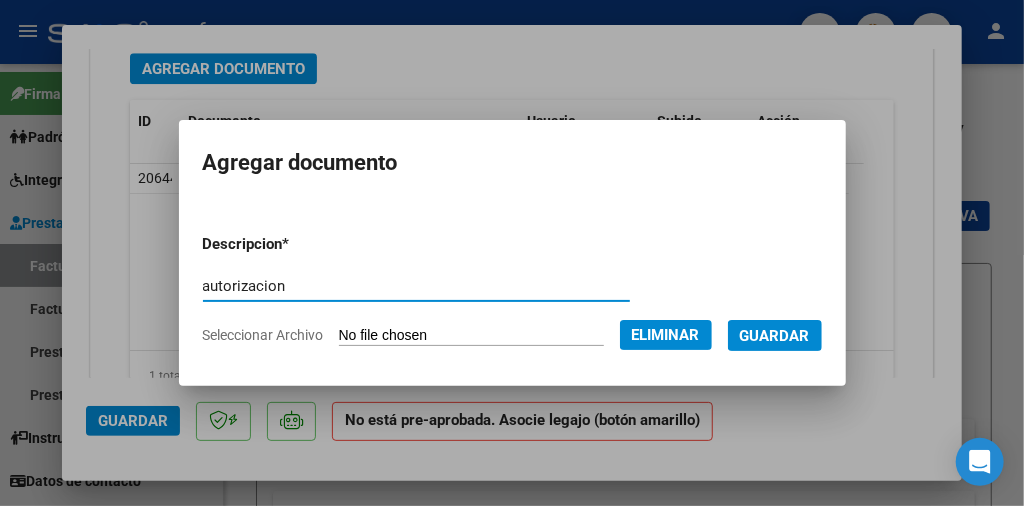 type on "autorizacion" 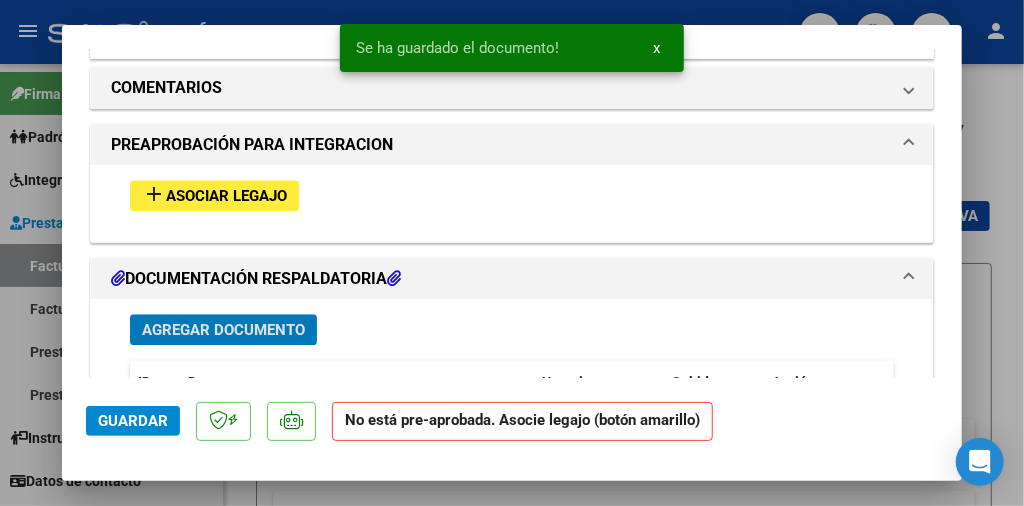 scroll, scrollTop: 1900, scrollLeft: 0, axis: vertical 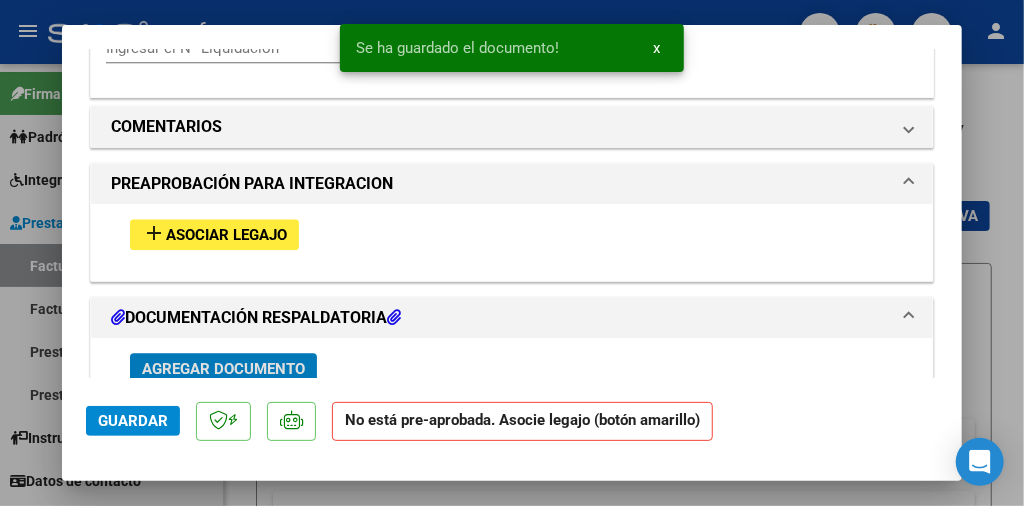 click on "Asociar Legajo" at bounding box center (226, 235) 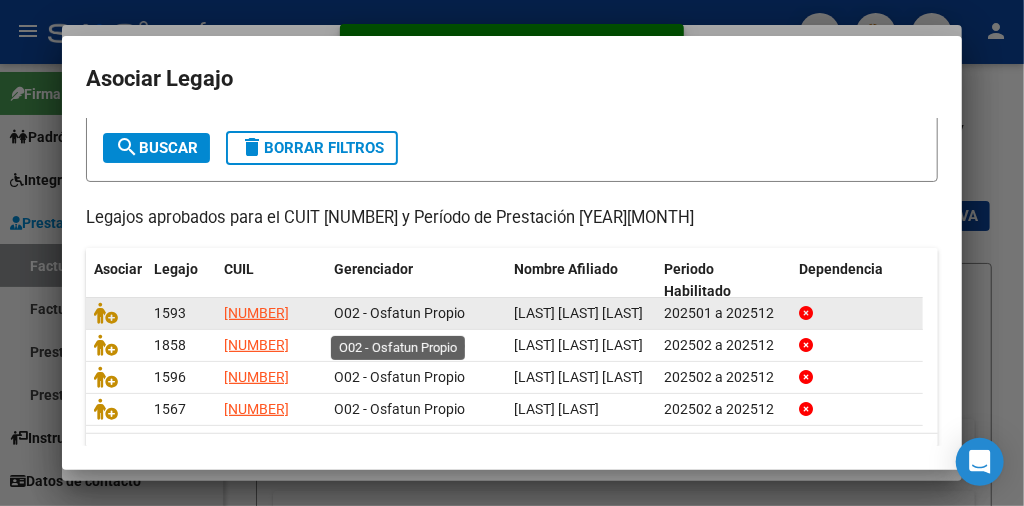 scroll, scrollTop: 221, scrollLeft: 0, axis: vertical 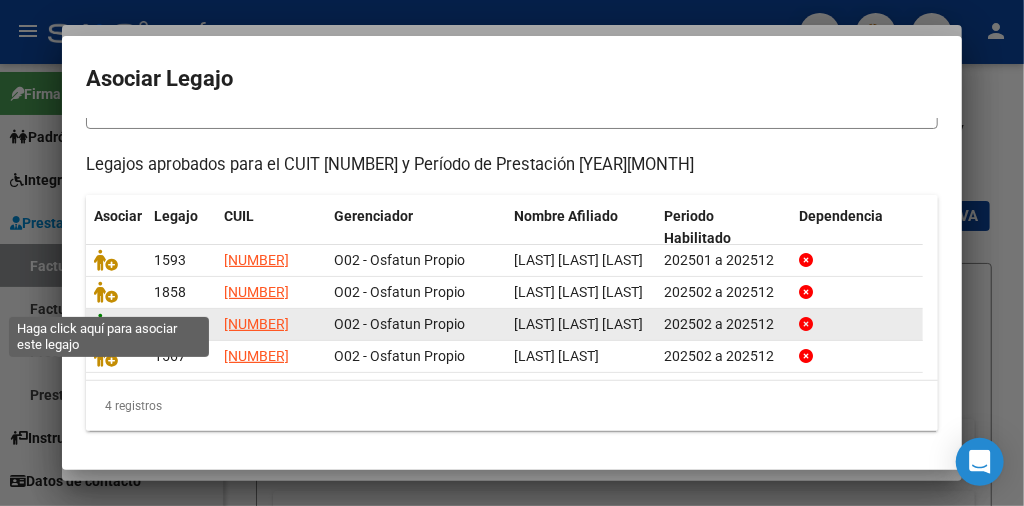 click 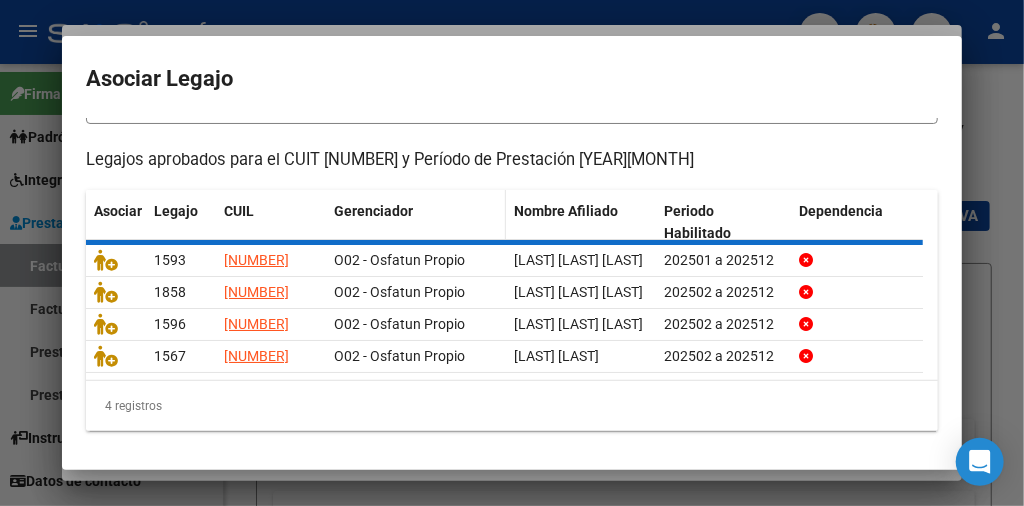 scroll, scrollTop: 1952, scrollLeft: 0, axis: vertical 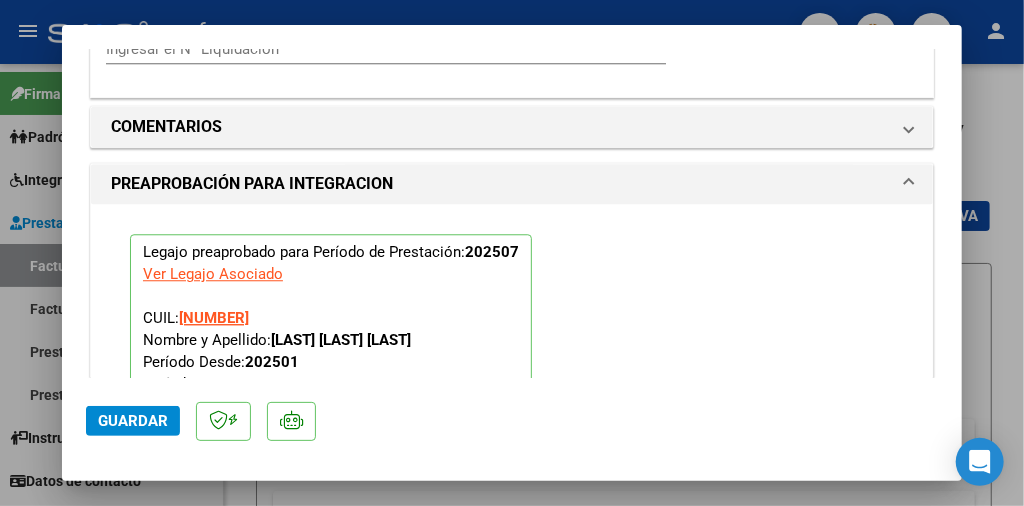 click on "Guardar" 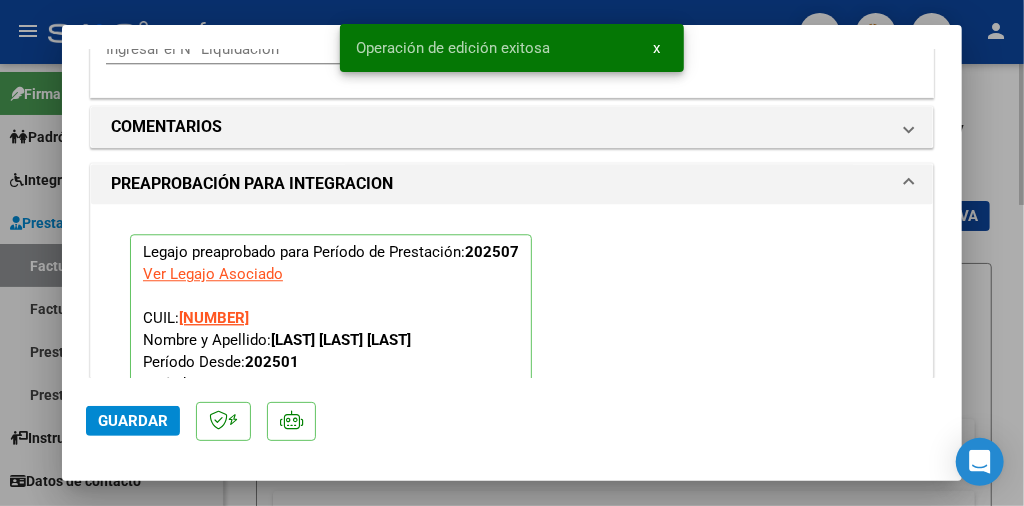 click at bounding box center [512, 253] 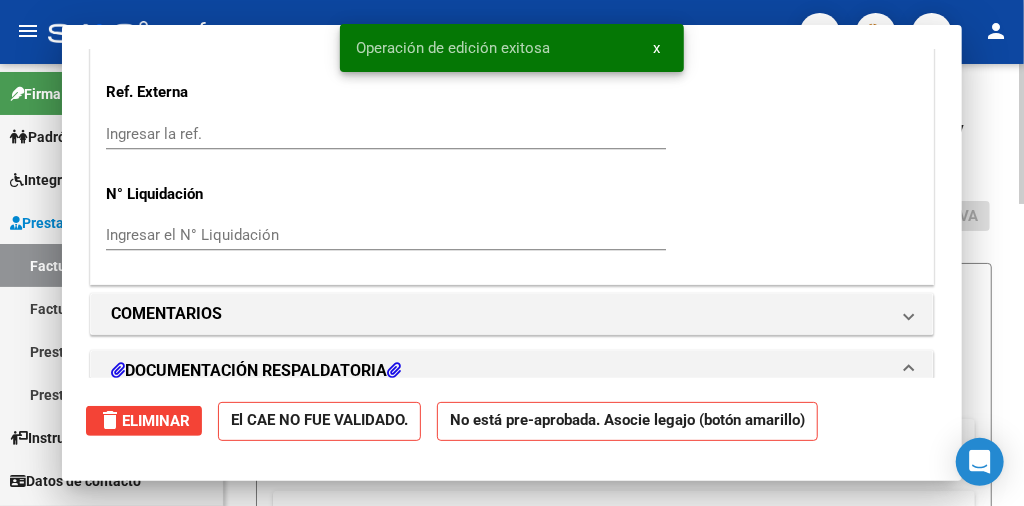 scroll, scrollTop: 0, scrollLeft: 0, axis: both 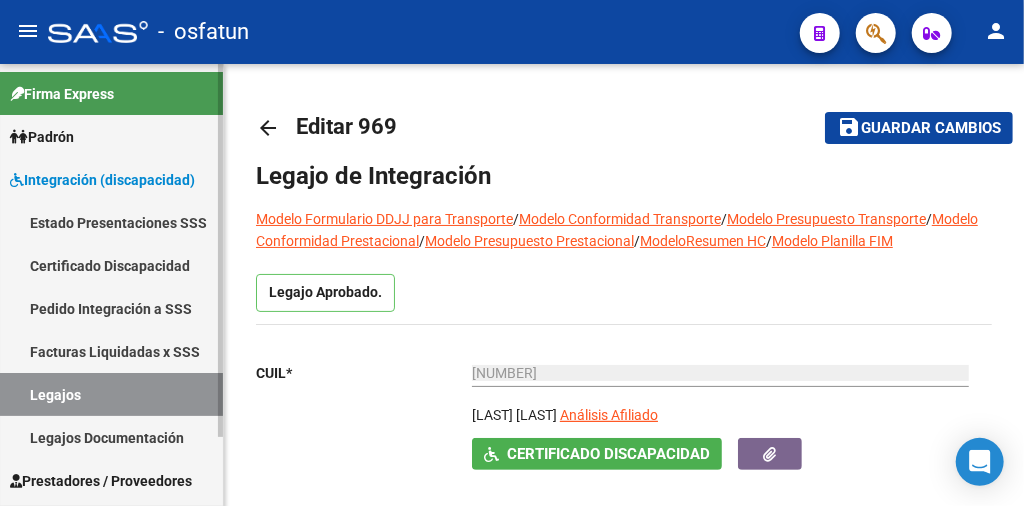 type on "AGÜERO ESCOBAR MACARENA" 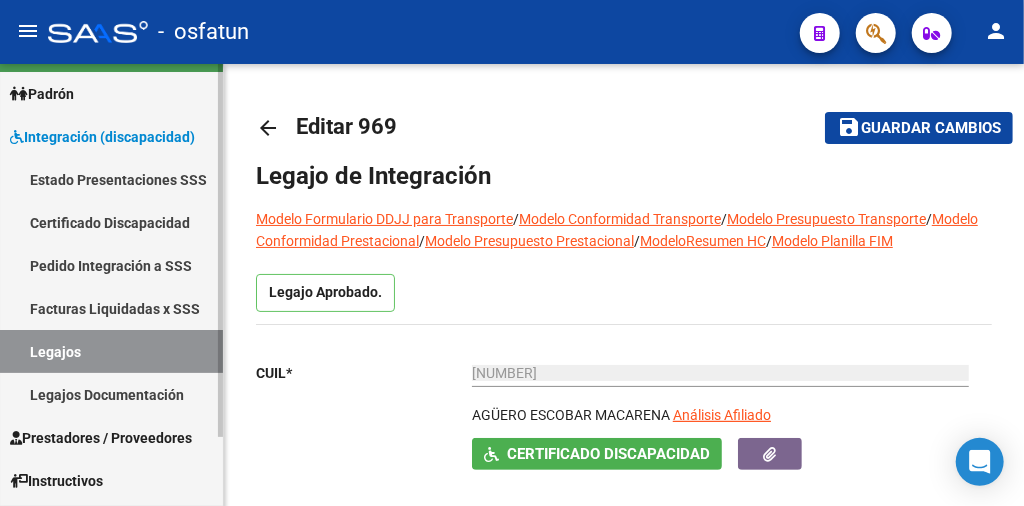 scroll, scrollTop: 81, scrollLeft: 0, axis: vertical 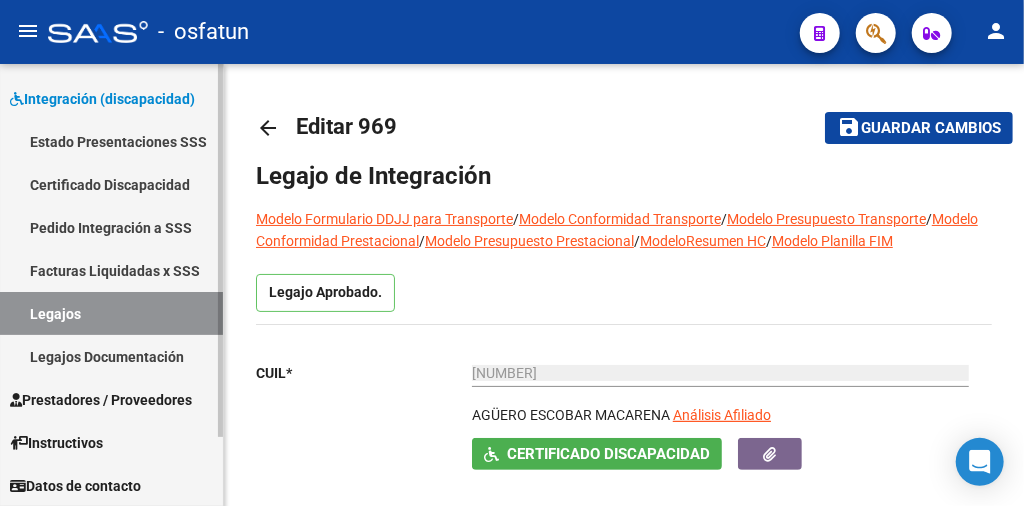 click on "Legajos Documentación" at bounding box center [111, 356] 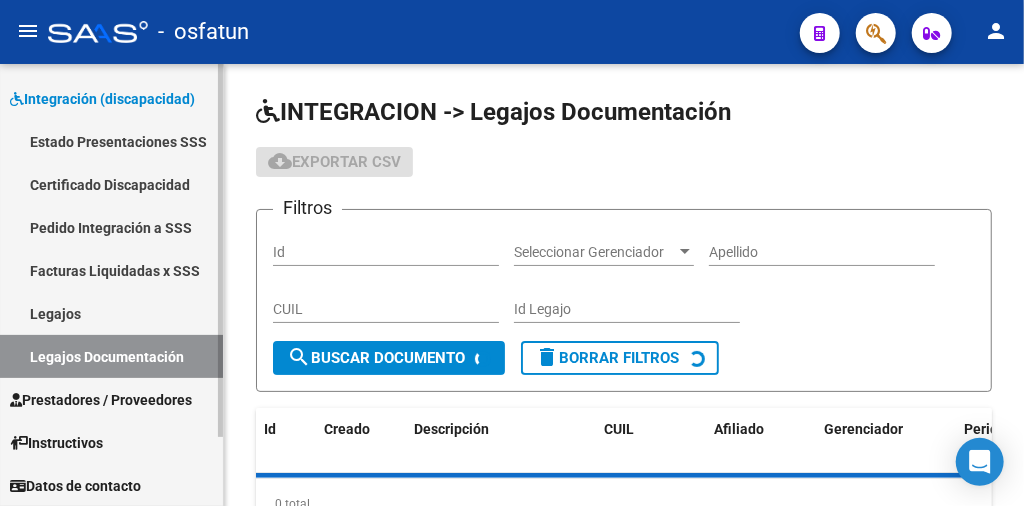 click on "Prestadores / Proveedores" at bounding box center [101, 400] 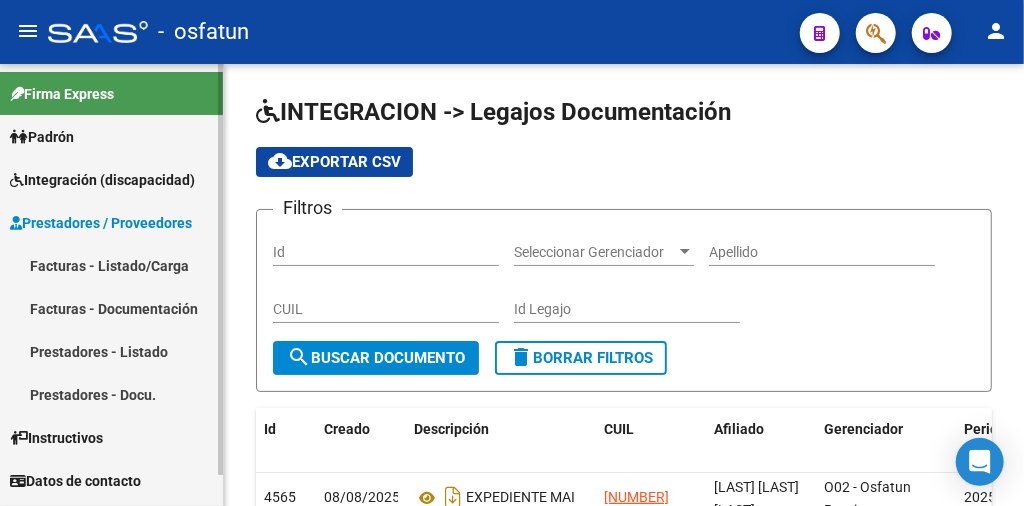 scroll, scrollTop: 0, scrollLeft: 0, axis: both 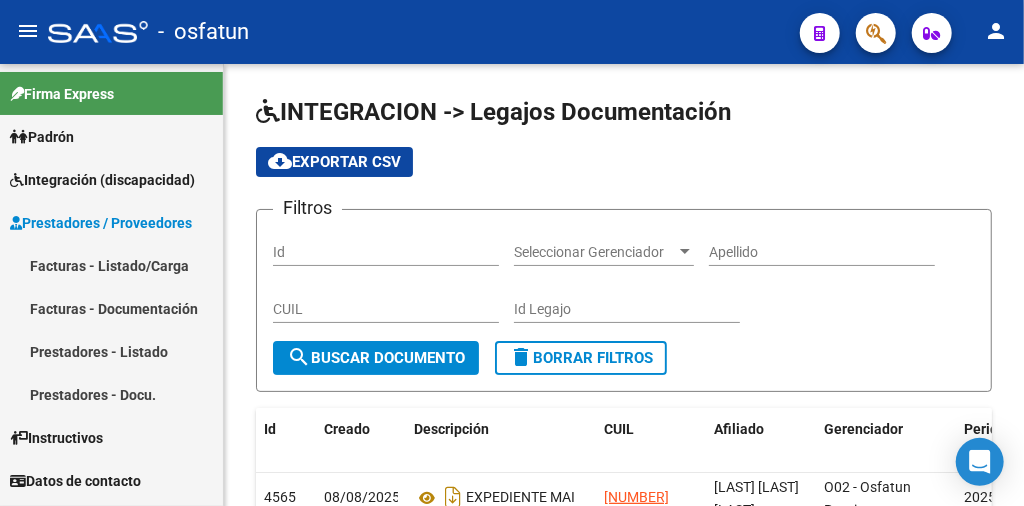 click on "Facturas - Listado/Carga" at bounding box center (111, 265) 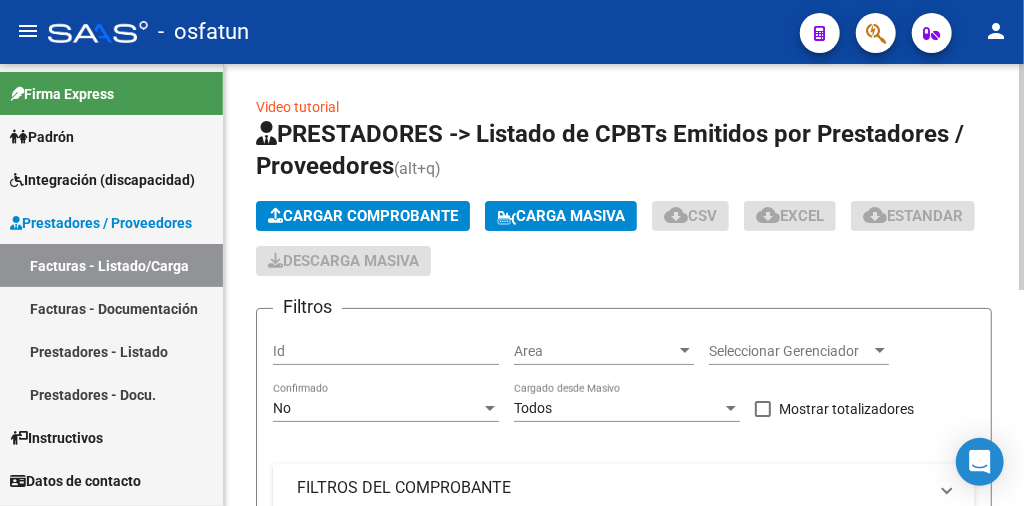 click on "Cargar Comprobante" 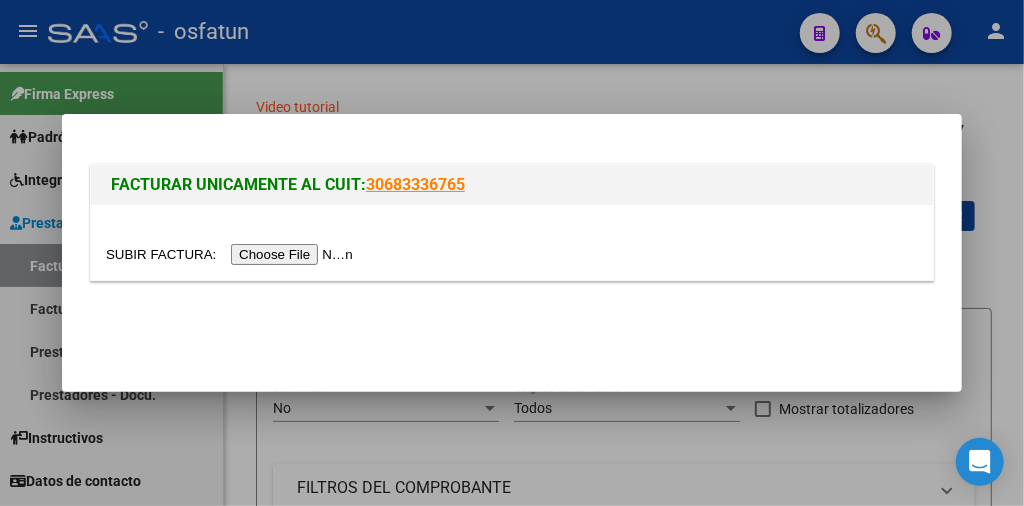 click at bounding box center [232, 254] 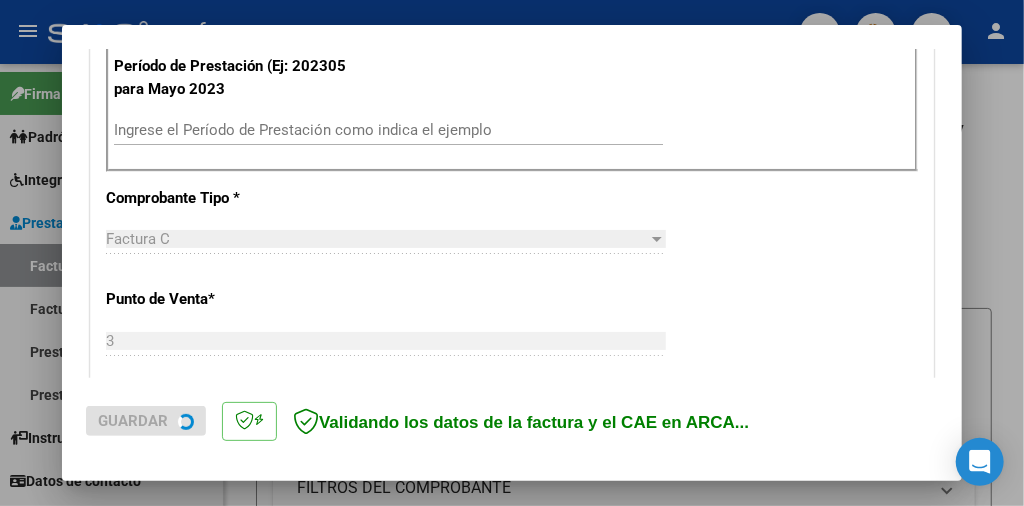 scroll, scrollTop: 738, scrollLeft: 0, axis: vertical 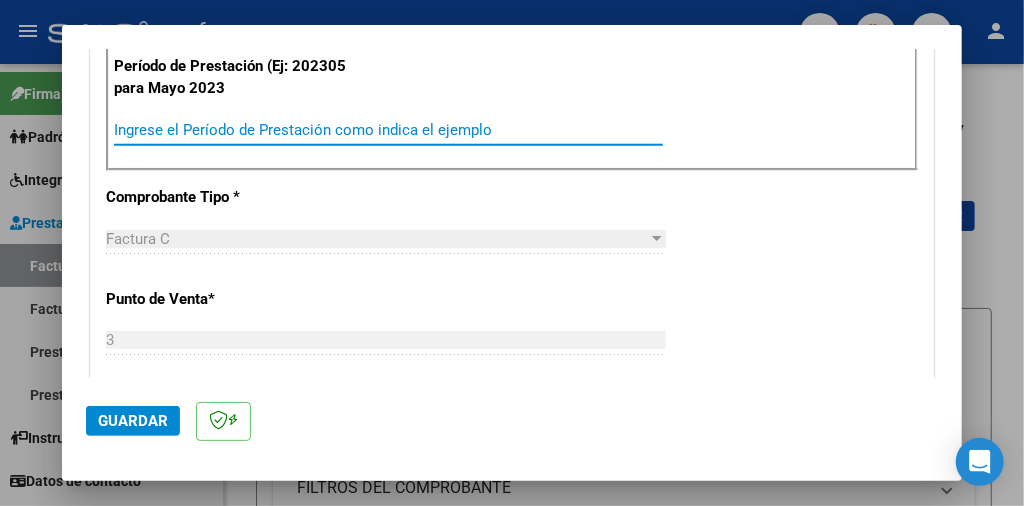 click on "Ingrese el Período de Prestación como indica el ejemplo" at bounding box center (388, 130) 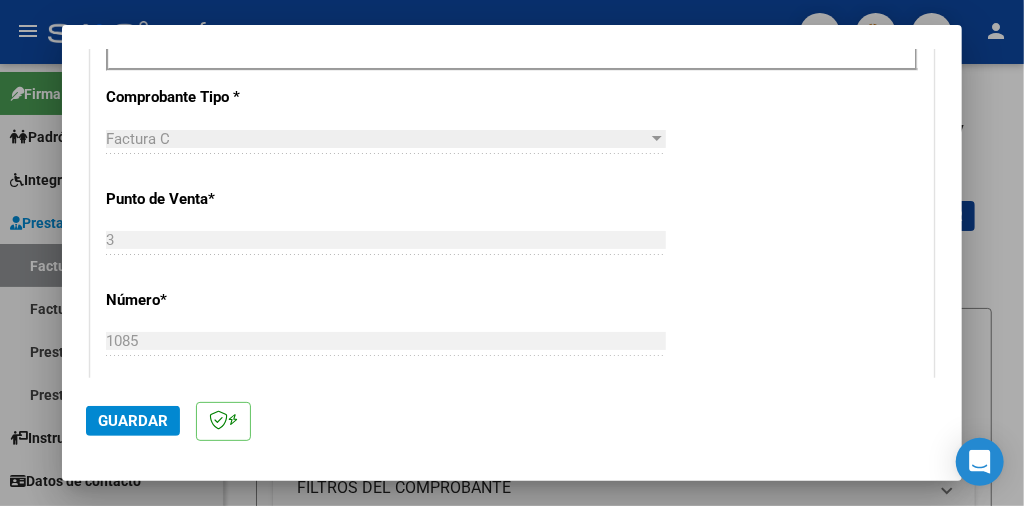 type on "202507" 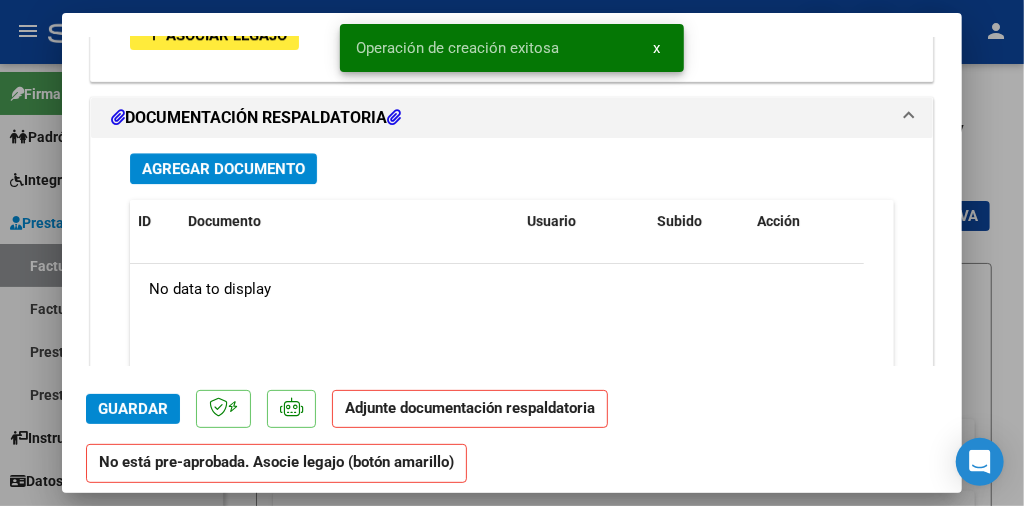 scroll, scrollTop: 2100, scrollLeft: 0, axis: vertical 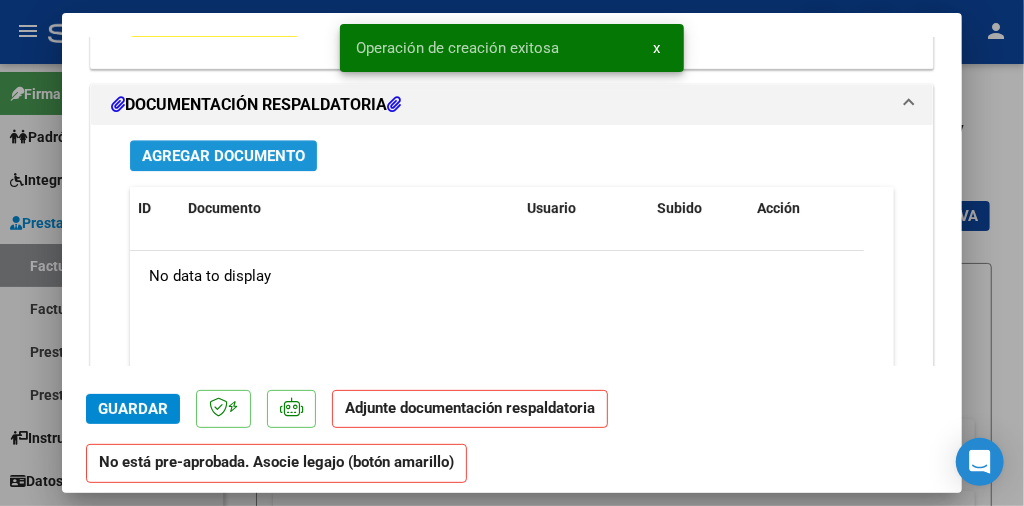 click on "Agregar Documento" at bounding box center [223, 156] 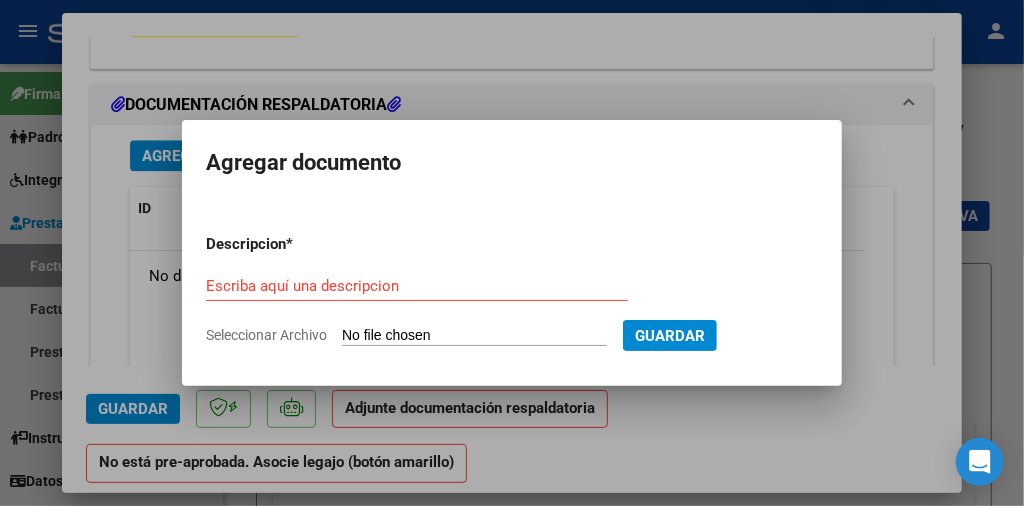 click on "Escriba aquí una descripcion" at bounding box center (417, 295) 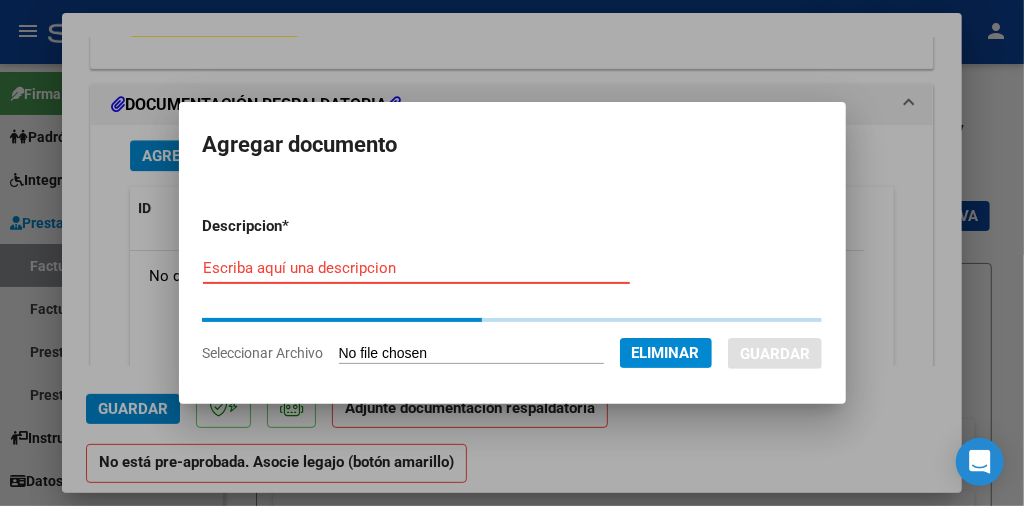 click on "Escriba aquí una descripcion" at bounding box center [416, 268] 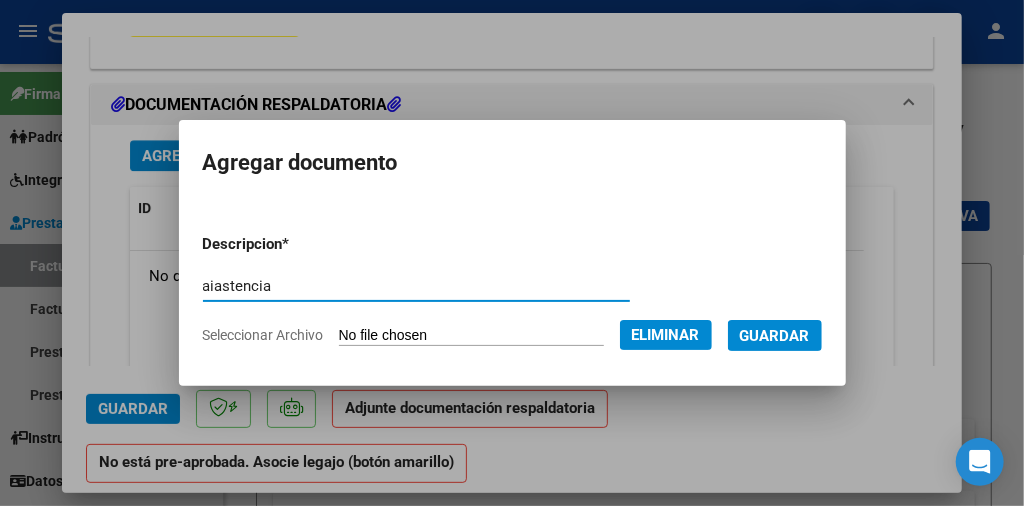 click on "aiastencia" at bounding box center [416, 286] 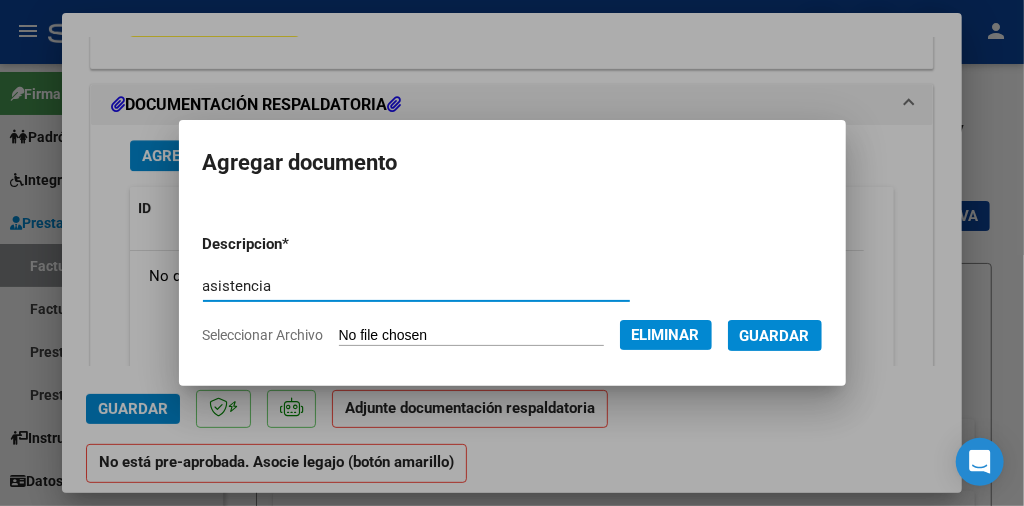 type on "asistencia" 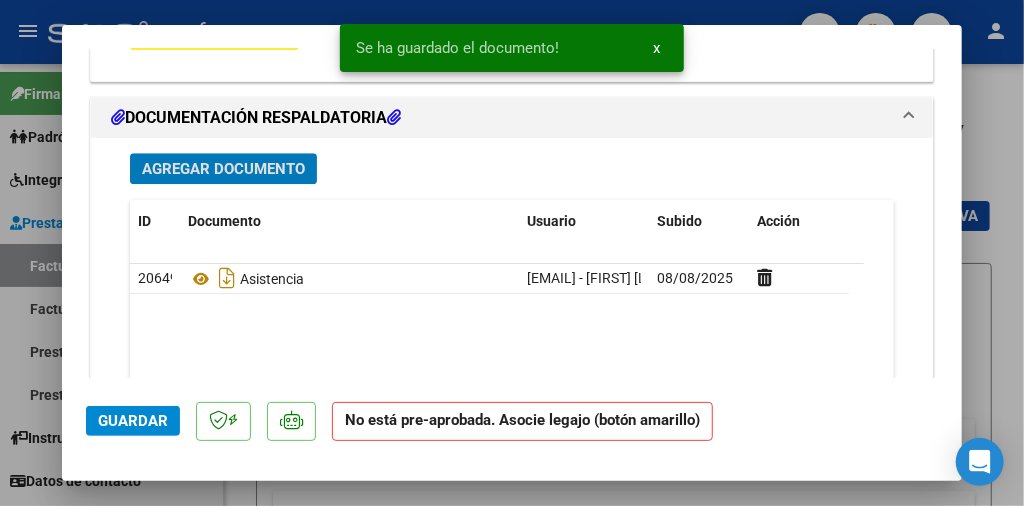 click on "Agregar Documento" at bounding box center (223, 169) 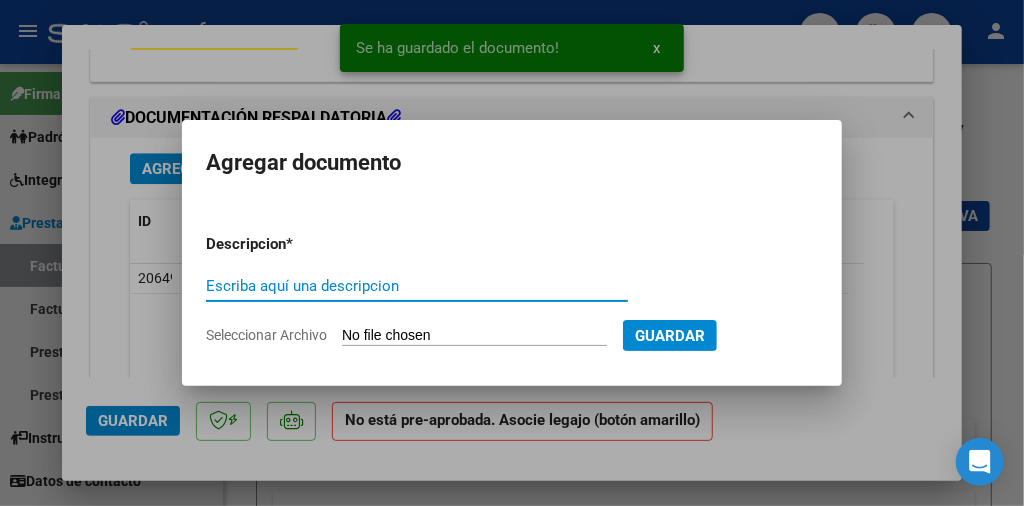 click on "Escriba aquí una descripcion" at bounding box center (417, 286) 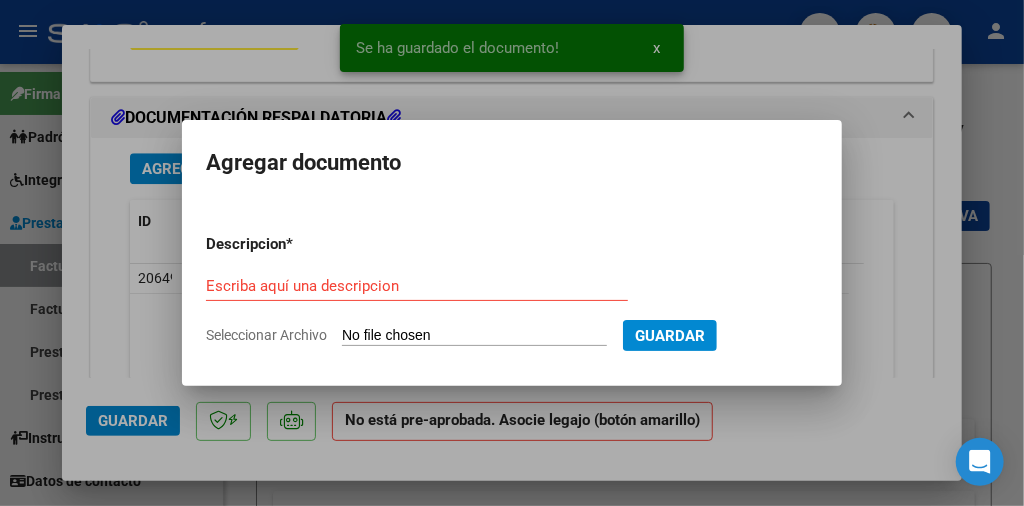 click on "Seleccionar Archivo" at bounding box center (474, 336) 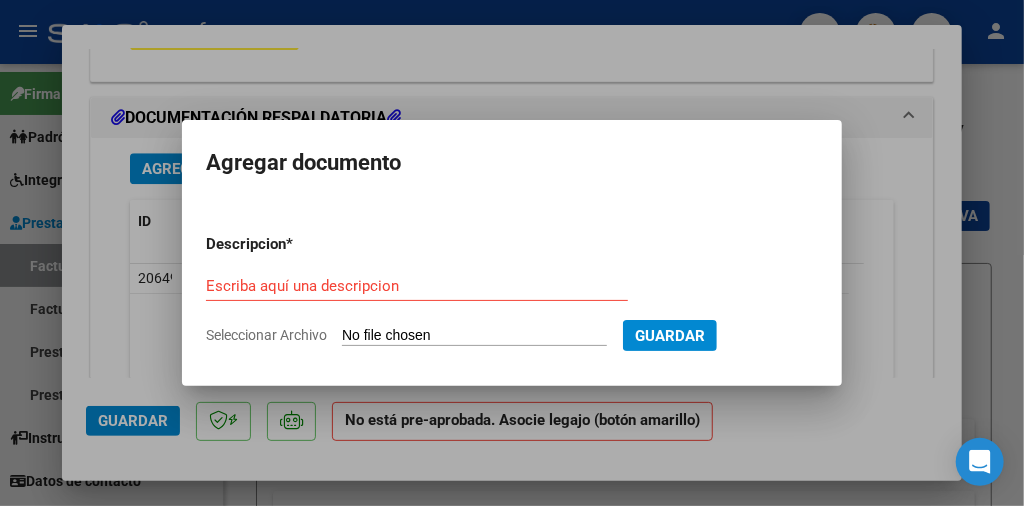 type on "C:\fakepath\Autorizacion Leandro Brizuela Gordillo.pdf" 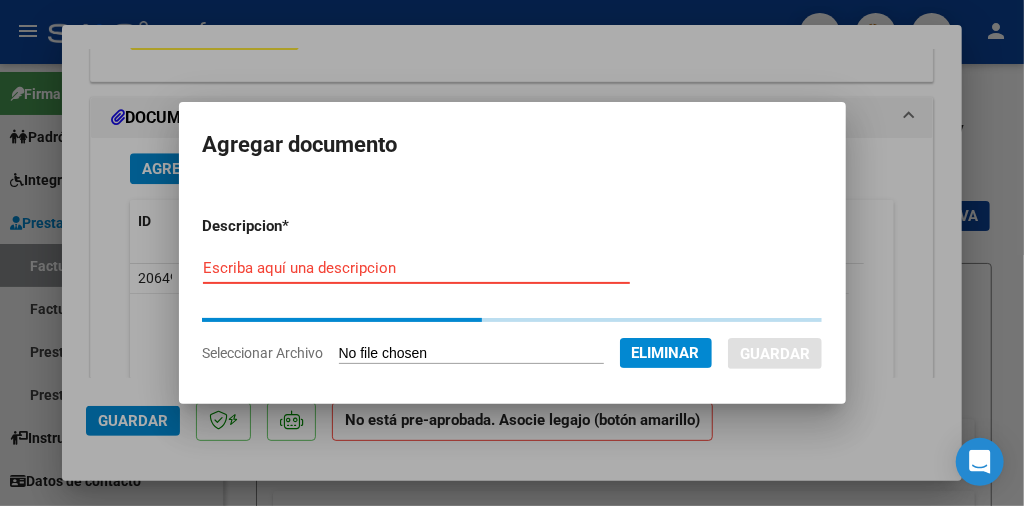 click on "Escriba aquí una descripcion" at bounding box center [416, 268] 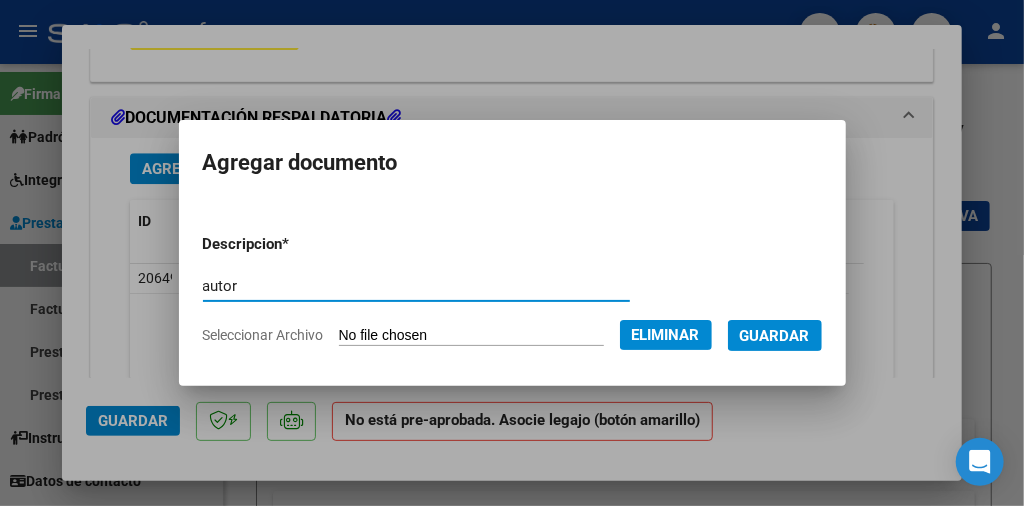 type on "autor" 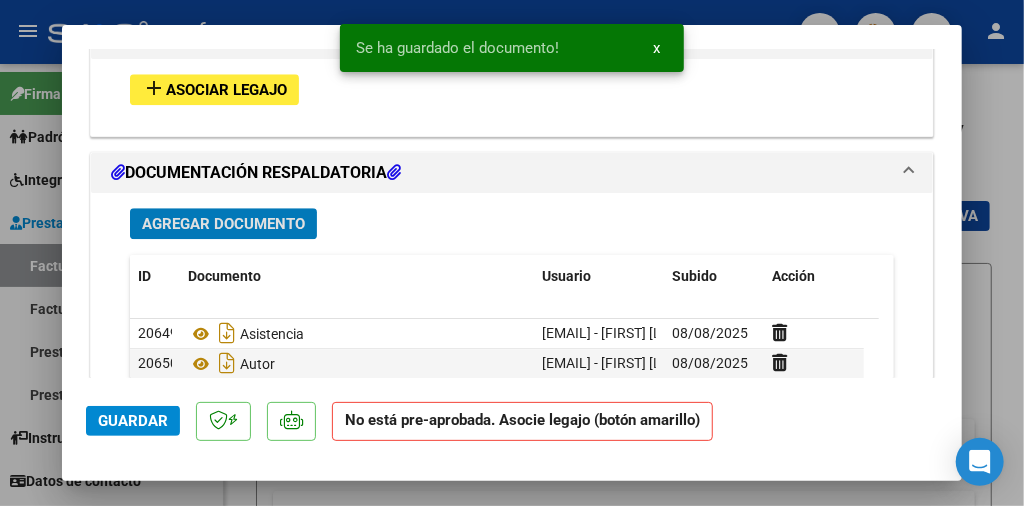 scroll, scrollTop: 2000, scrollLeft: 0, axis: vertical 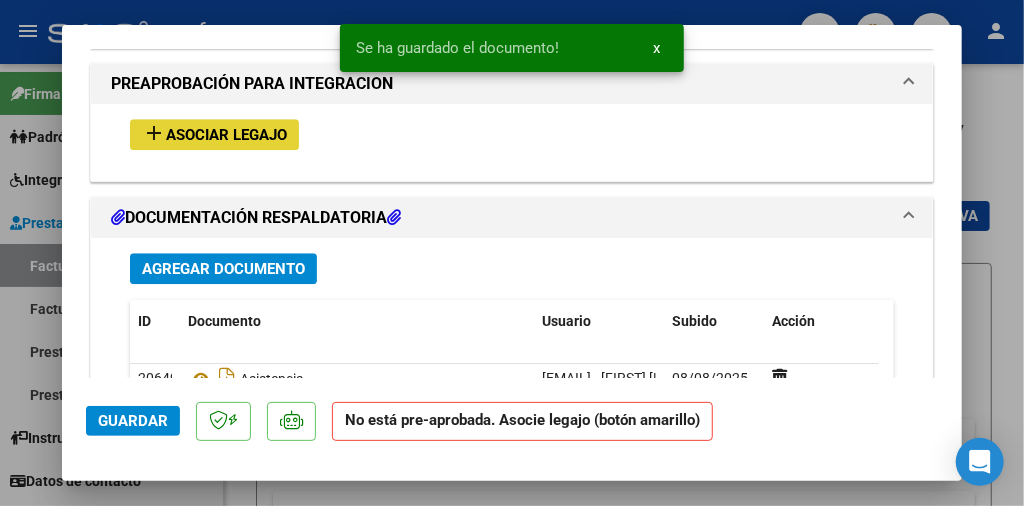 click on "Asociar Legajo" at bounding box center (226, 135) 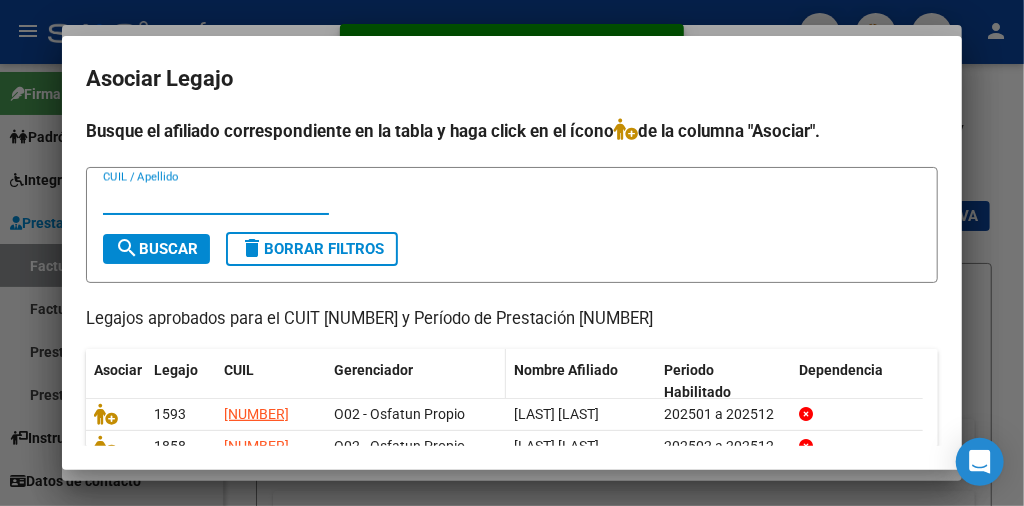 scroll, scrollTop: 200, scrollLeft: 0, axis: vertical 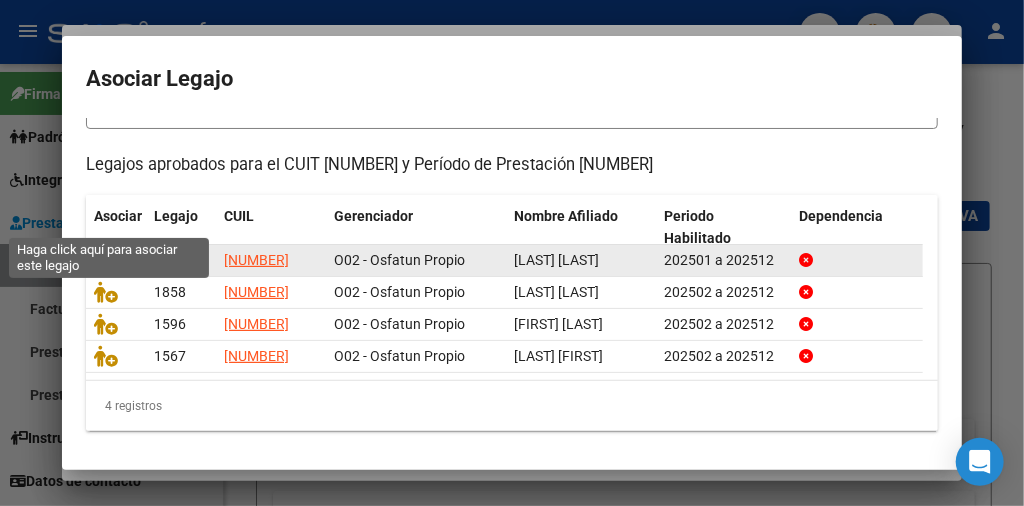 click 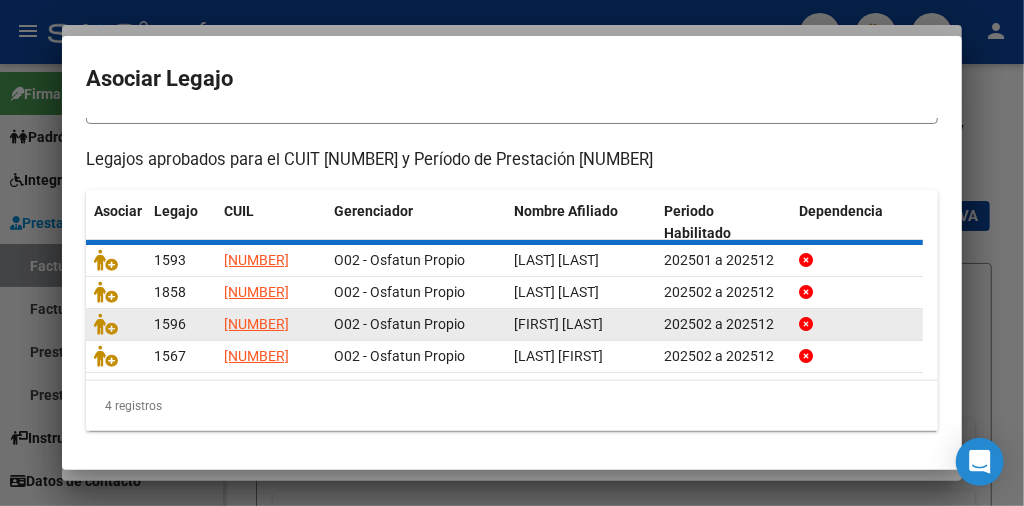 scroll, scrollTop: 2053, scrollLeft: 0, axis: vertical 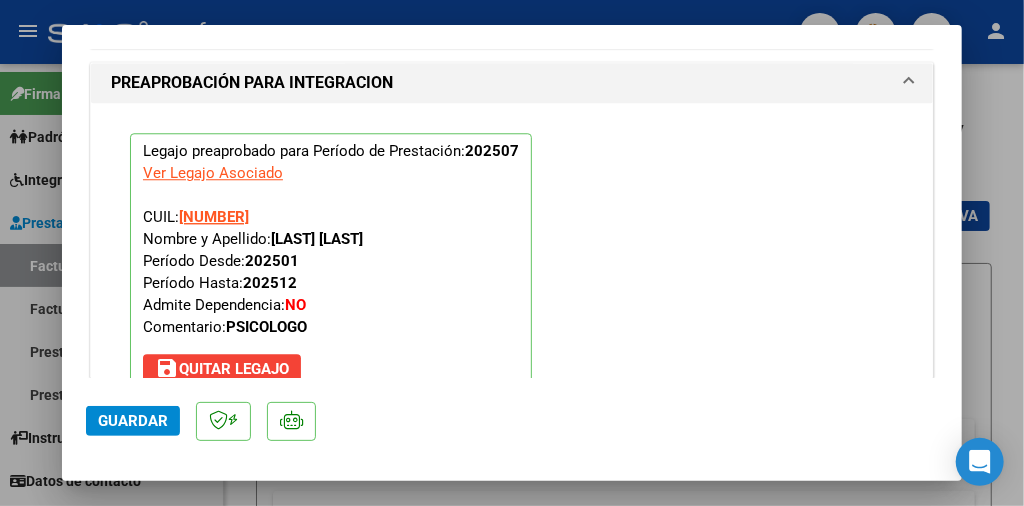click on "Guardar" 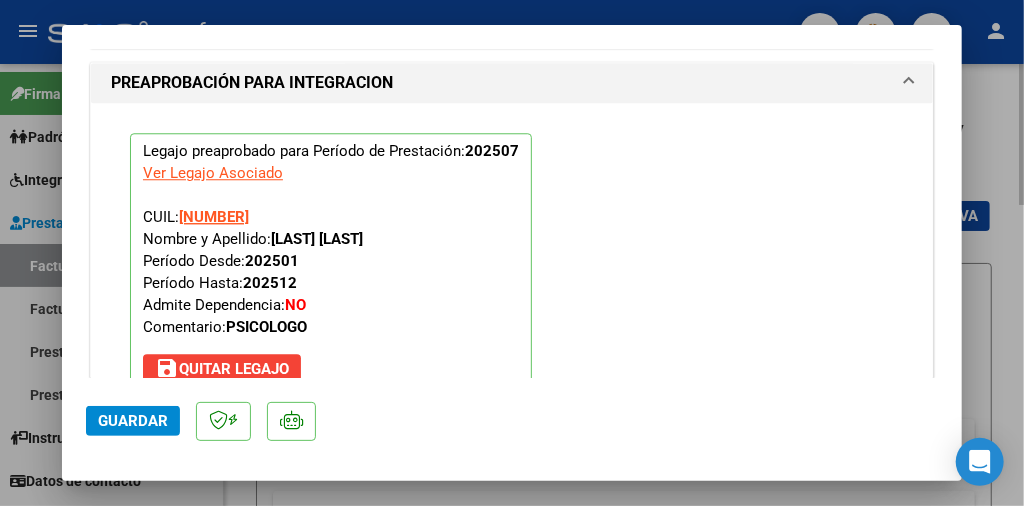 type 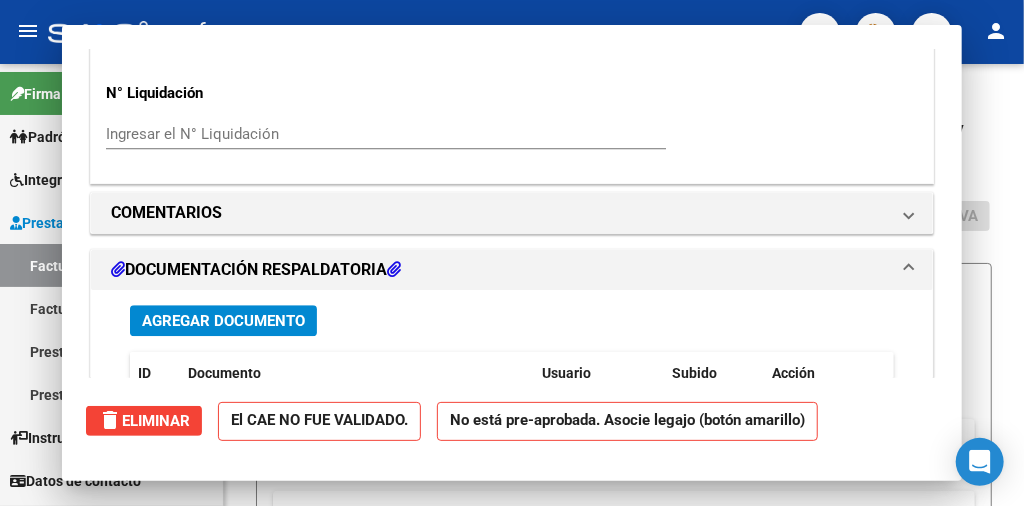 scroll, scrollTop: 2238, scrollLeft: 0, axis: vertical 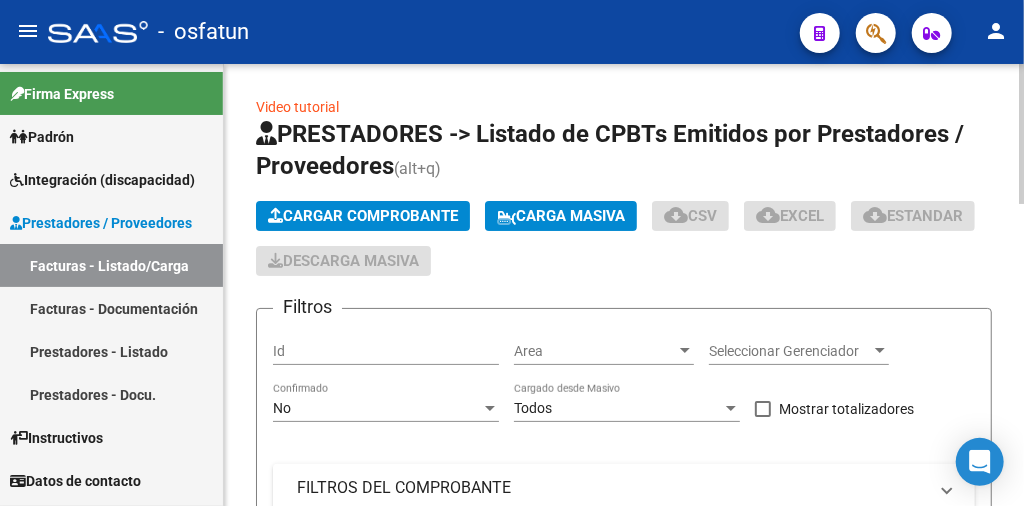 click on "Cargar Comprobante" 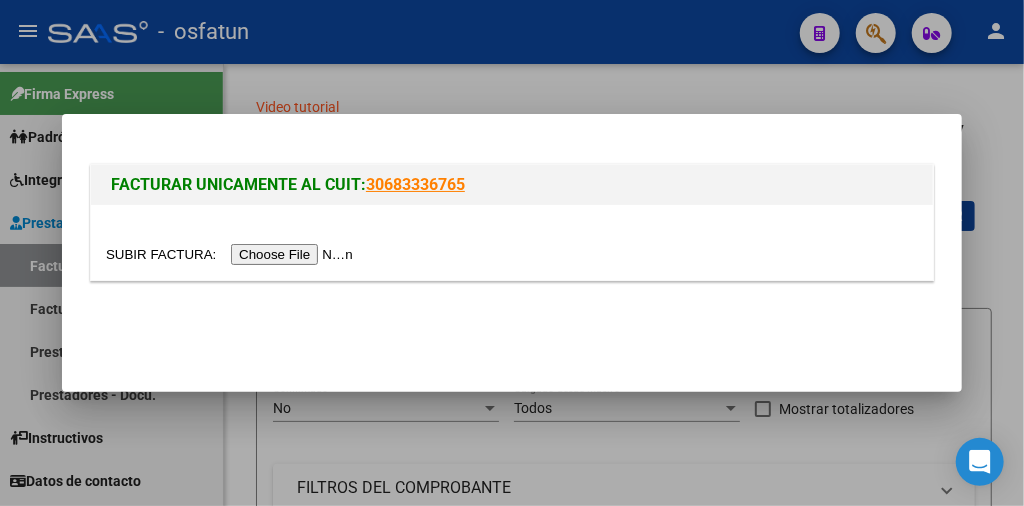 click at bounding box center [232, 254] 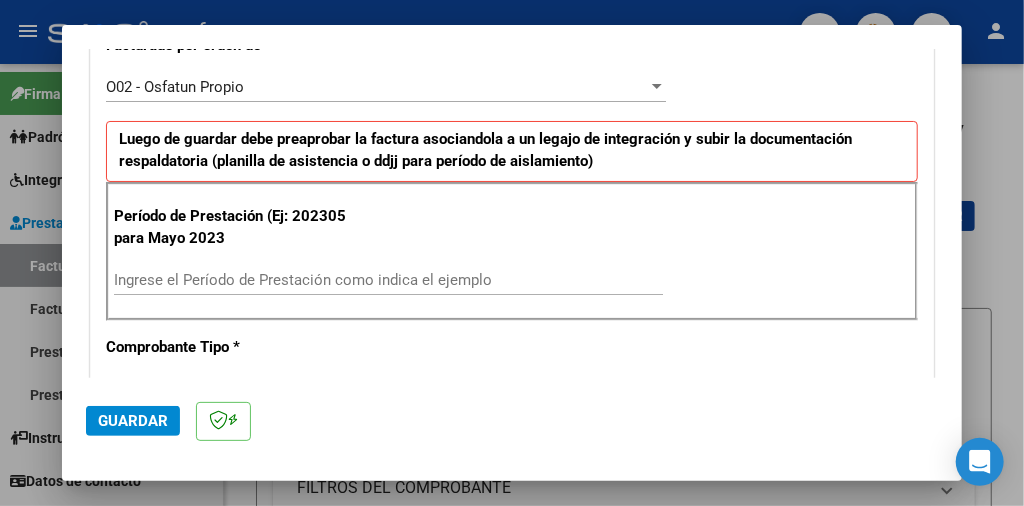 scroll, scrollTop: 600, scrollLeft: 0, axis: vertical 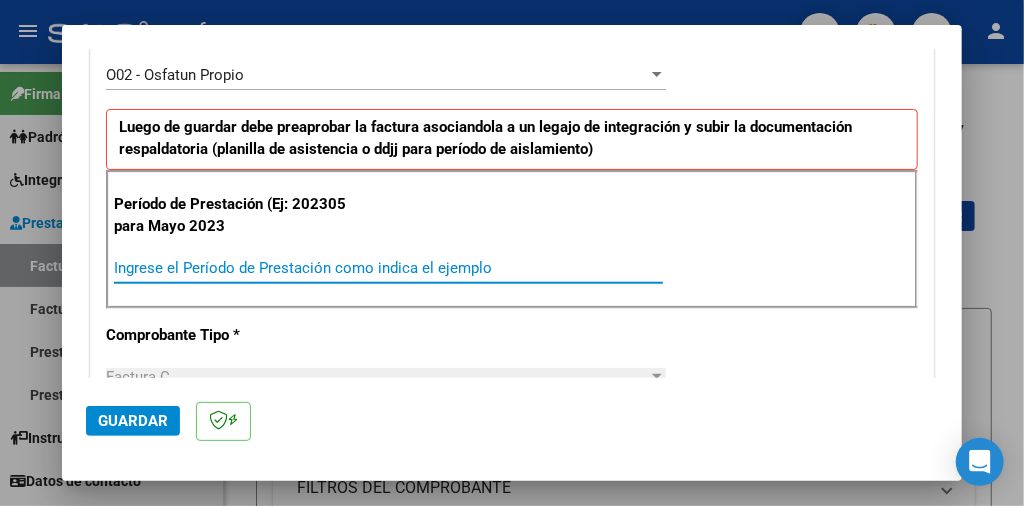 click on "Ingrese el Período de Prestación como indica el ejemplo" at bounding box center [388, 268] 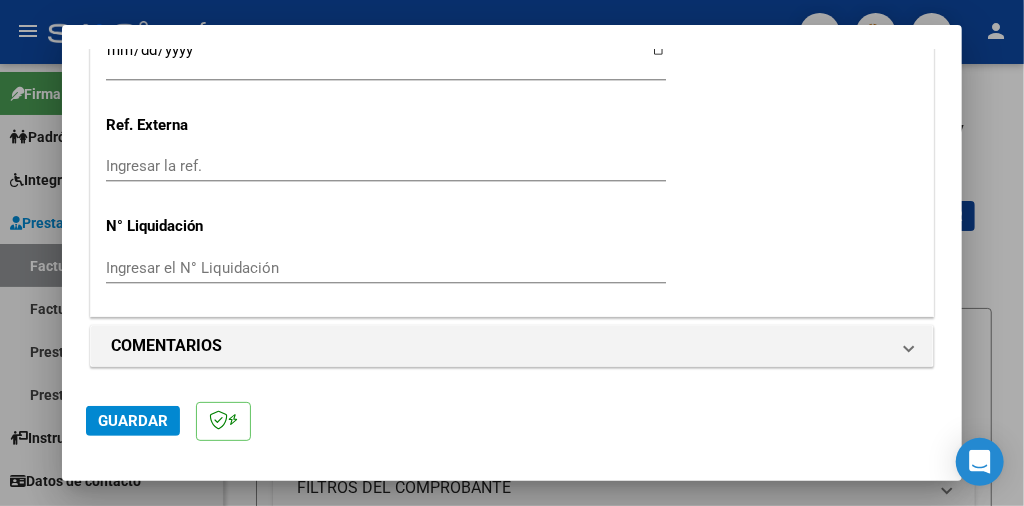 scroll, scrollTop: 1705, scrollLeft: 0, axis: vertical 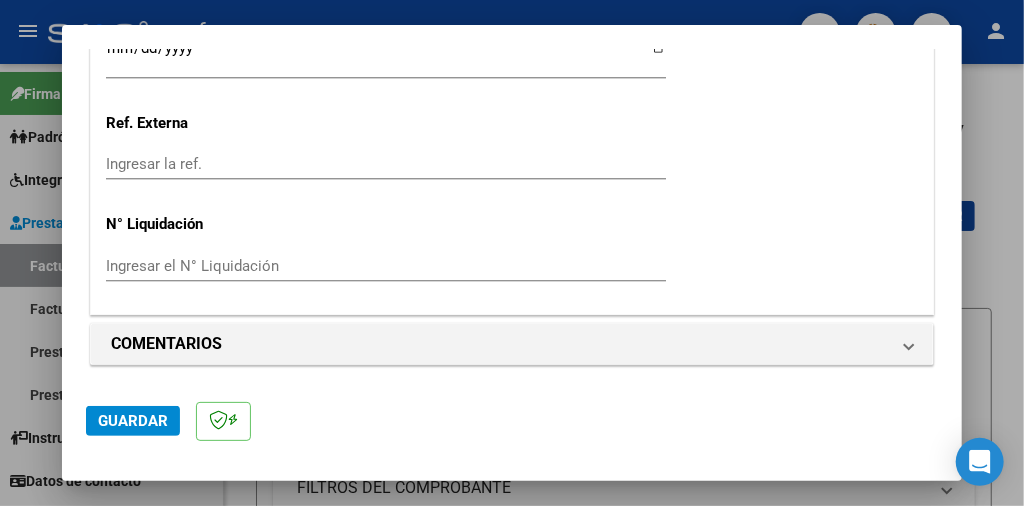 type on "202507" 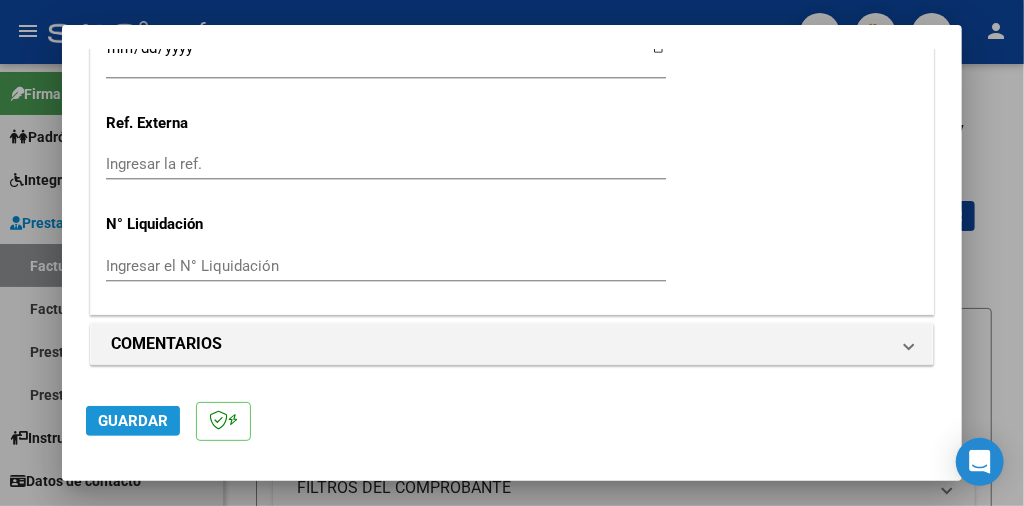 click on "Guardar" 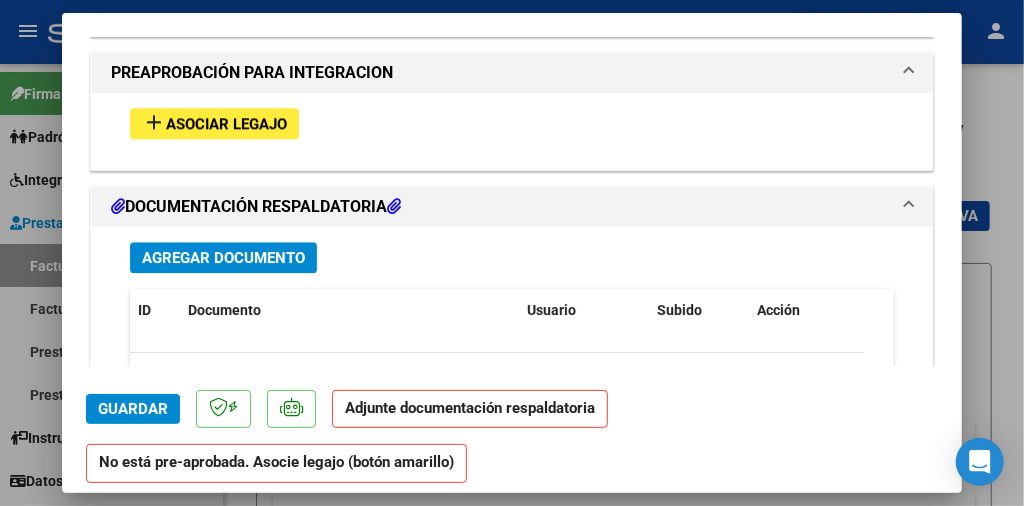 scroll, scrollTop: 2000, scrollLeft: 0, axis: vertical 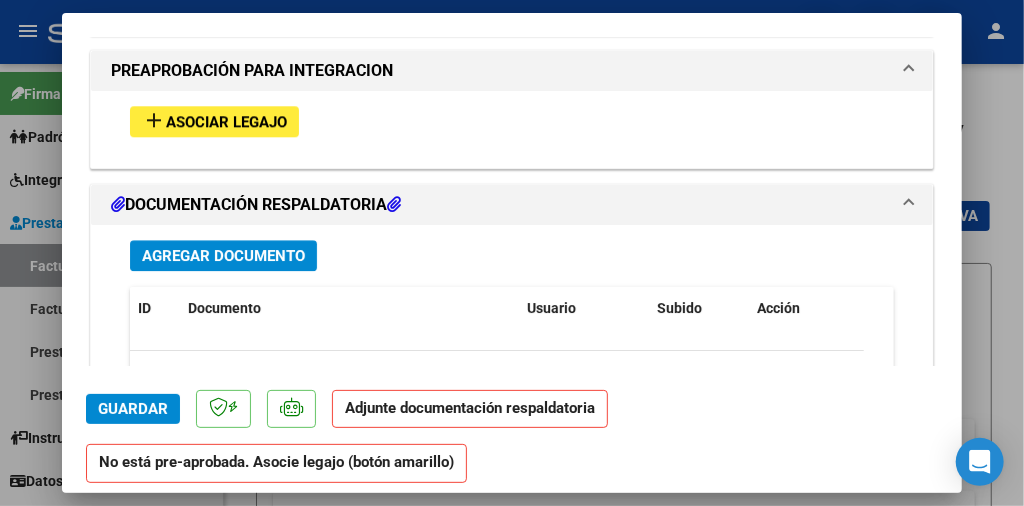 click on "Agregar Documento" at bounding box center [223, 256] 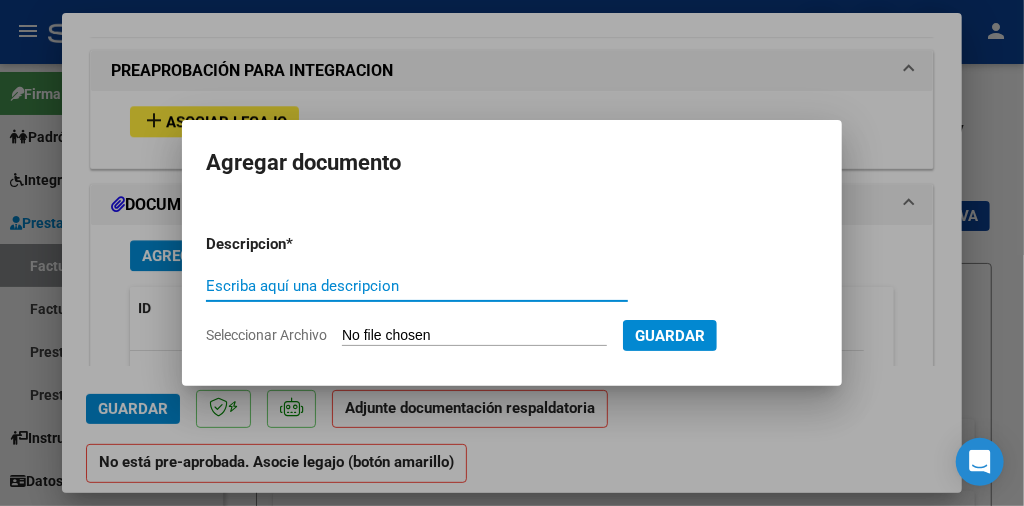 click on "Seleccionar Archivo" at bounding box center (474, 336) 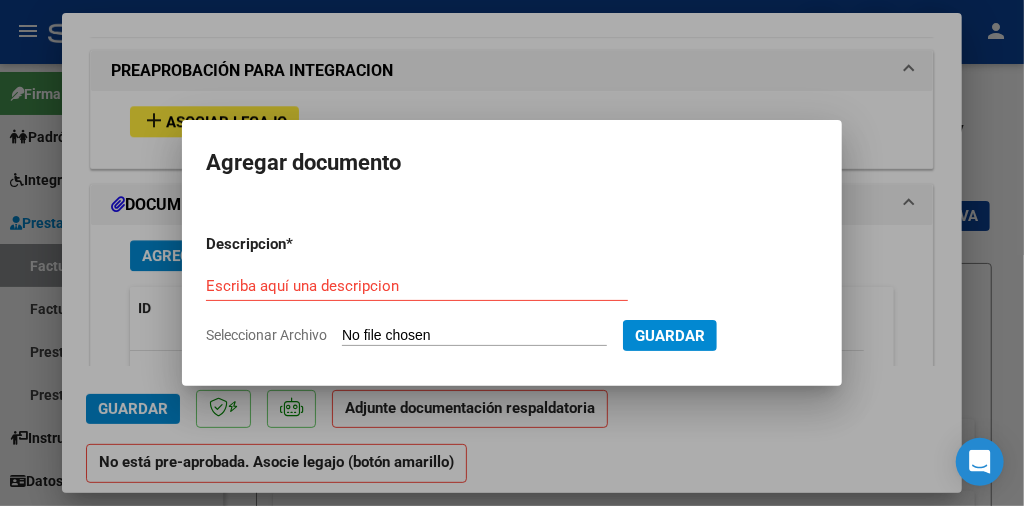 type on "C:\fakepath\asistencia juarez ignacio Julio.pdf" 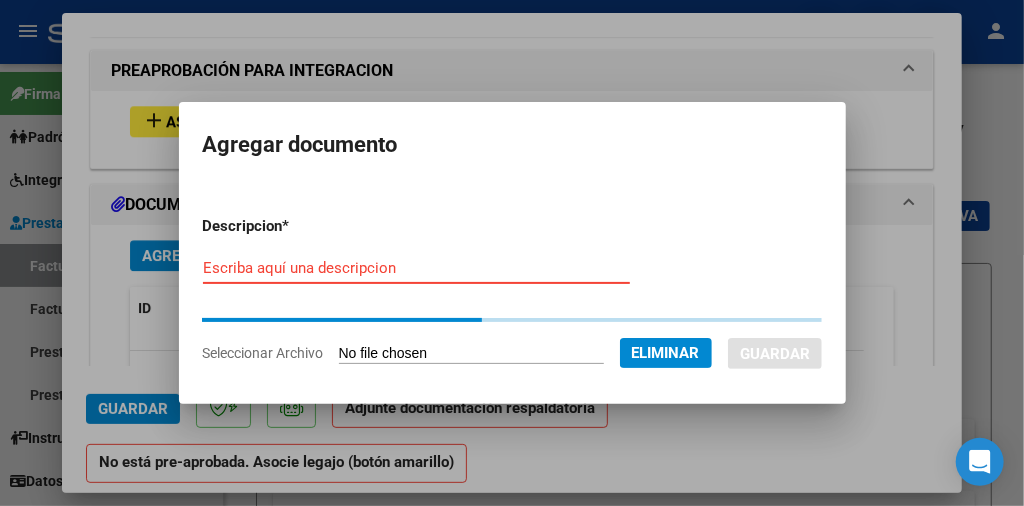 click on "Escriba aquí una descripcion" at bounding box center [416, 268] 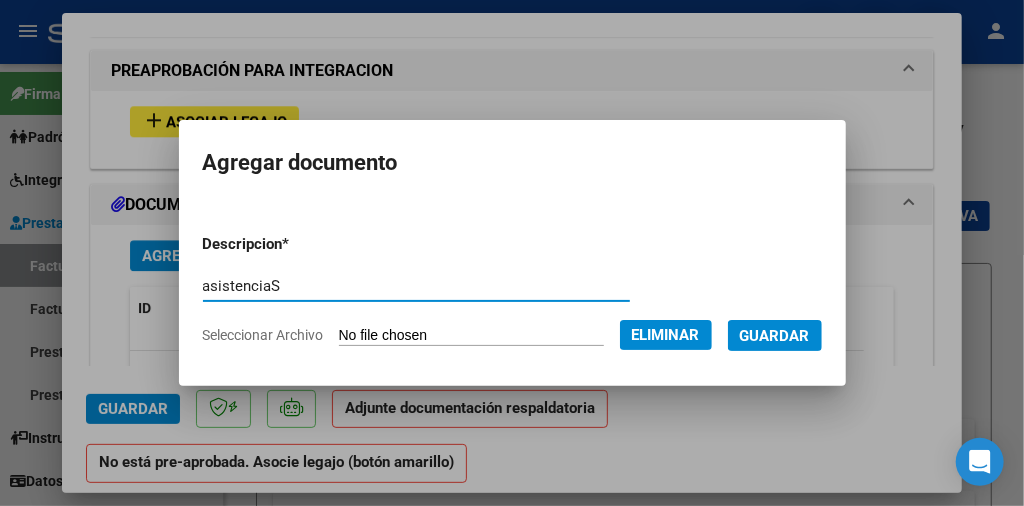 type on "asistenciaS" 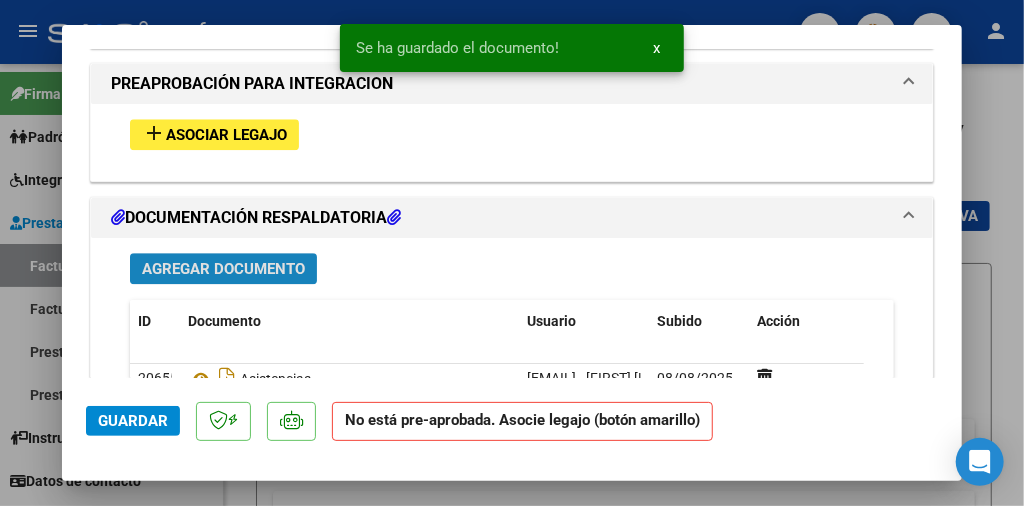 click on "Agregar Documento" at bounding box center (223, 269) 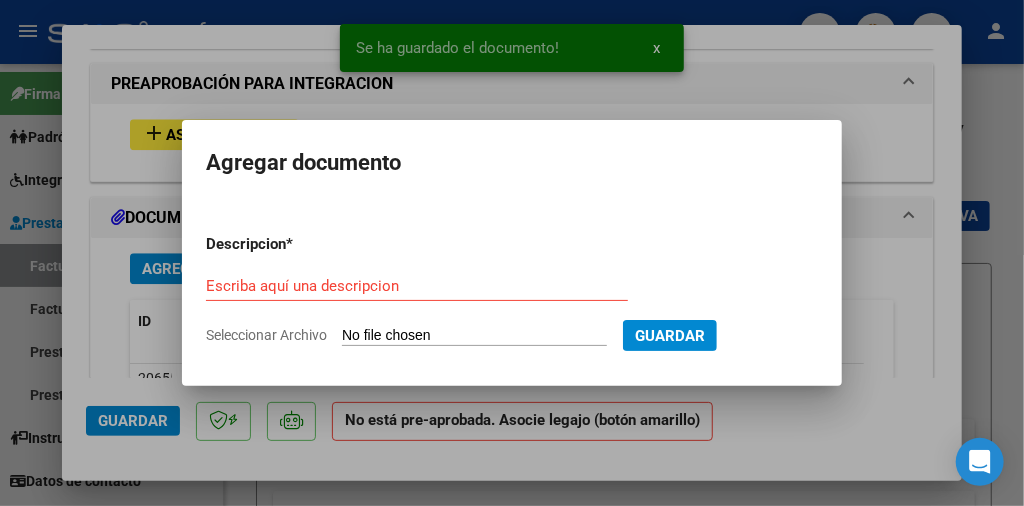 click on "Seleccionar Archivo" at bounding box center [474, 336] 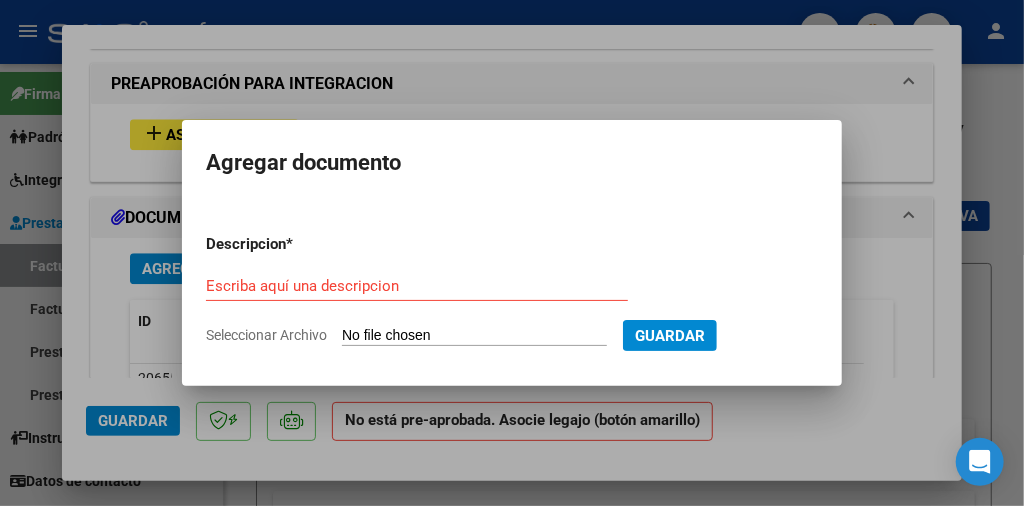 type on "C:\fakepath\Autorizacion Ignacio Juarez.pdf" 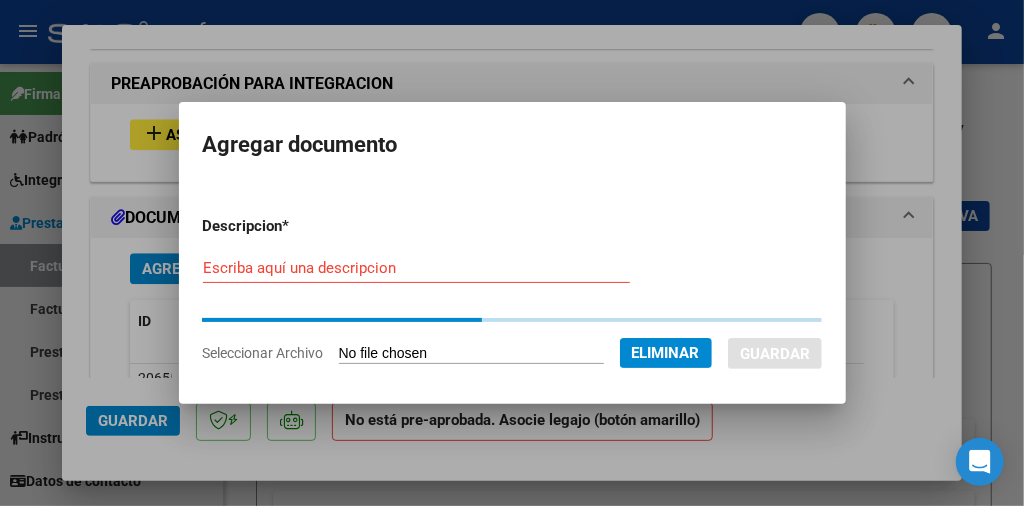click on "Escriba aquí una descripcion" at bounding box center (416, 268) 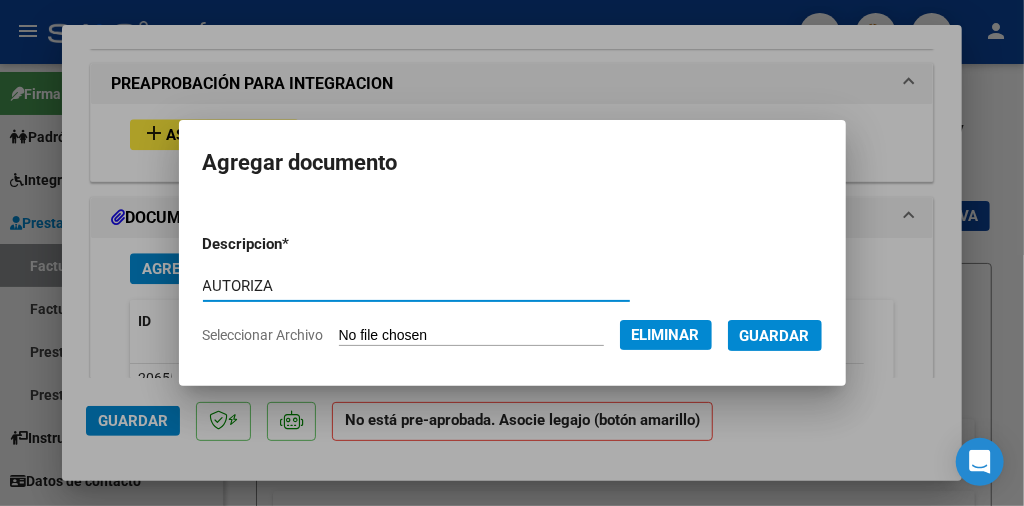 type on "AUTORIZA" 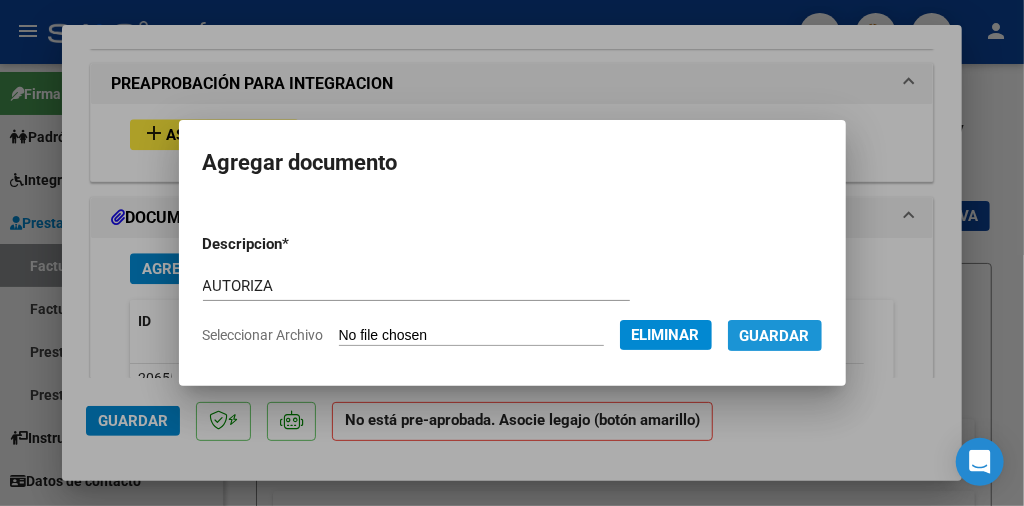 click on "Guardar" at bounding box center [775, 336] 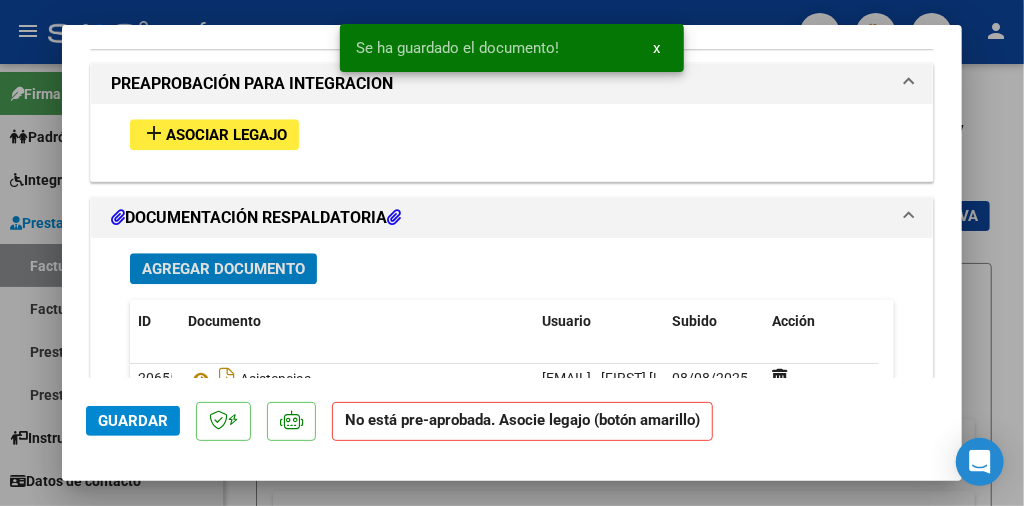 click on "Asociar Legajo" at bounding box center (226, 135) 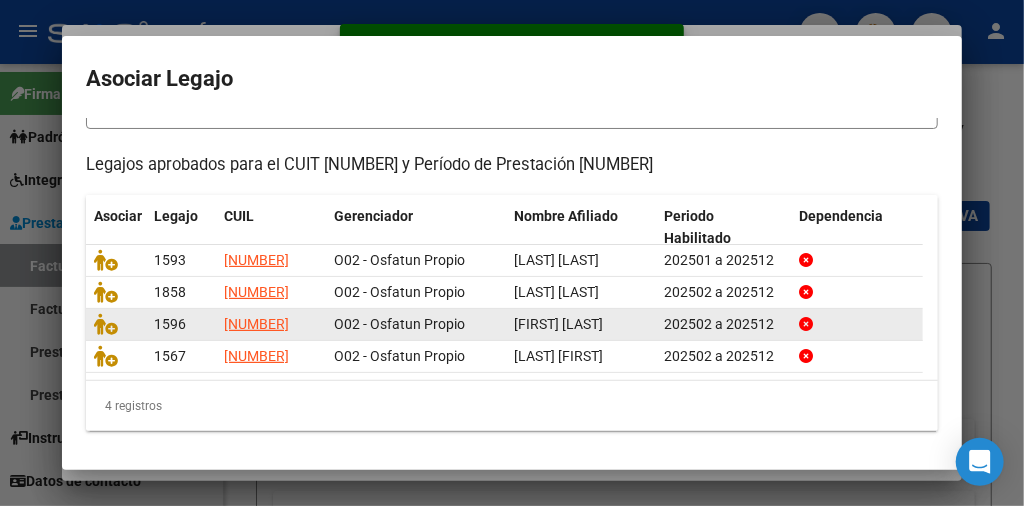 scroll, scrollTop: 221, scrollLeft: 0, axis: vertical 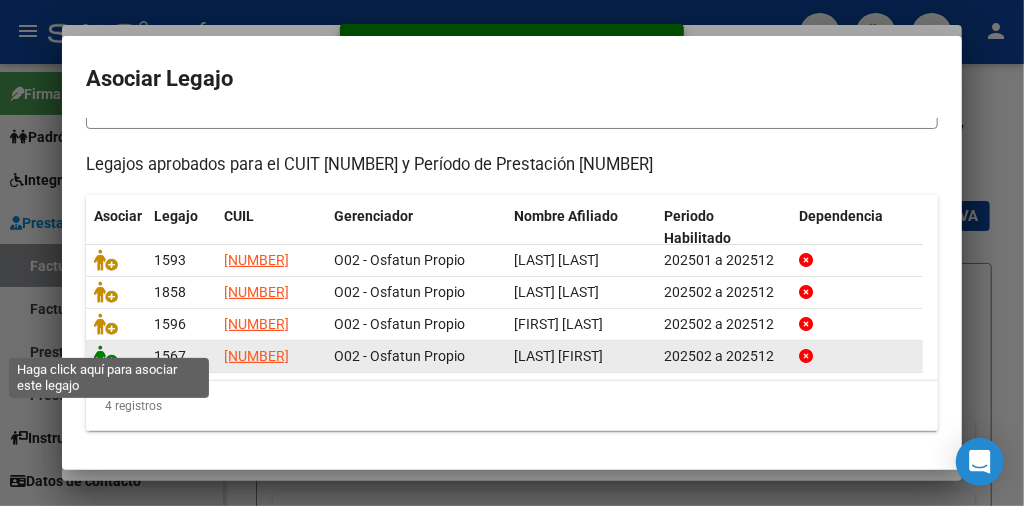 click 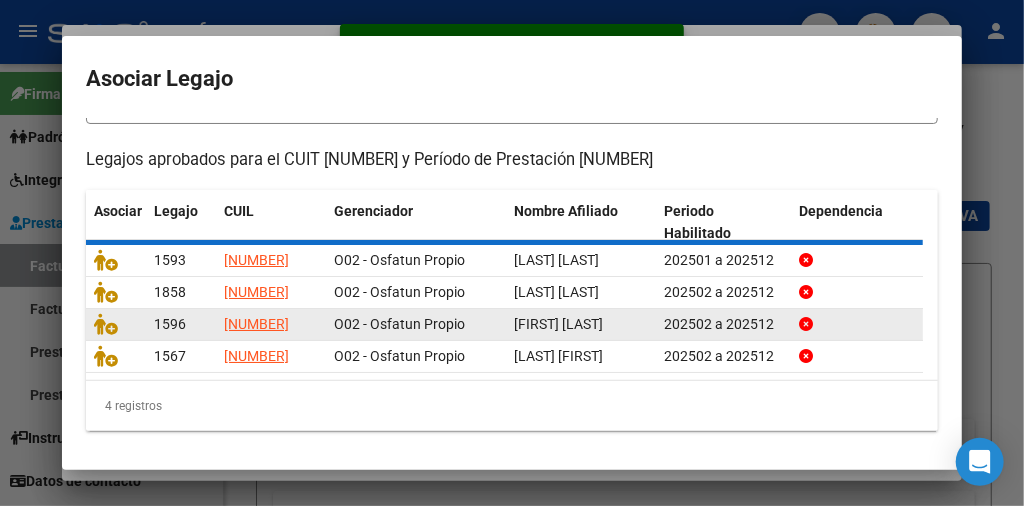 scroll, scrollTop: 2053, scrollLeft: 0, axis: vertical 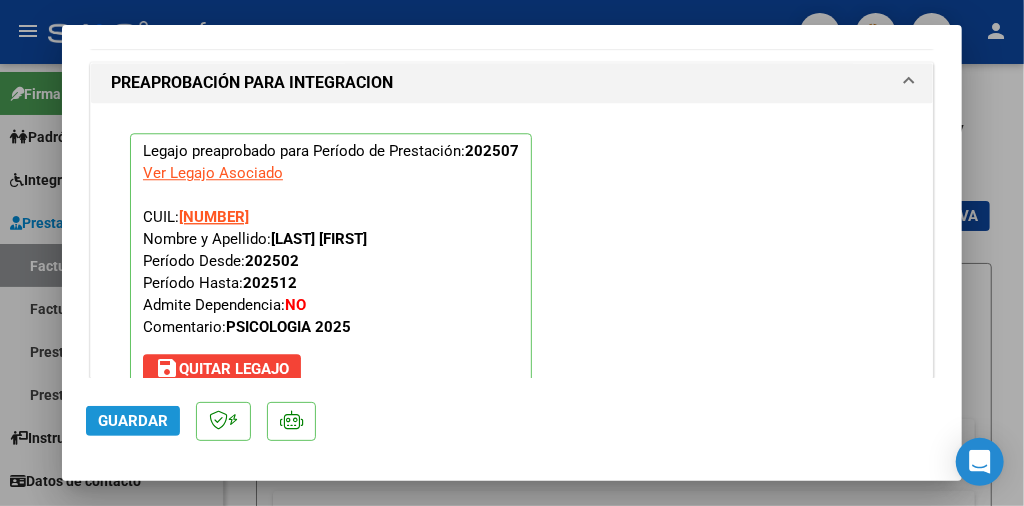 click on "Guardar" 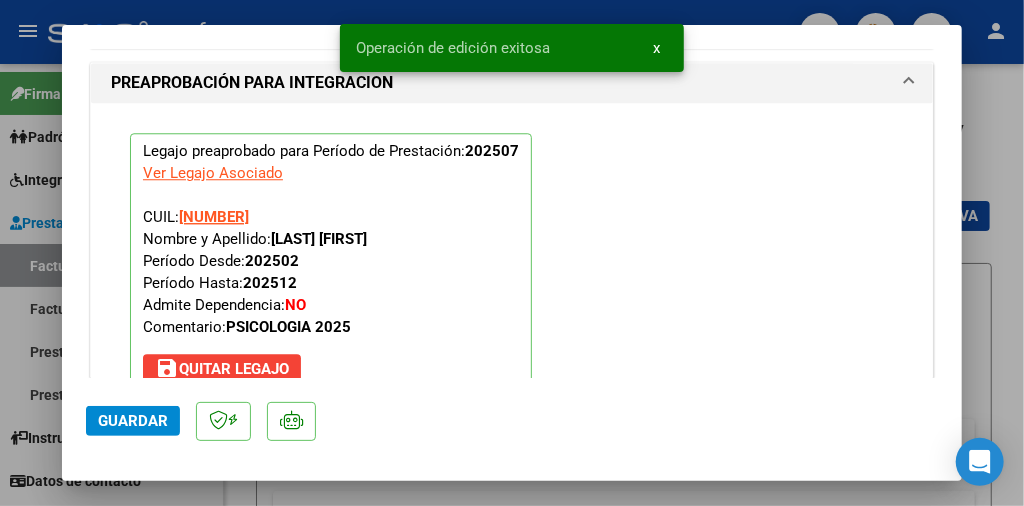 click at bounding box center (512, 253) 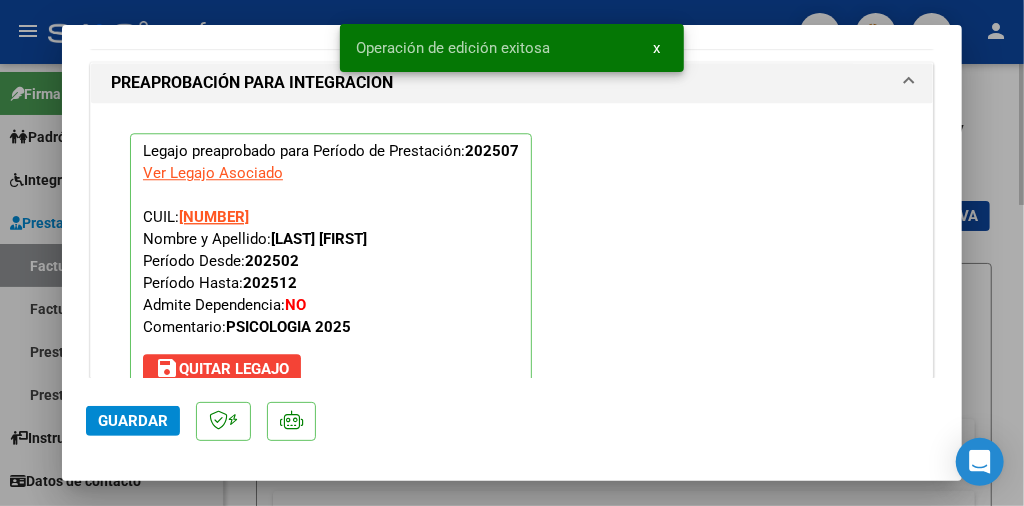 scroll, scrollTop: 2238, scrollLeft: 0, axis: vertical 